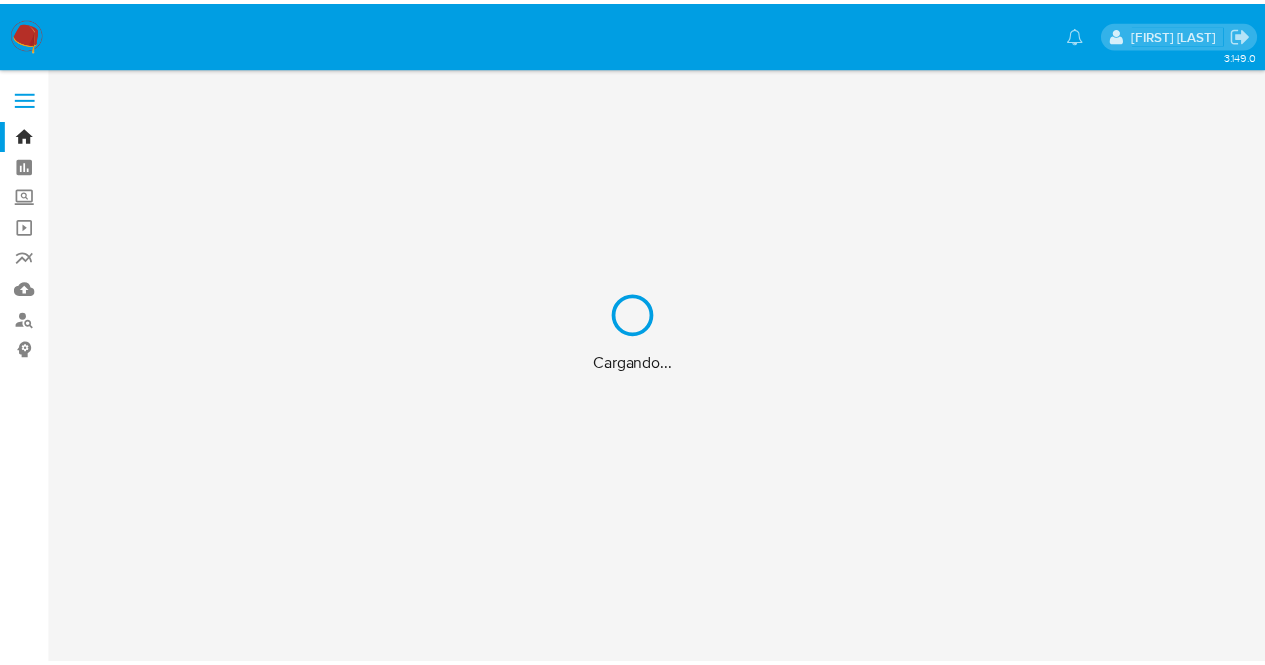 scroll, scrollTop: 0, scrollLeft: 0, axis: both 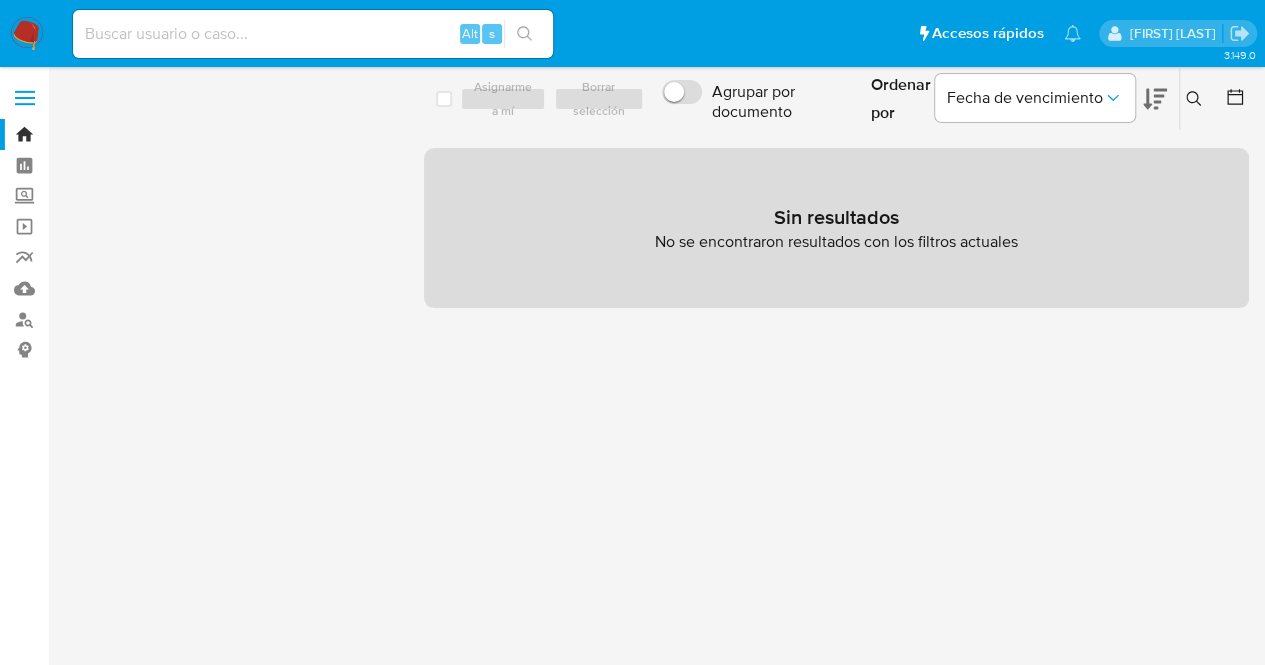 click at bounding box center (313, 34) 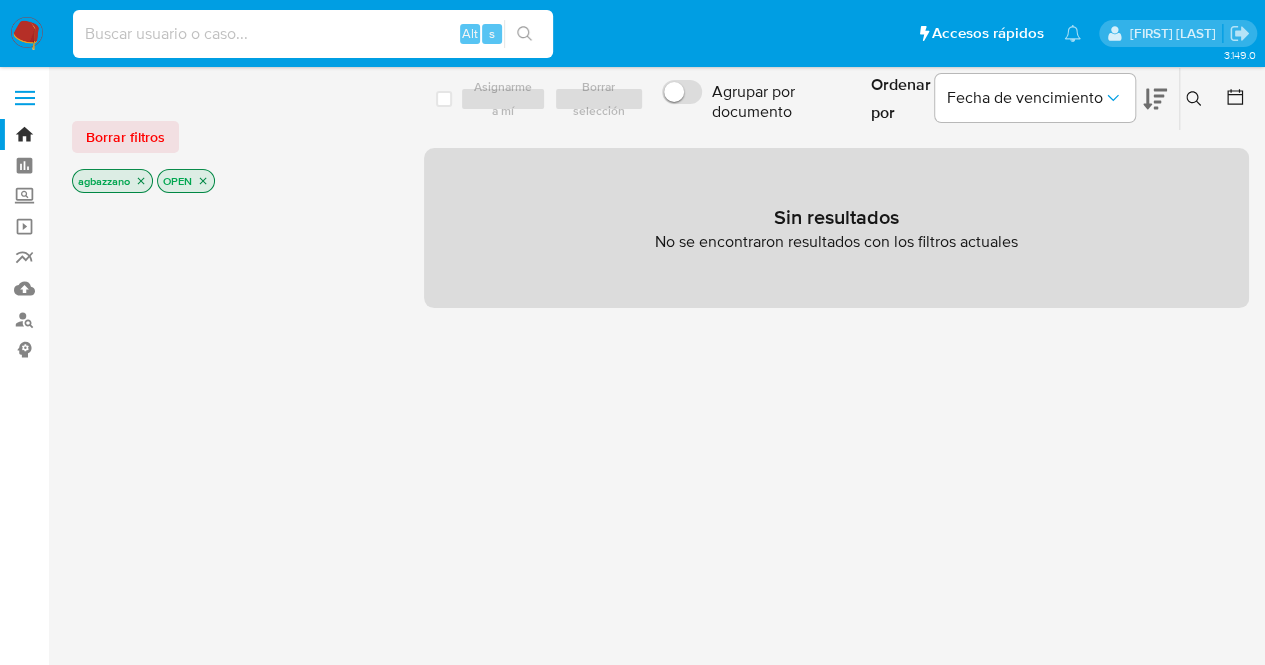 type on "V" 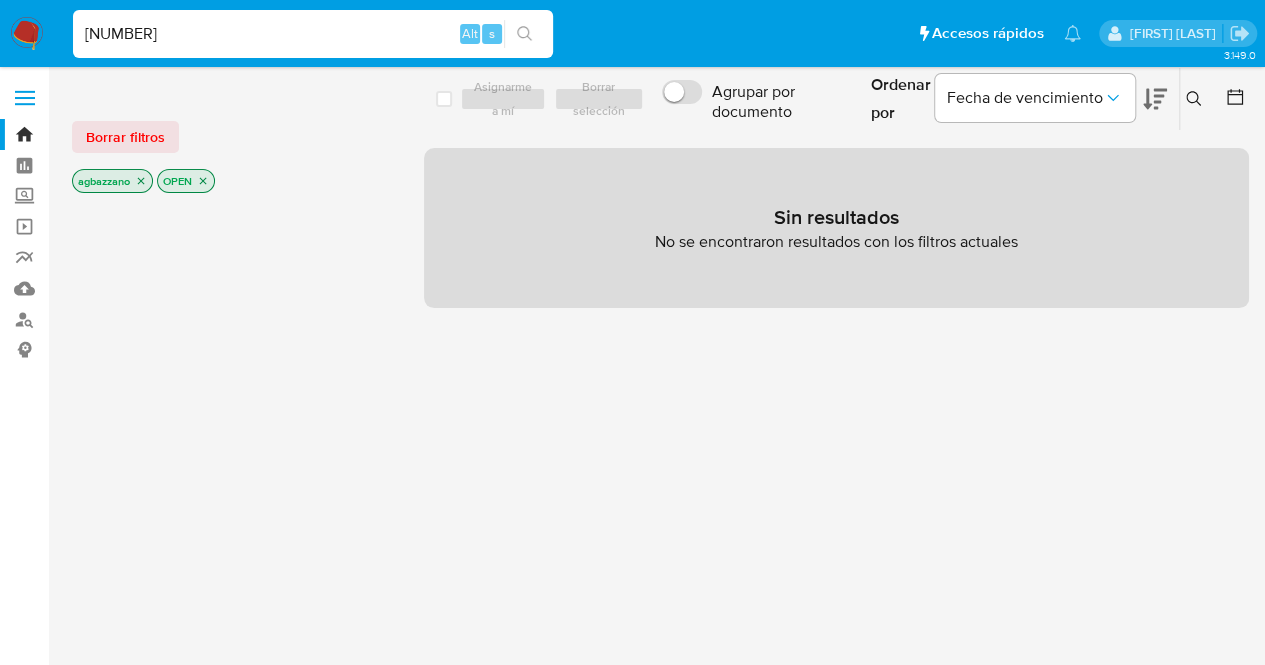 type on "[NUMBER]" 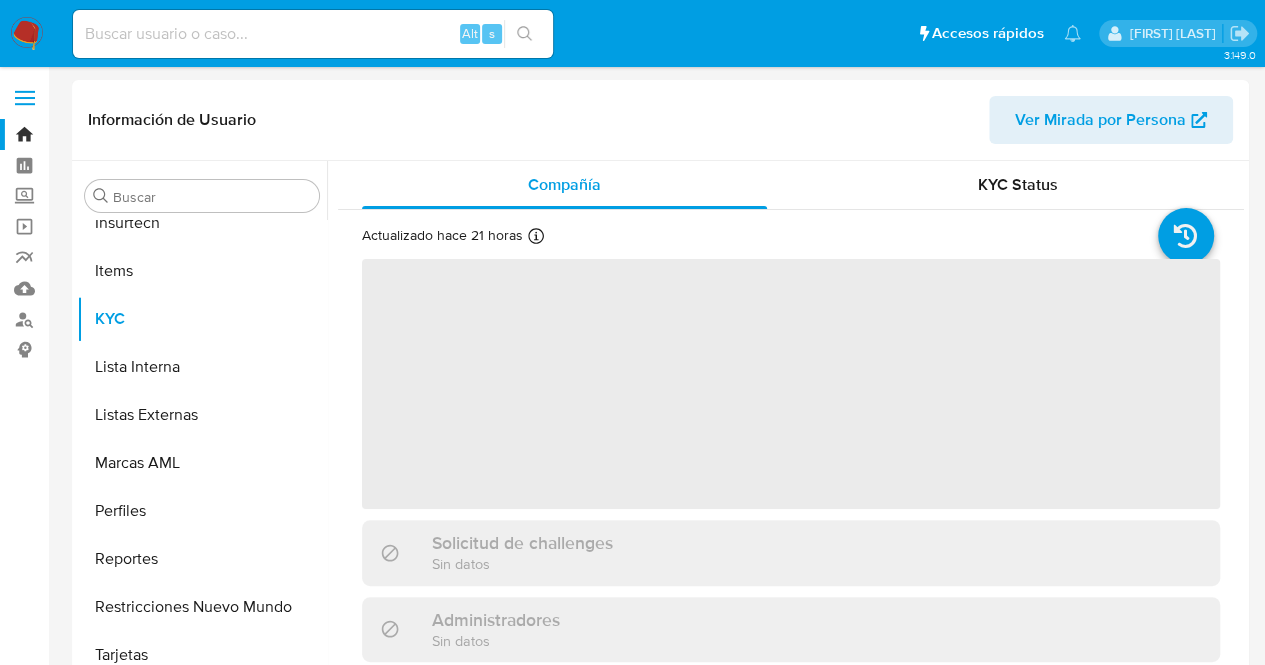 scroll, scrollTop: 845, scrollLeft: 0, axis: vertical 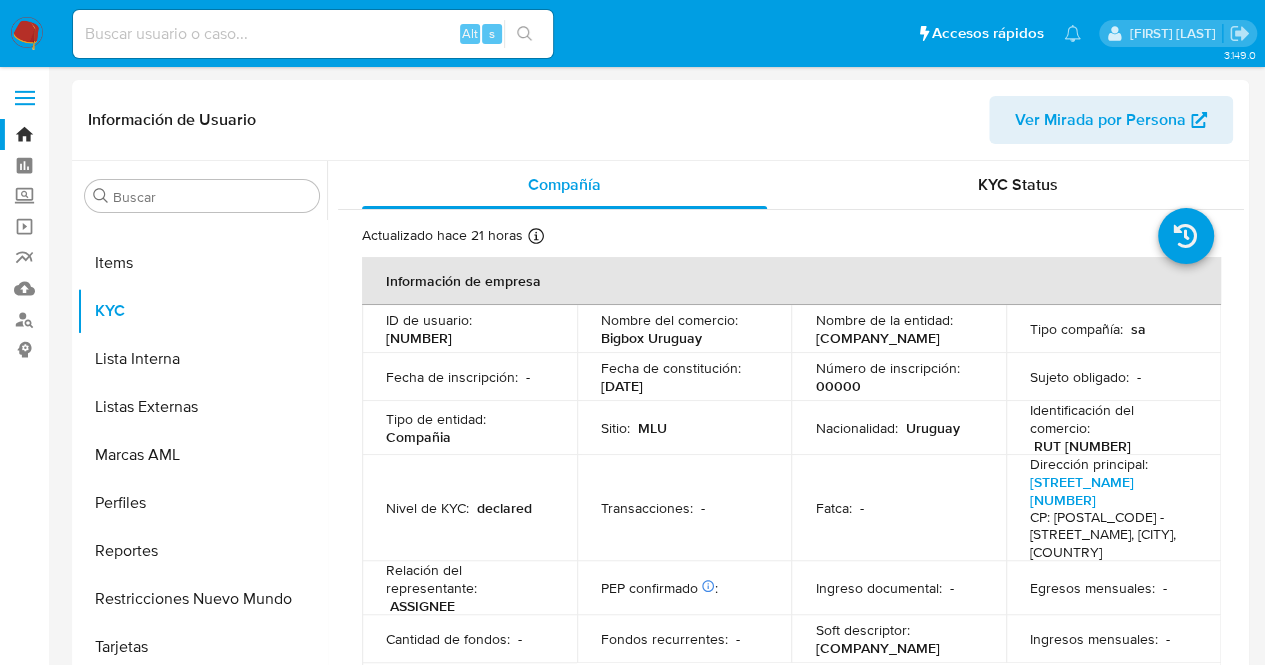 select on "10" 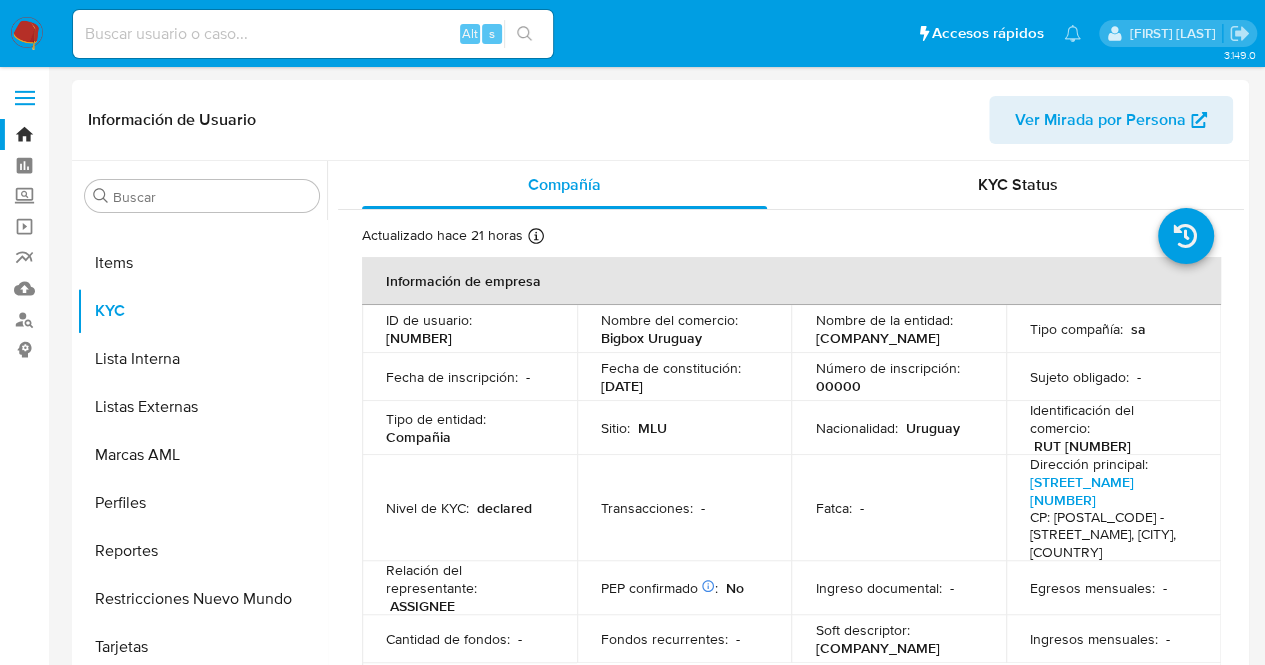 drag, startPoint x: 809, startPoint y: 341, endPoint x: 962, endPoint y: 340, distance: 153.00327 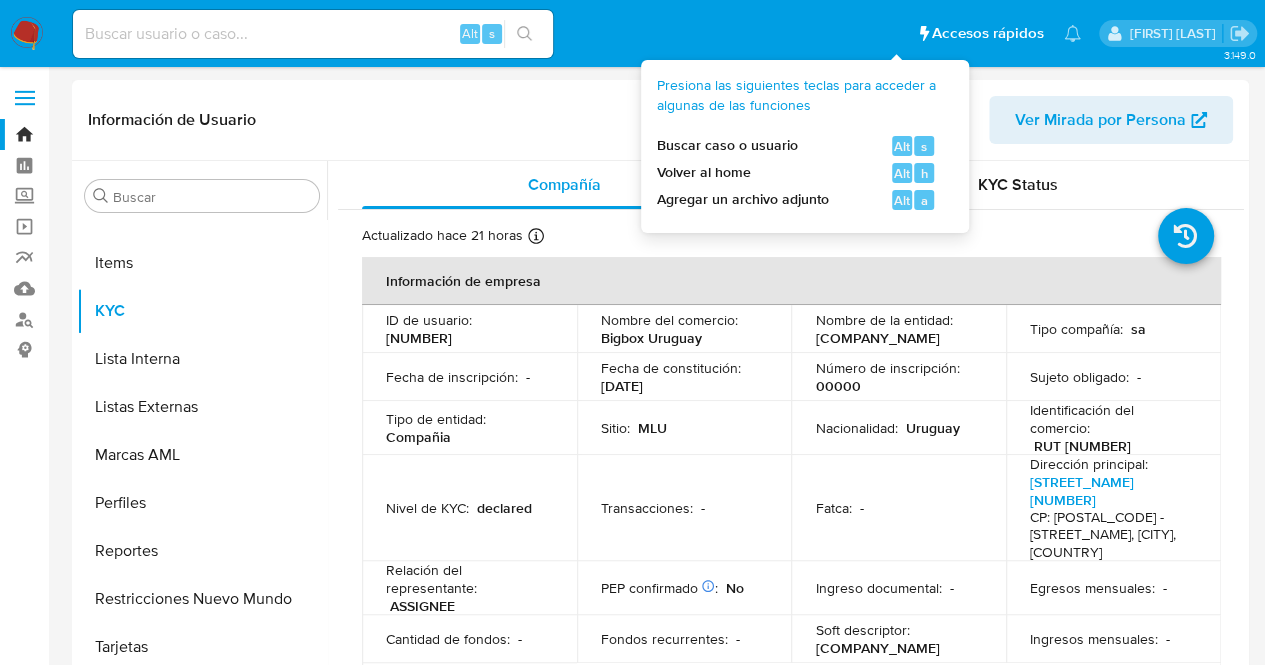 click on "00000" at bounding box center [837, 386] 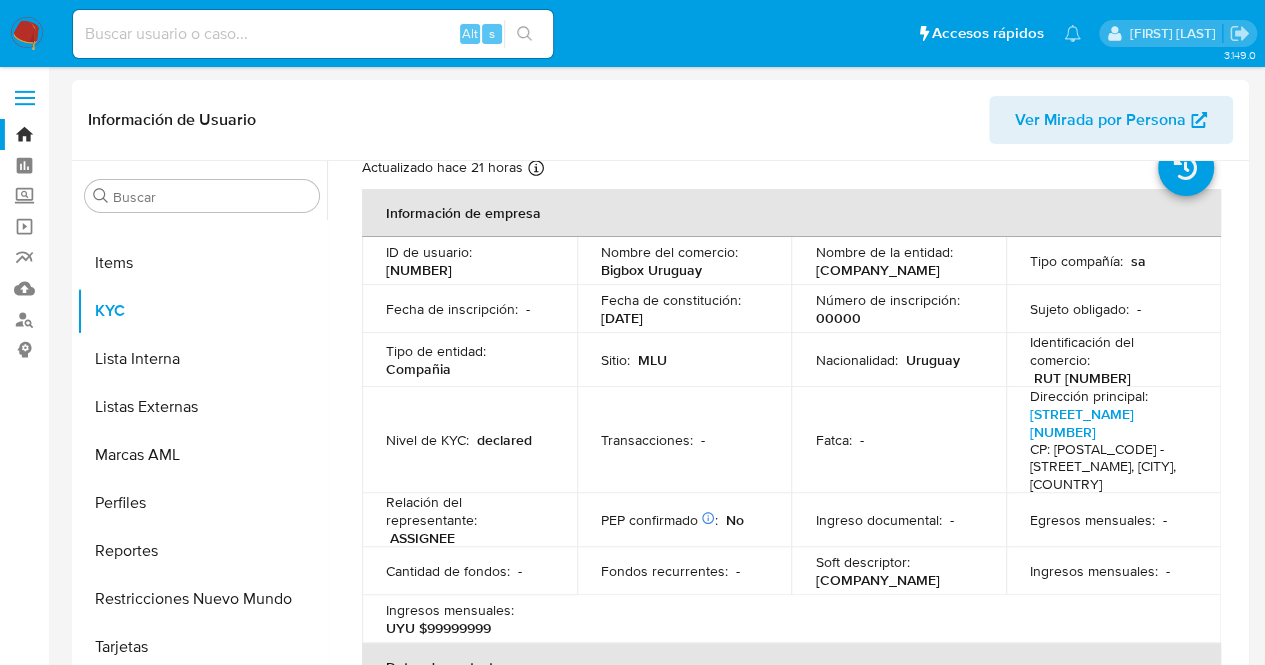 scroll, scrollTop: 39, scrollLeft: 0, axis: vertical 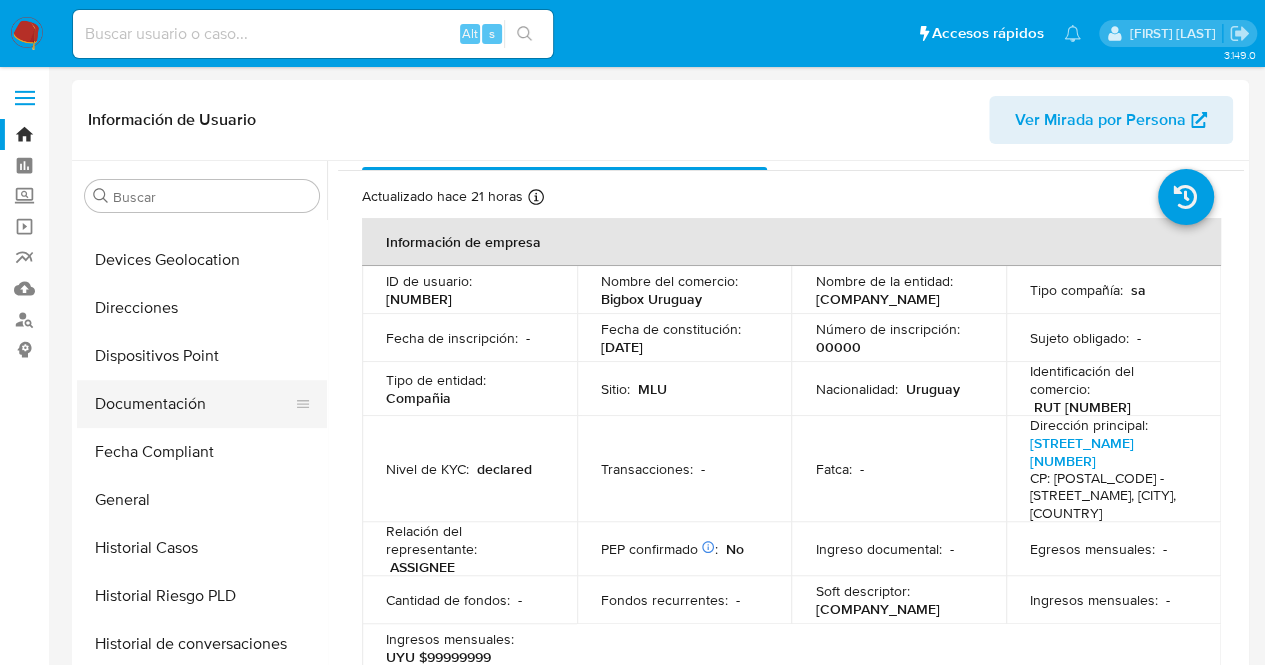 click on "Documentación" at bounding box center (194, 404) 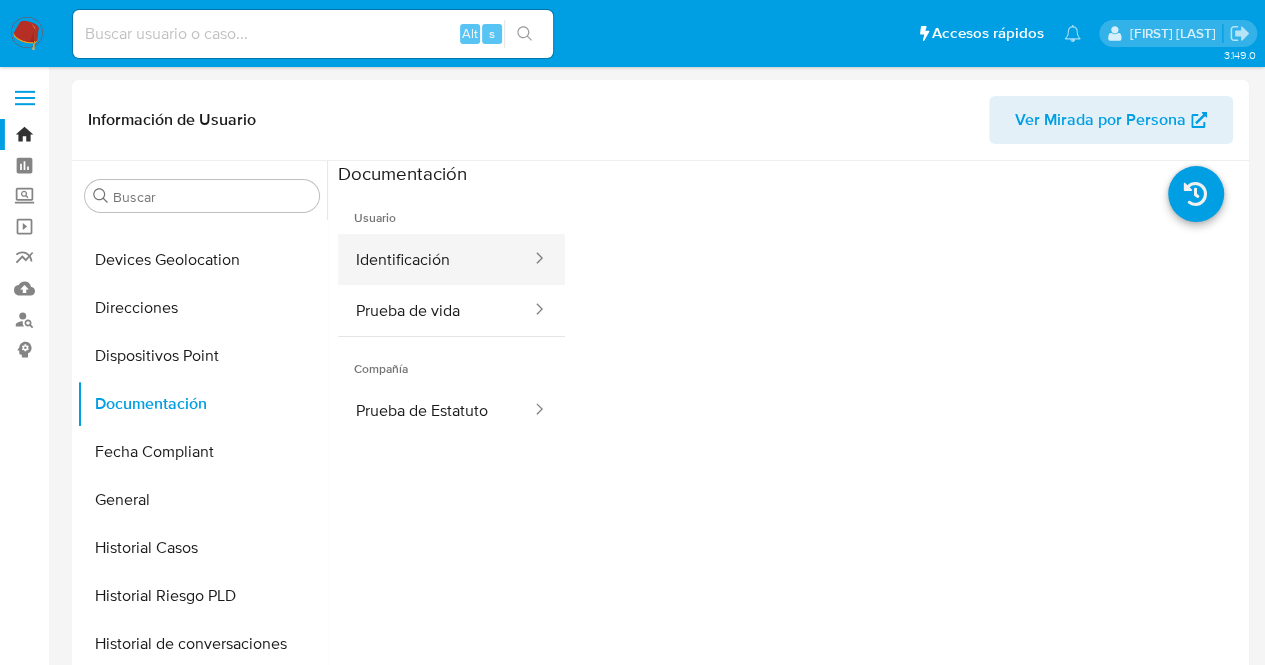 click on "Identificación" at bounding box center [435, 259] 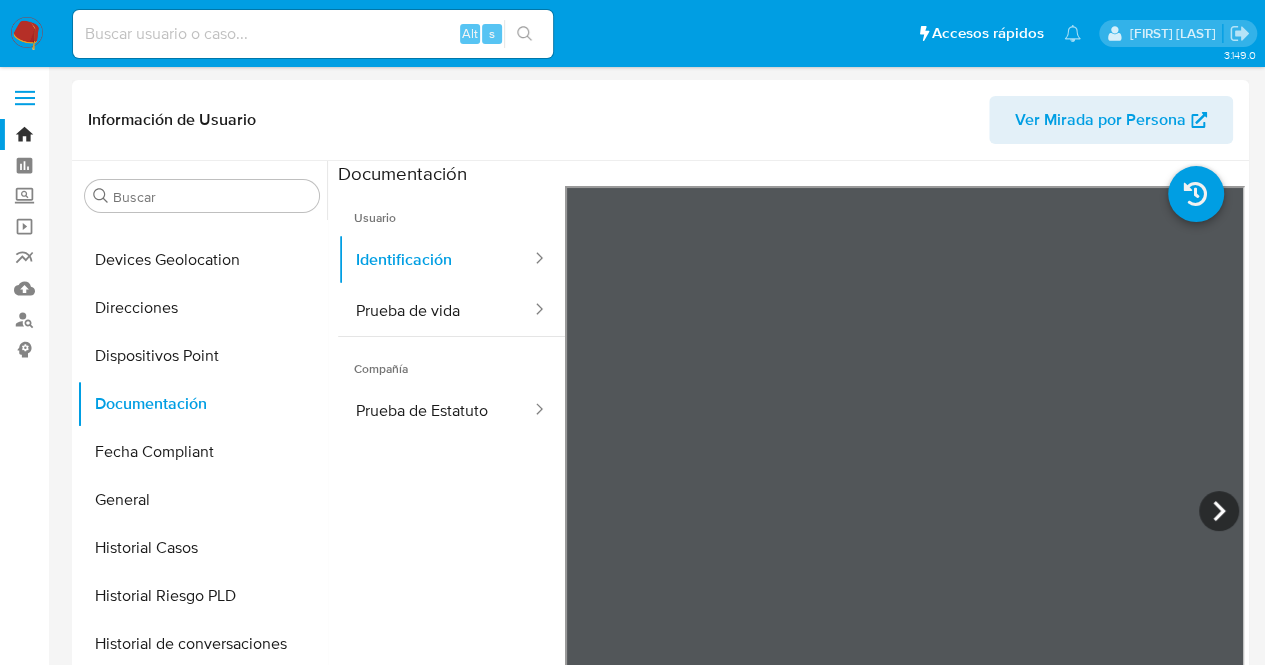 click on "Usuario Identificación Prueba de vida Compañía Prueba de Estatuto" at bounding box center [451, 474] 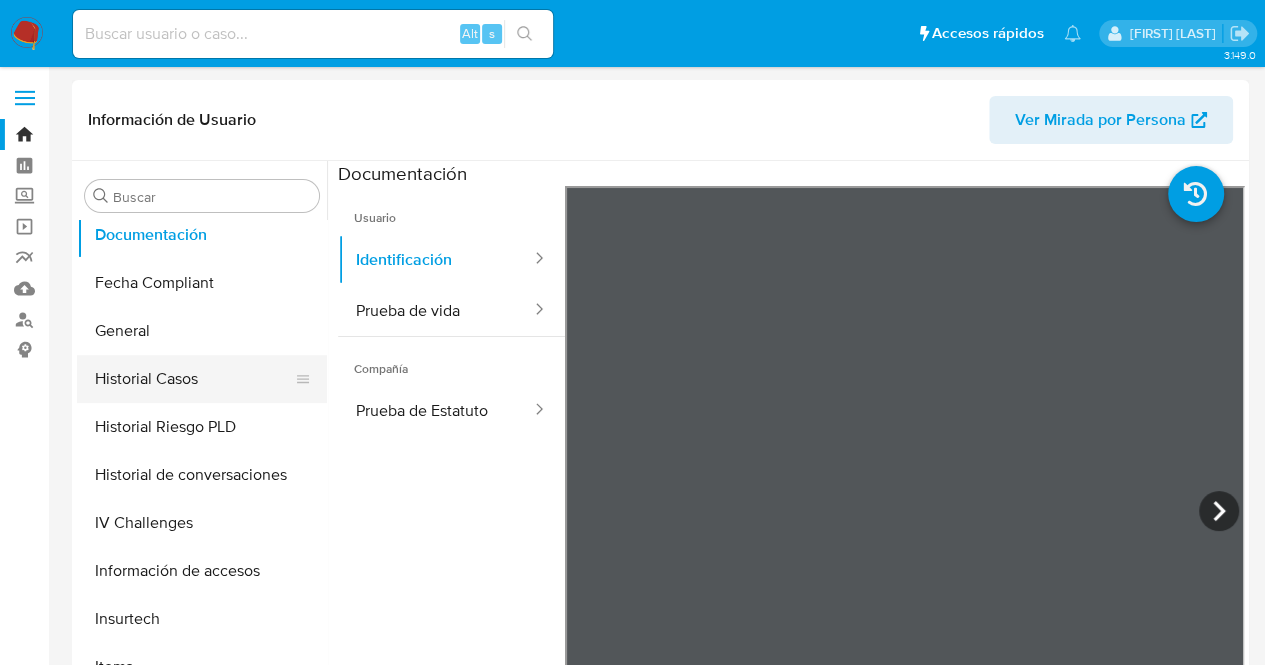 scroll, scrollTop: 472, scrollLeft: 0, axis: vertical 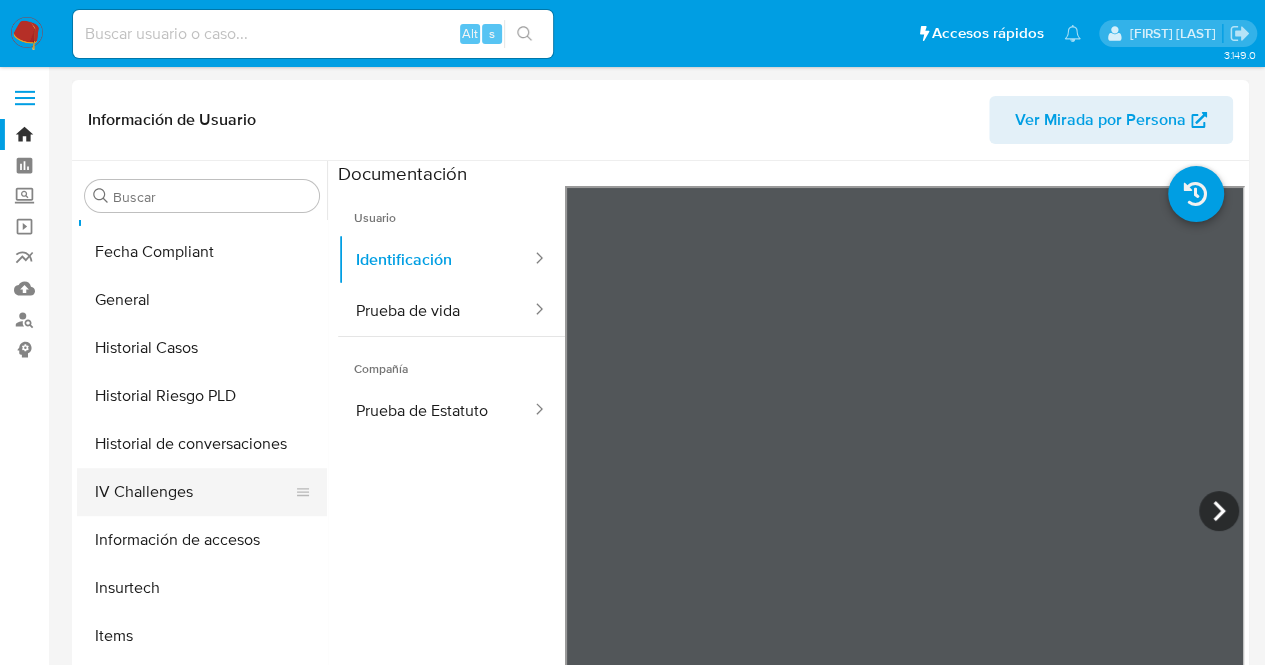 drag, startPoint x: 169, startPoint y: 499, endPoint x: 168, endPoint y: 488, distance: 11.045361 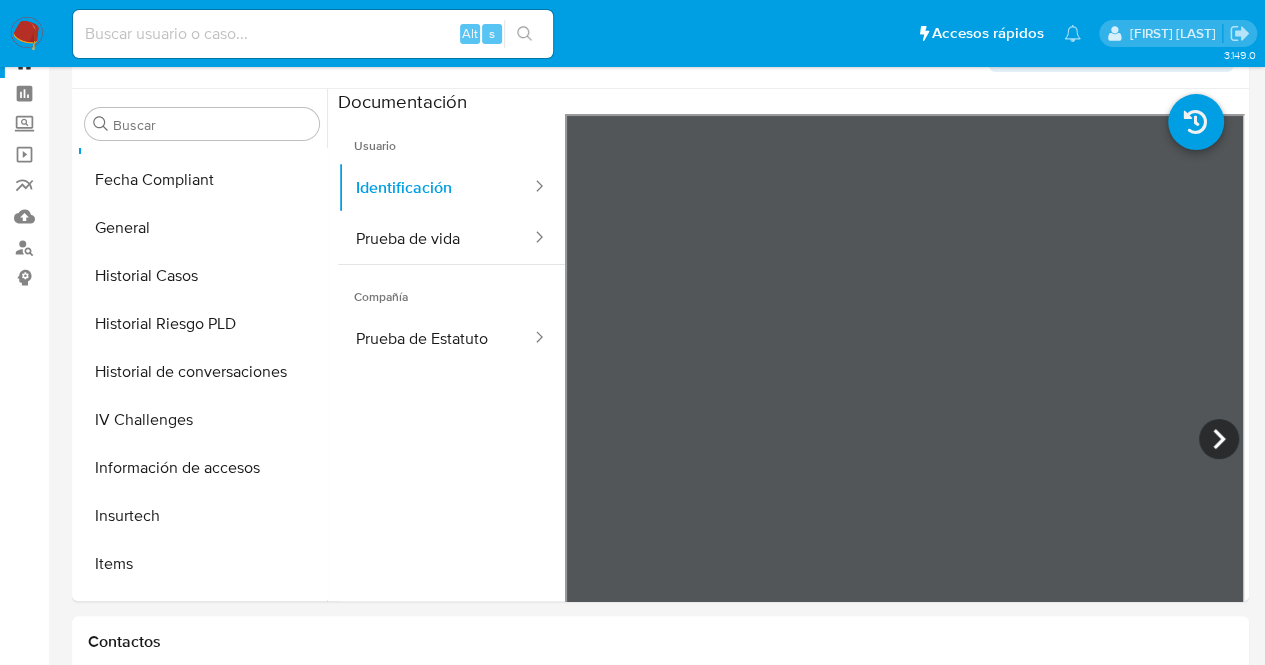 scroll, scrollTop: 100, scrollLeft: 0, axis: vertical 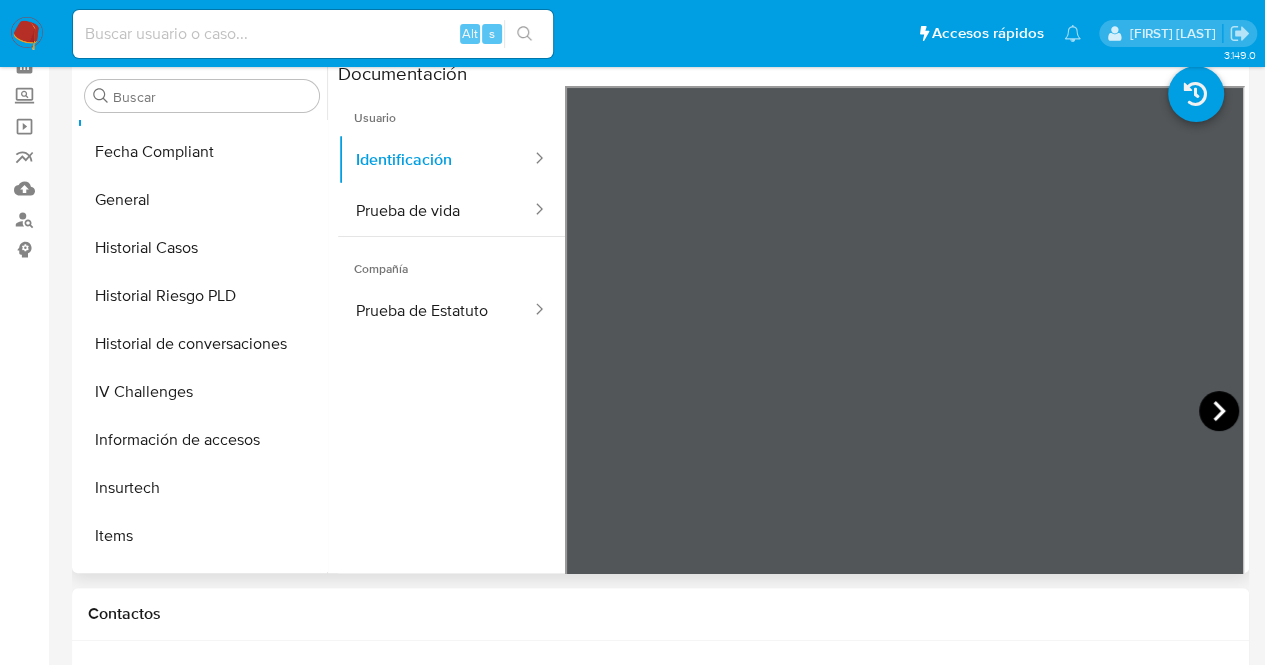click 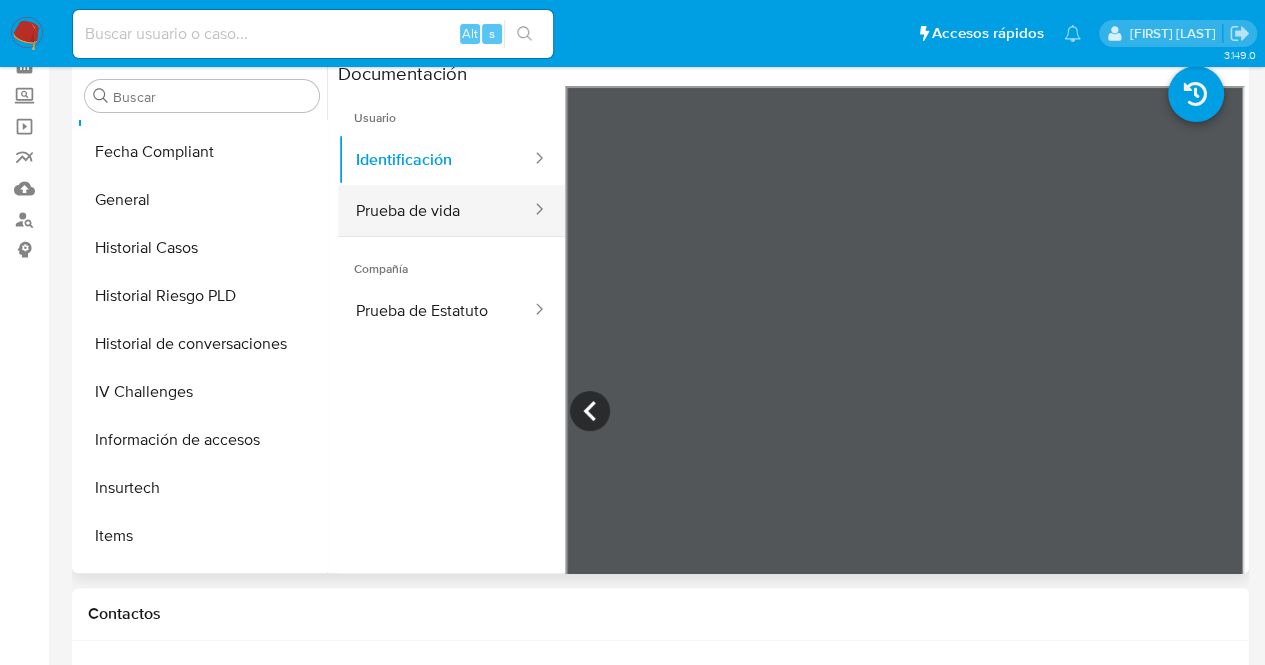 click on "Prueba de vida" at bounding box center [435, 210] 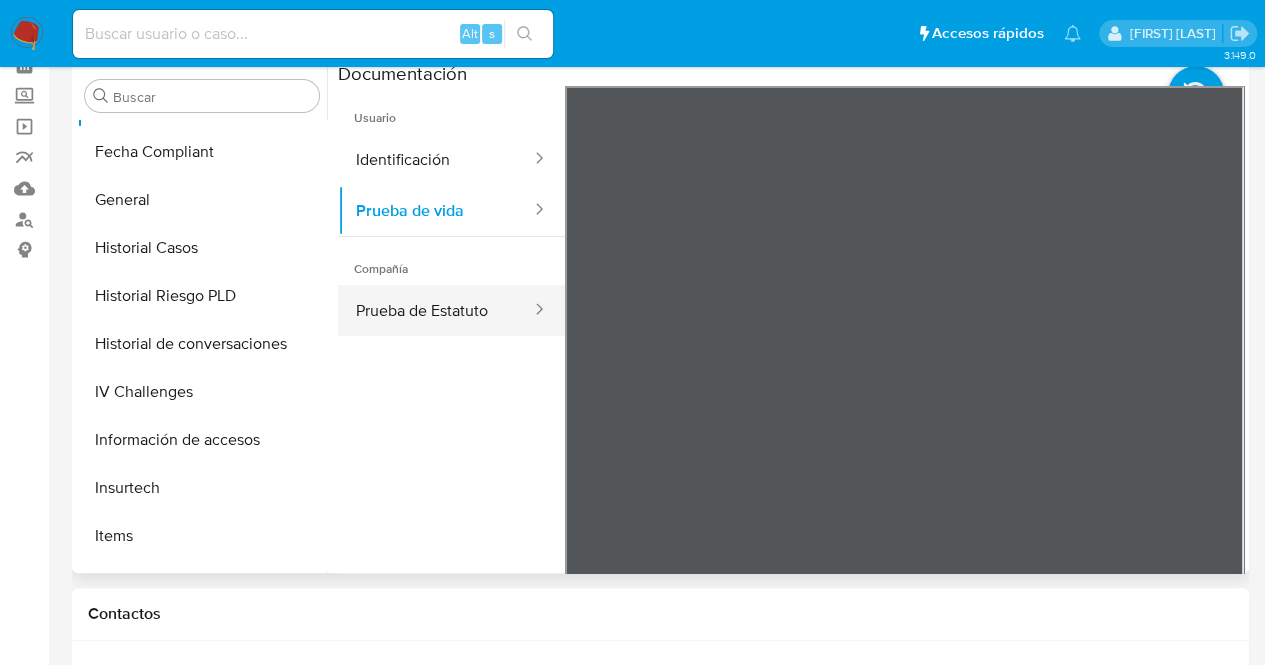 click on "Prueba de Estatuto" at bounding box center (435, 310) 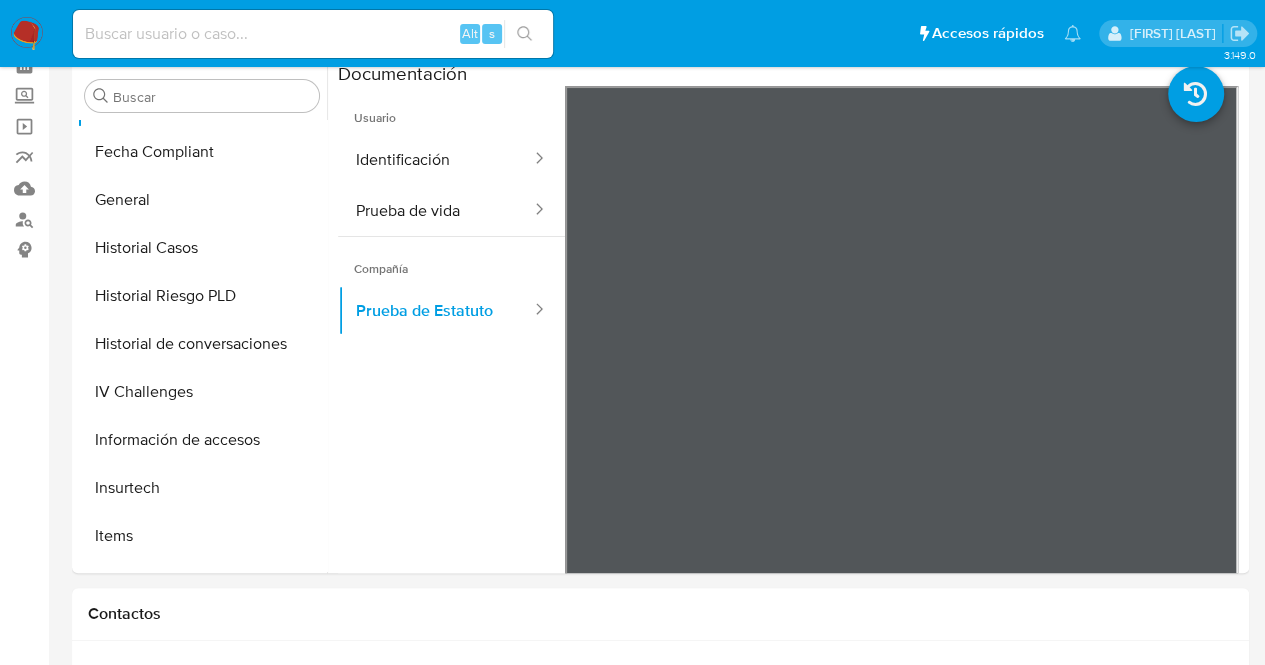 scroll, scrollTop: 0, scrollLeft: 0, axis: both 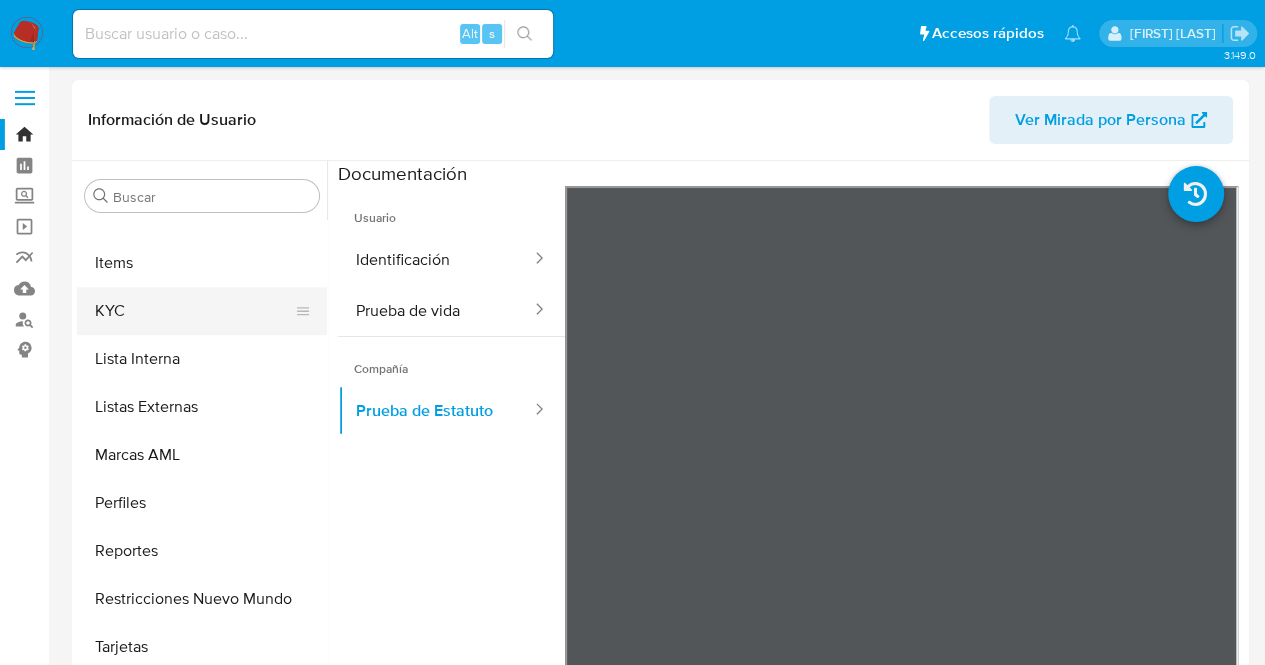 click on "KYC" at bounding box center (194, 311) 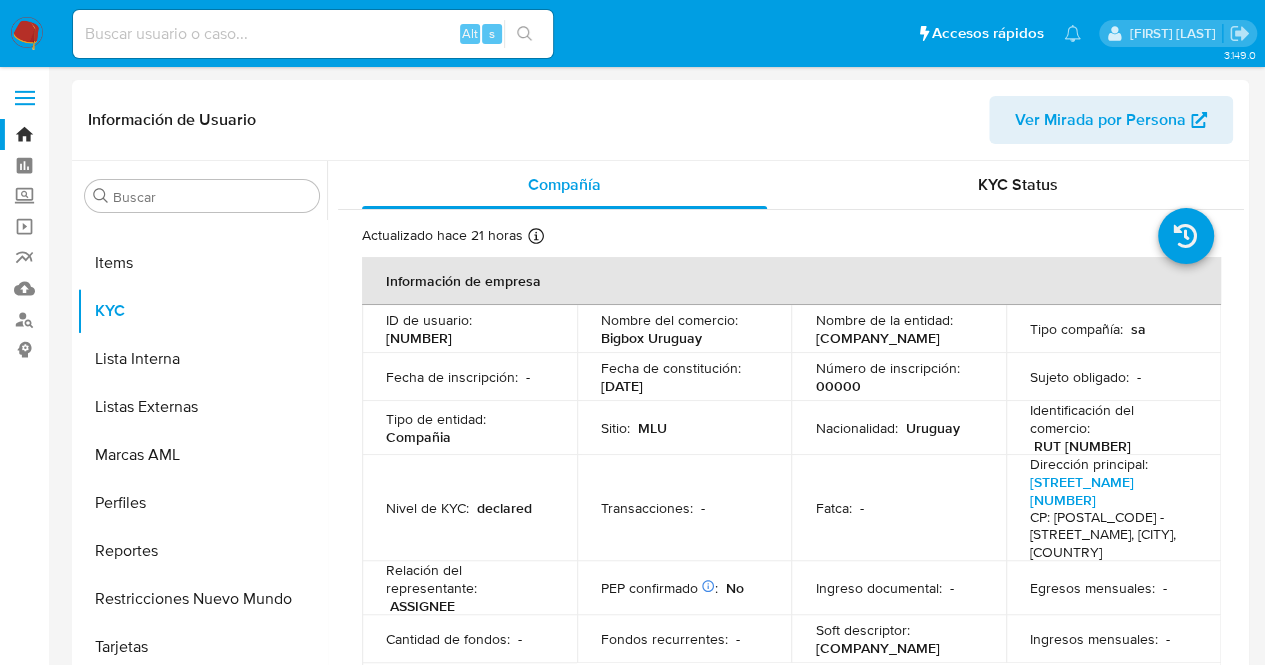 click on "Número de inscripción :    00000" at bounding box center [898, 377] 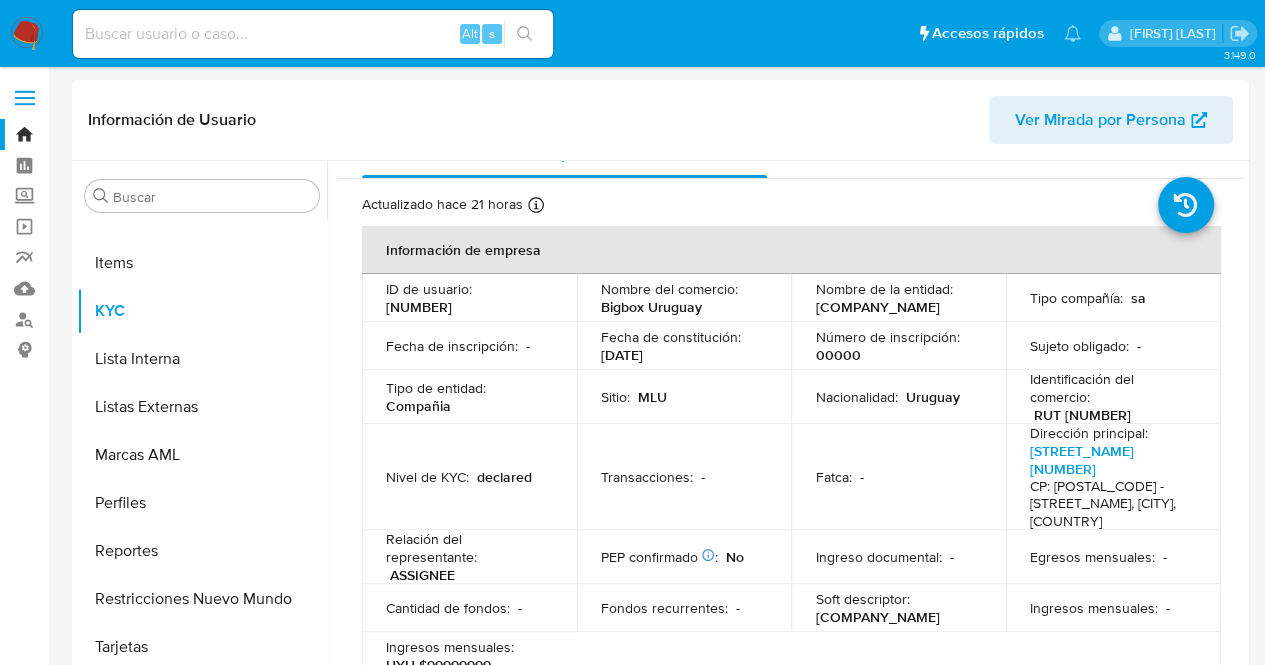 scroll, scrollTop: 0, scrollLeft: 0, axis: both 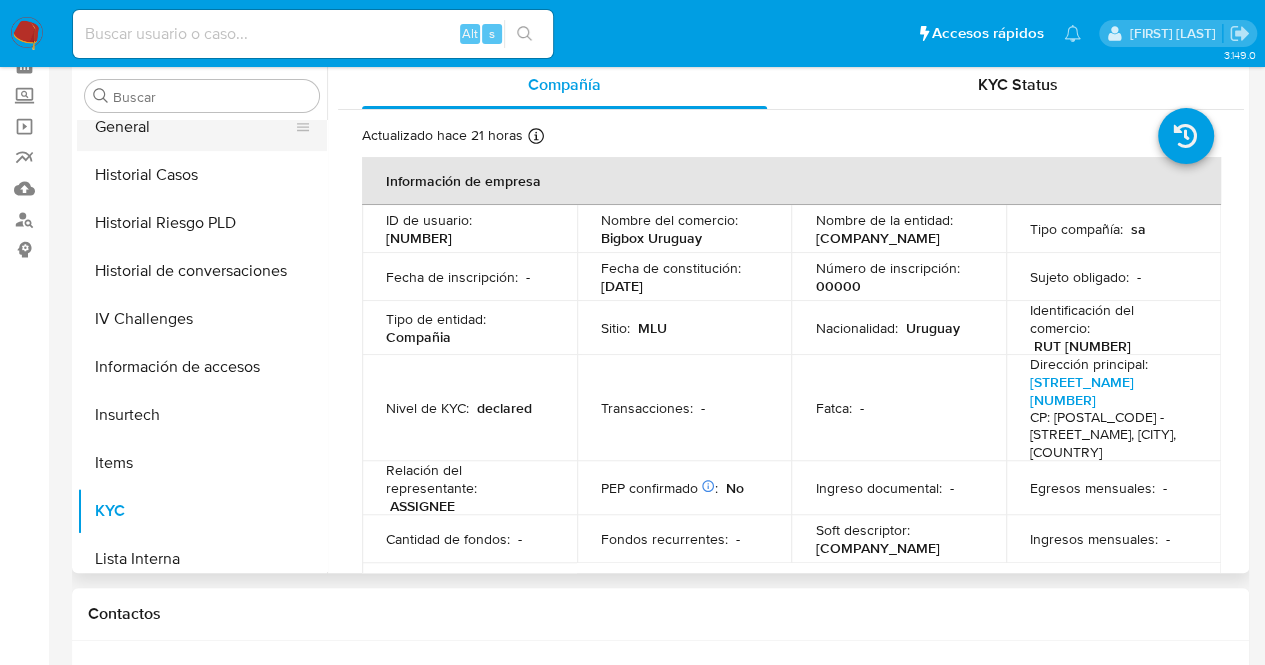 click on "General" at bounding box center [194, 127] 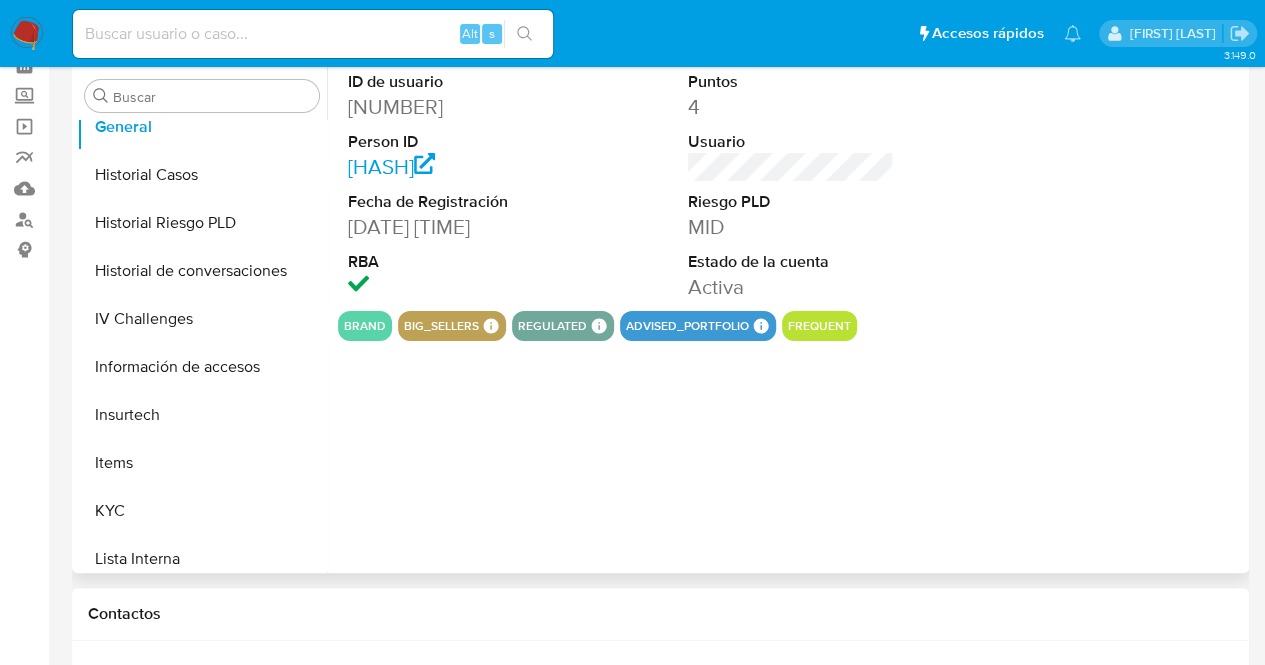 click on "[NUMBER]" at bounding box center [451, 107] 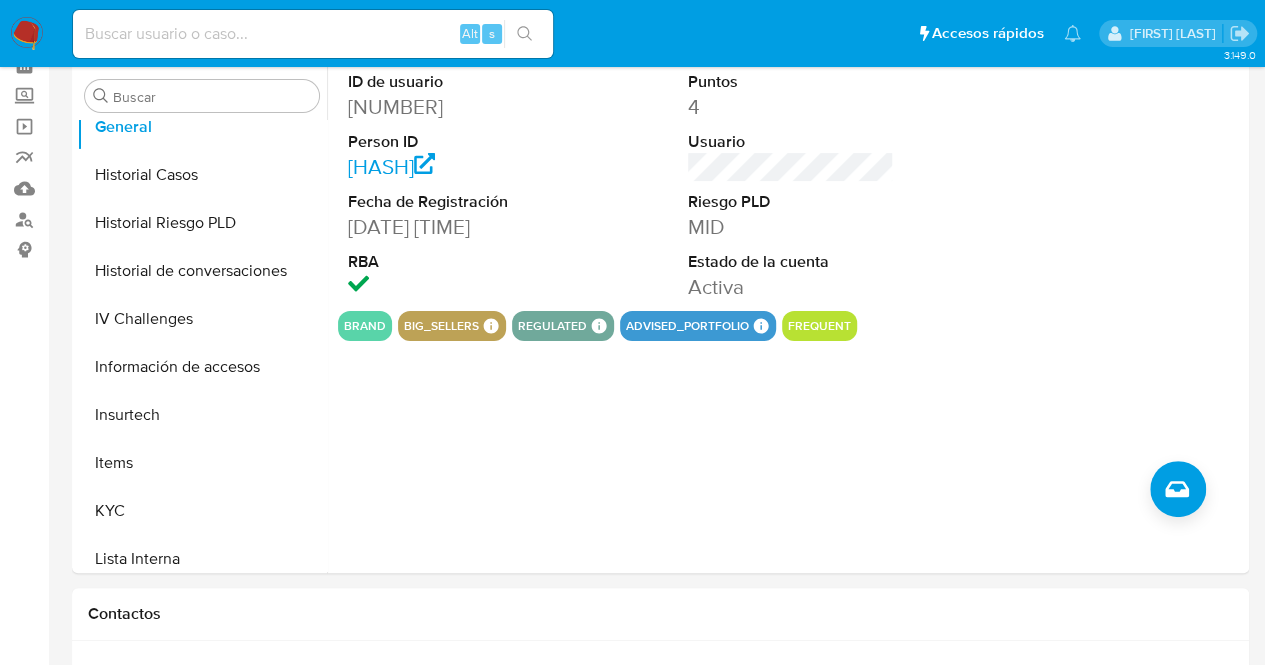 click on "Bandeja Tablero Screening Búsqueda en Listas Watchlist Herramientas Operaciones masivas Reportes Mulan Buscador de personas Consolidado" at bounding box center (24, 1570) 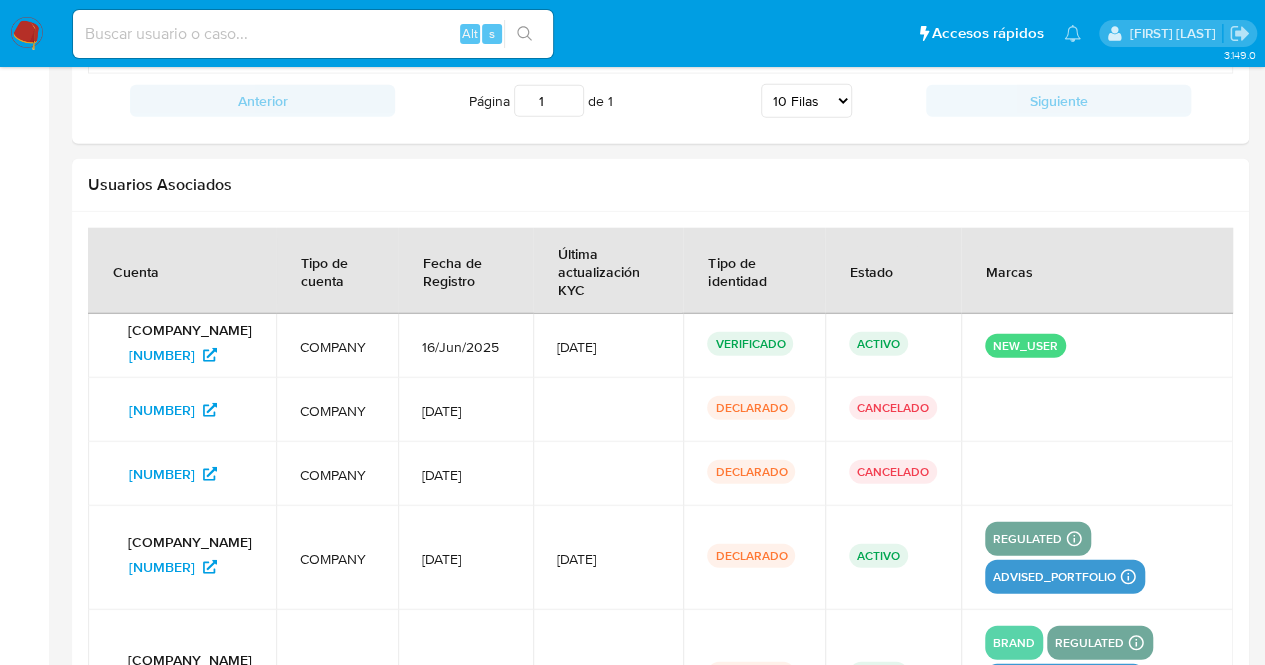 scroll, scrollTop: 2570, scrollLeft: 0, axis: vertical 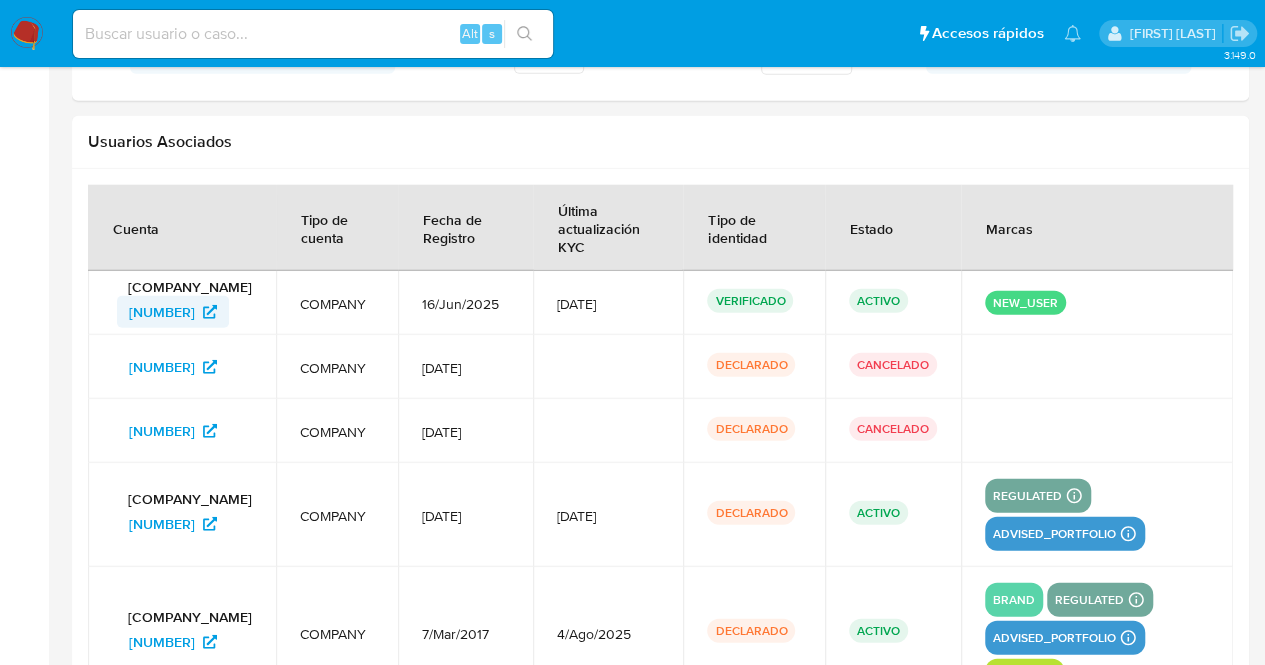 click on "[NUMBER]" at bounding box center (162, 312) 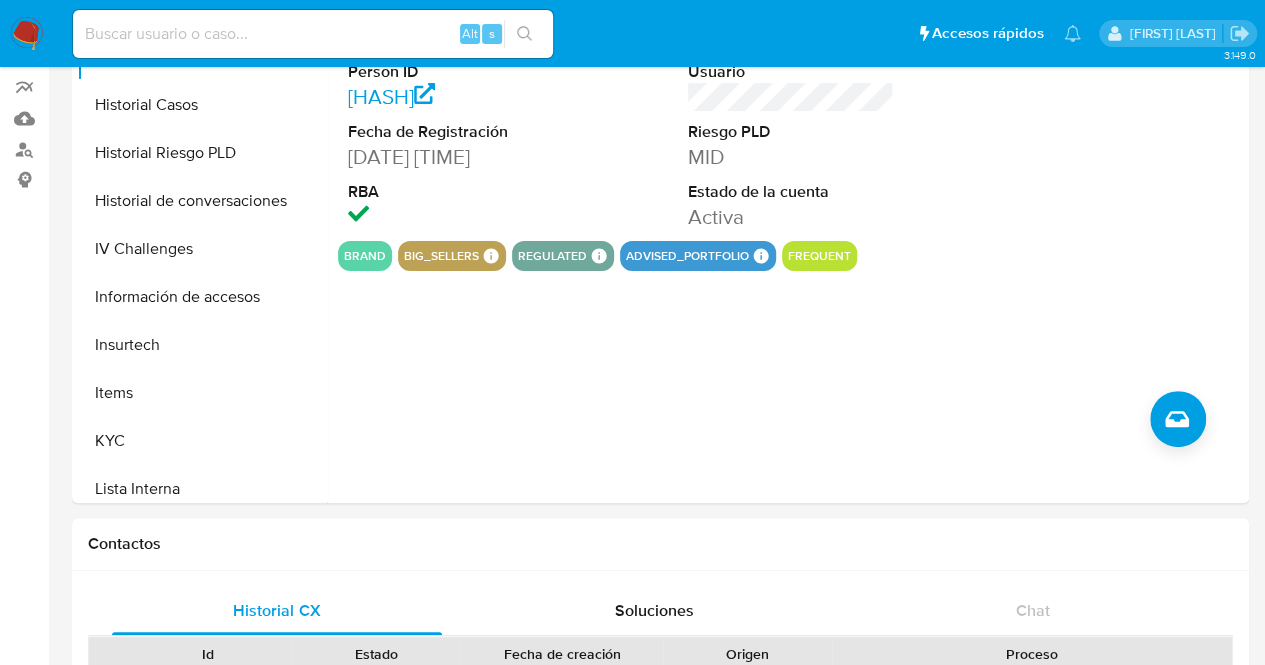 scroll, scrollTop: 0, scrollLeft: 0, axis: both 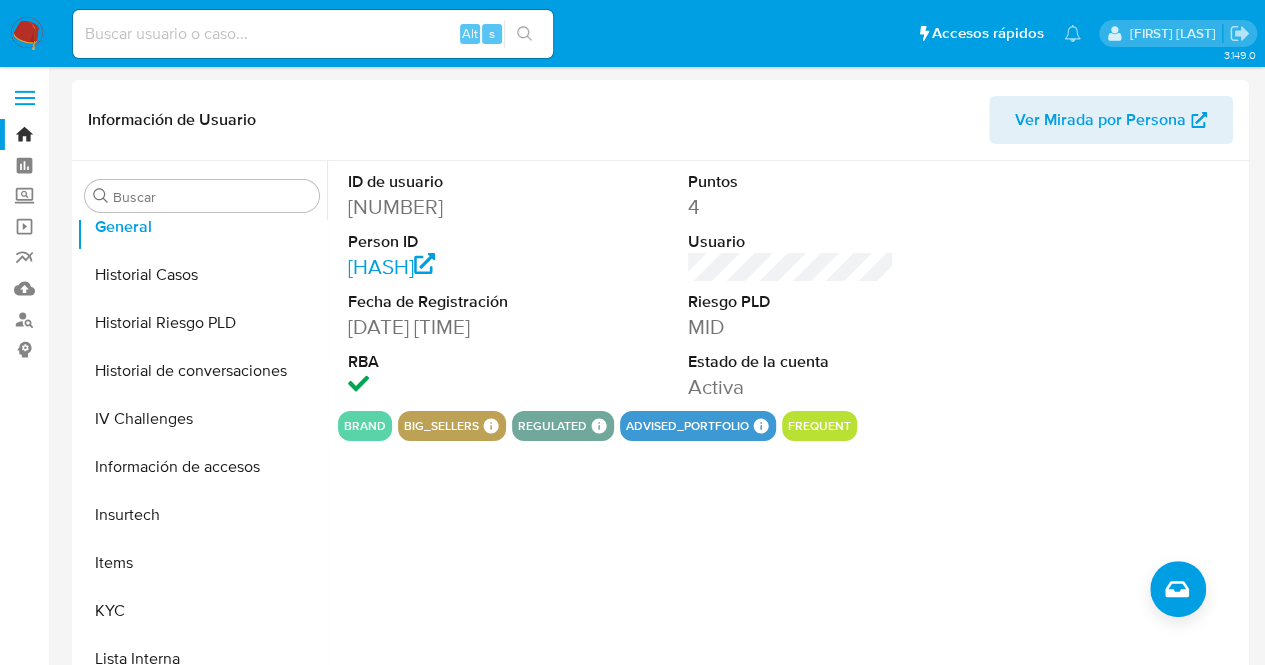 click on "[NUMBER]" at bounding box center (451, 207) 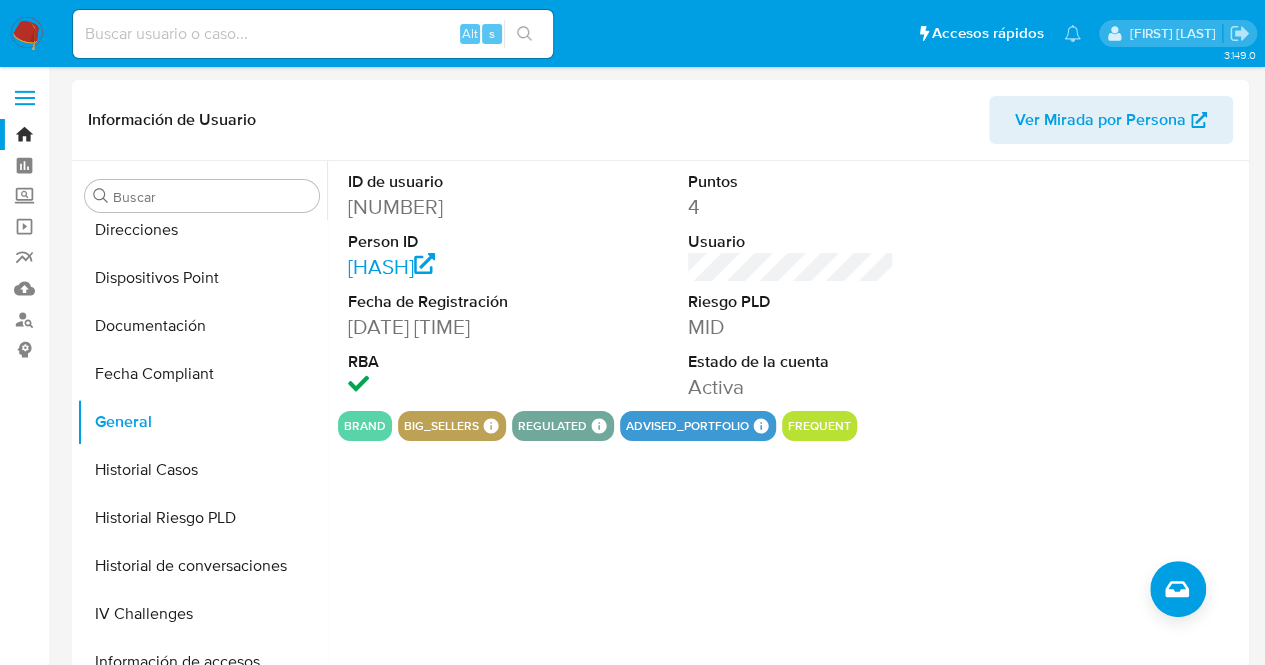 scroll, scrollTop: 145, scrollLeft: 0, axis: vertical 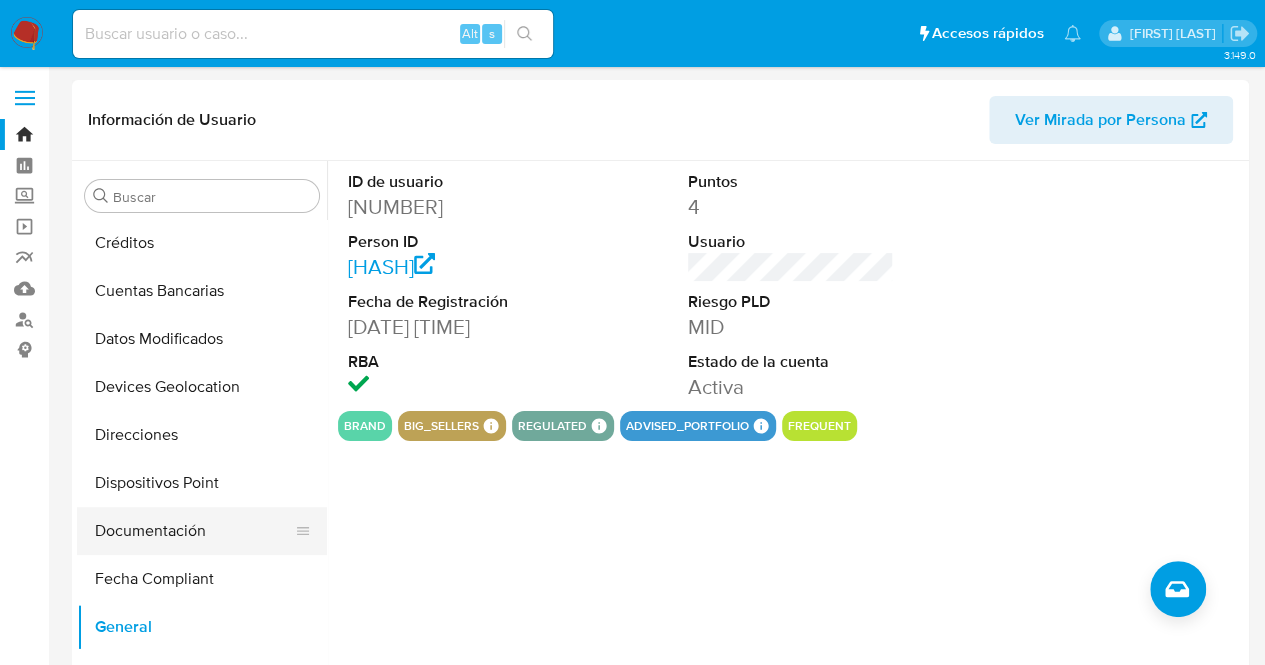 click on "Documentación" at bounding box center [194, 531] 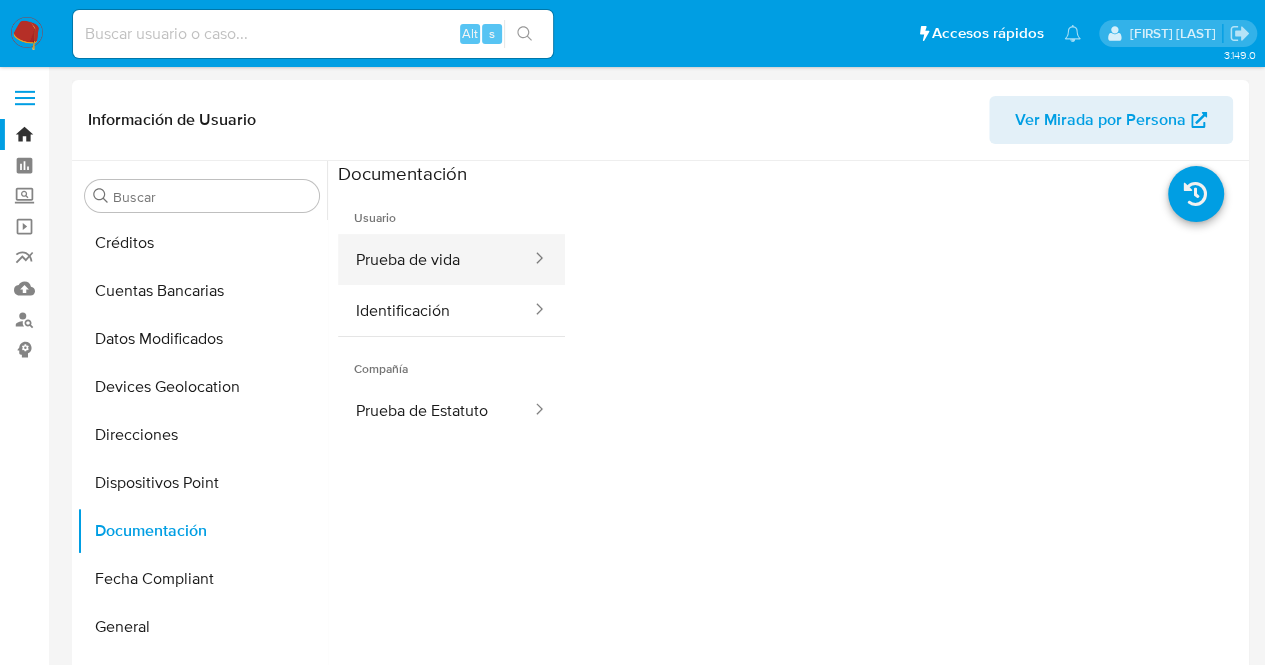 click on "Prueba de vida" at bounding box center (435, 259) 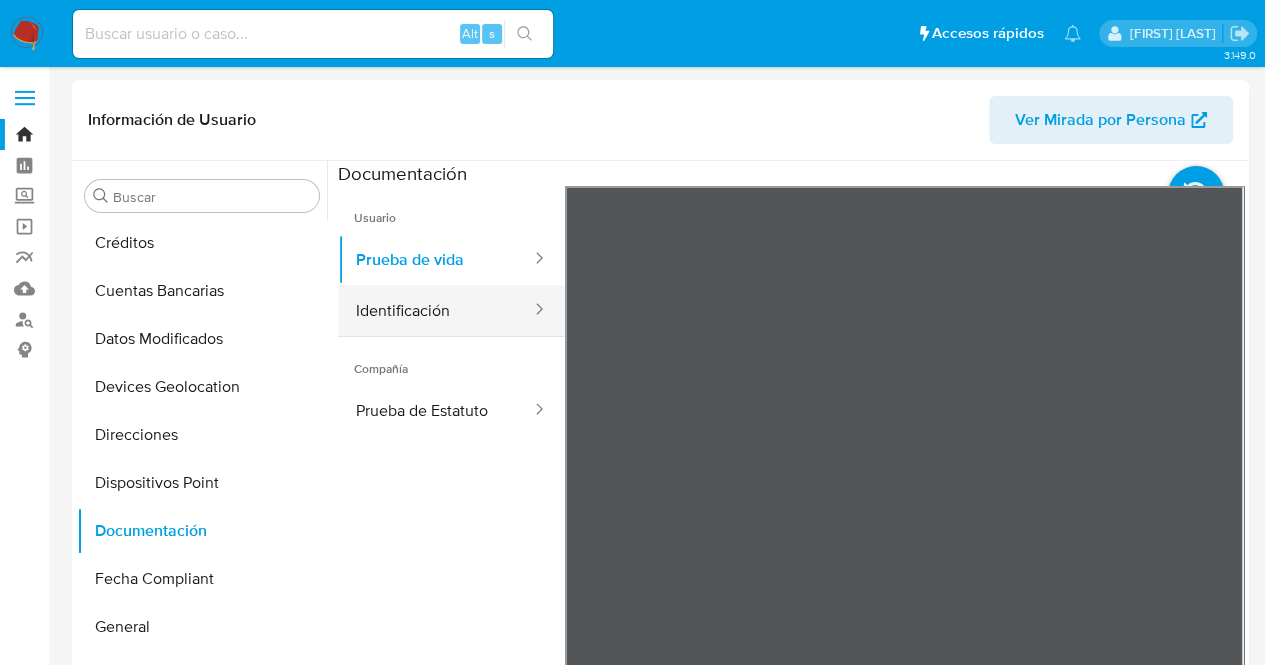 click on "Identificación" at bounding box center (435, 310) 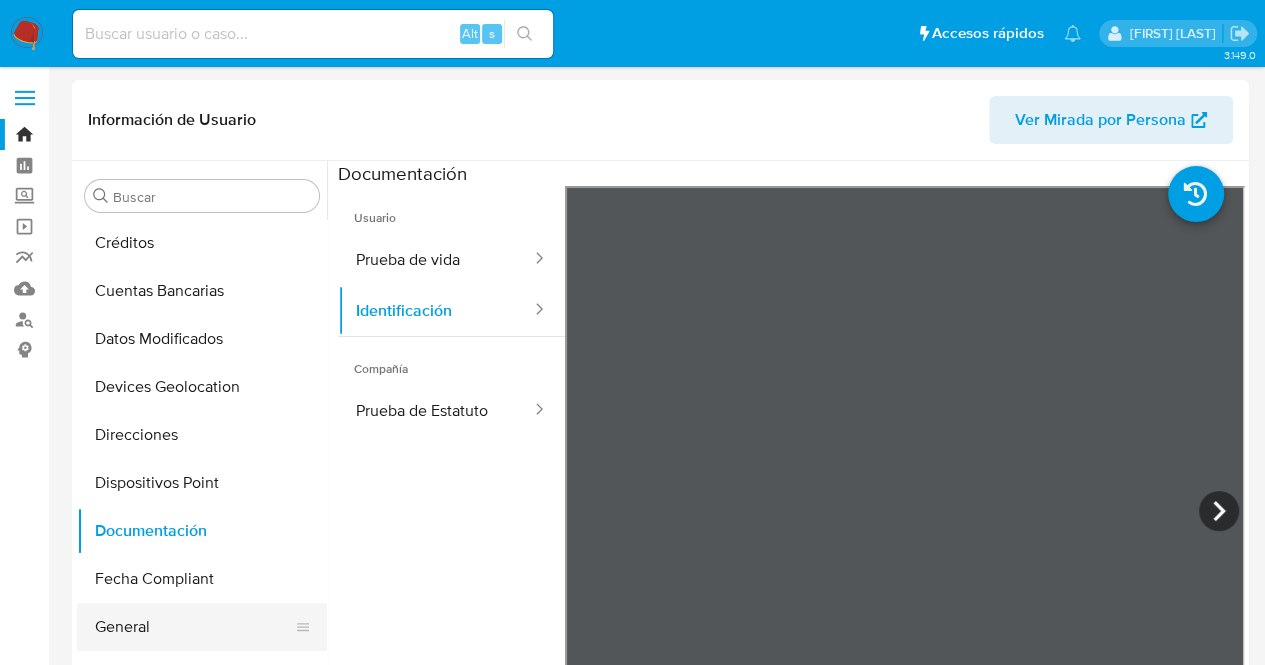 click on "General" at bounding box center (194, 627) 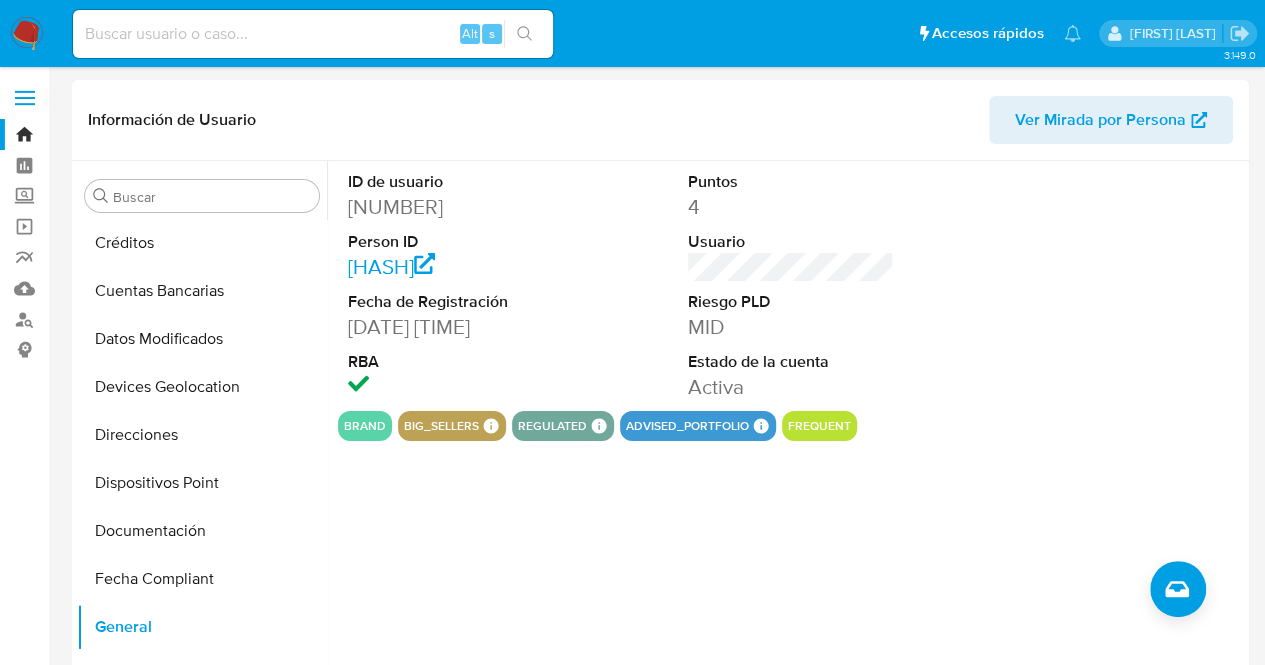 scroll, scrollTop: 100, scrollLeft: 0, axis: vertical 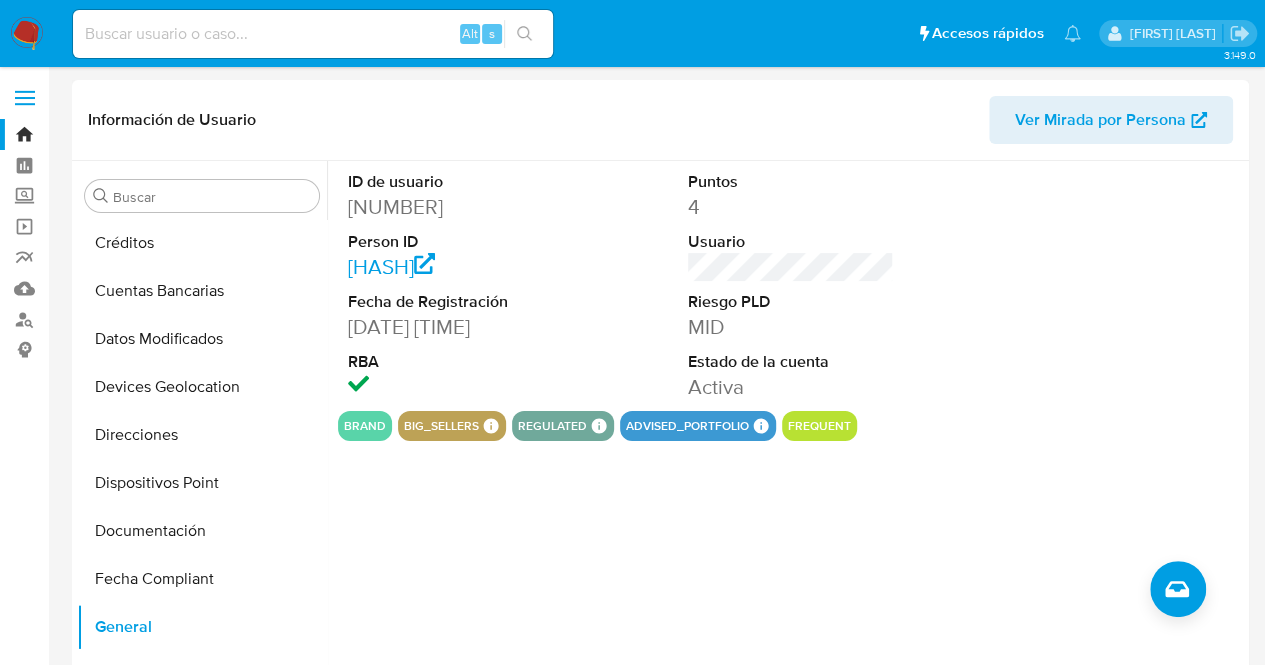 click on "Estado de la cuenta" at bounding box center [791, 362] 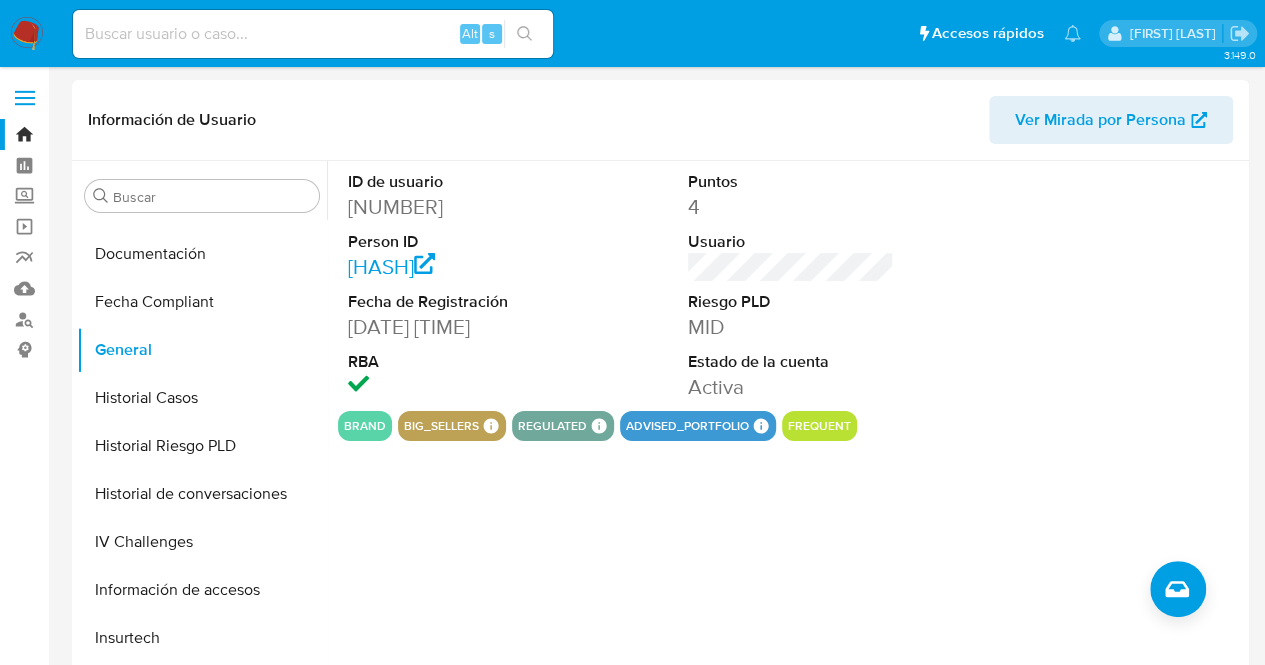 scroll, scrollTop: 545, scrollLeft: 0, axis: vertical 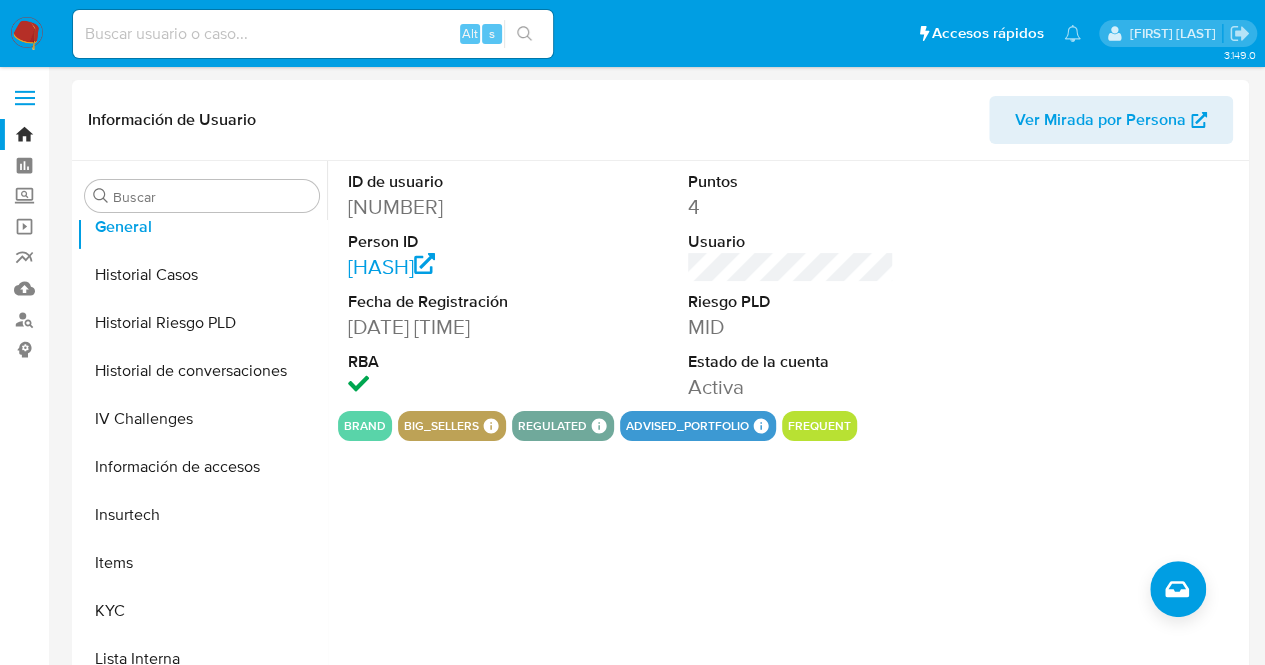 click on "Historial Riesgo PLD" at bounding box center (202, 323) 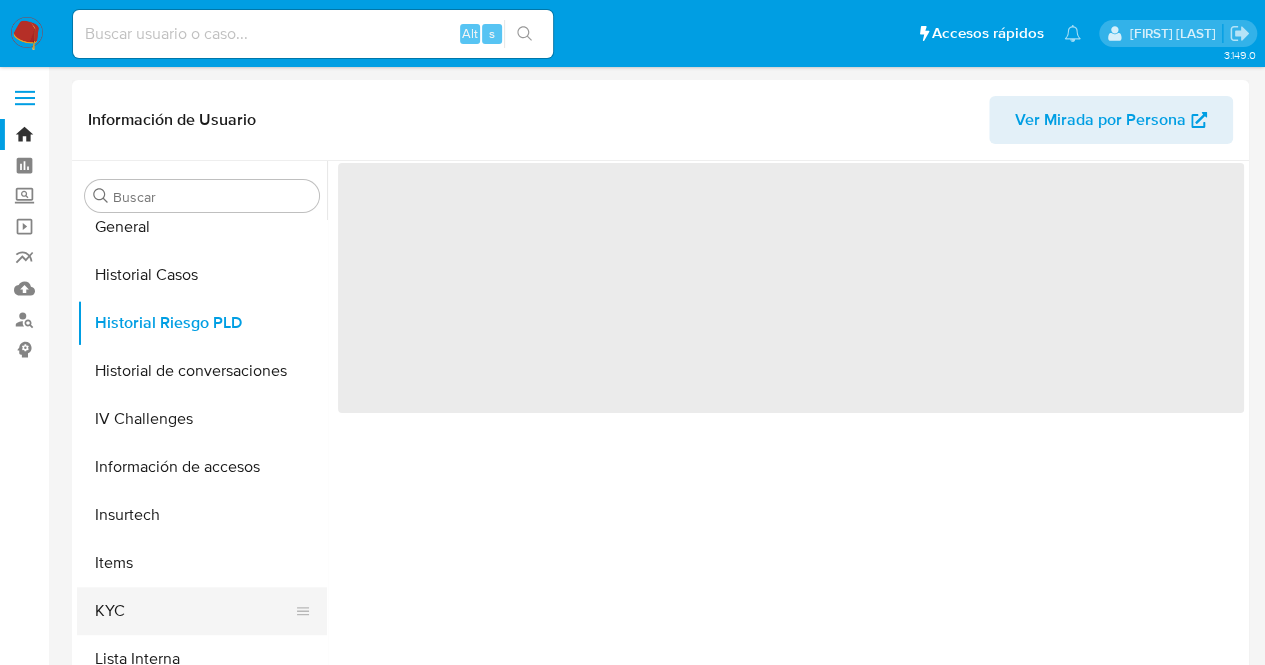 click on "KYC" at bounding box center [194, 611] 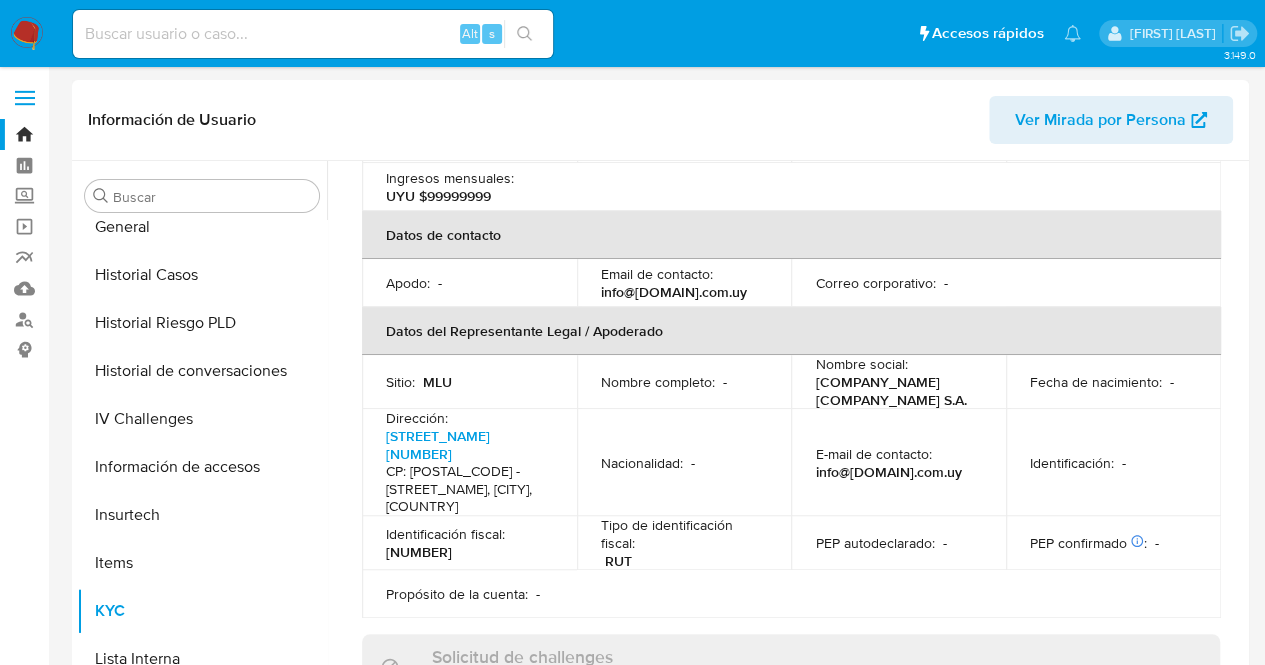 scroll, scrollTop: 0, scrollLeft: 0, axis: both 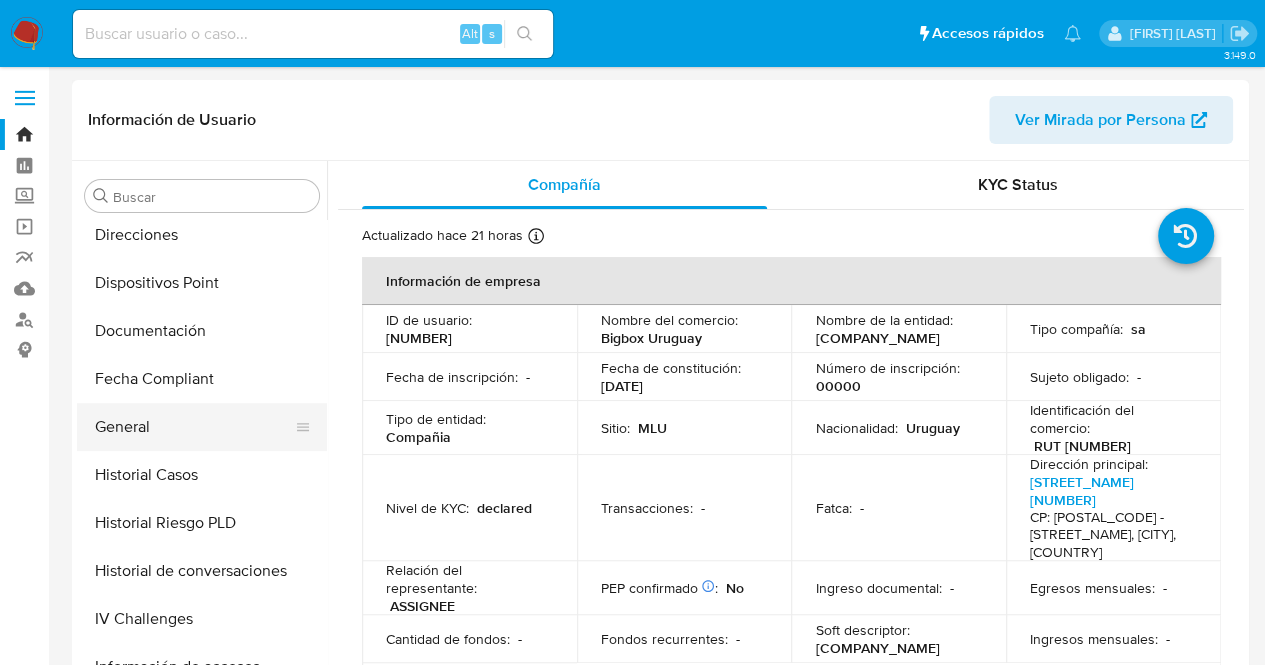 click on "General" at bounding box center [194, 427] 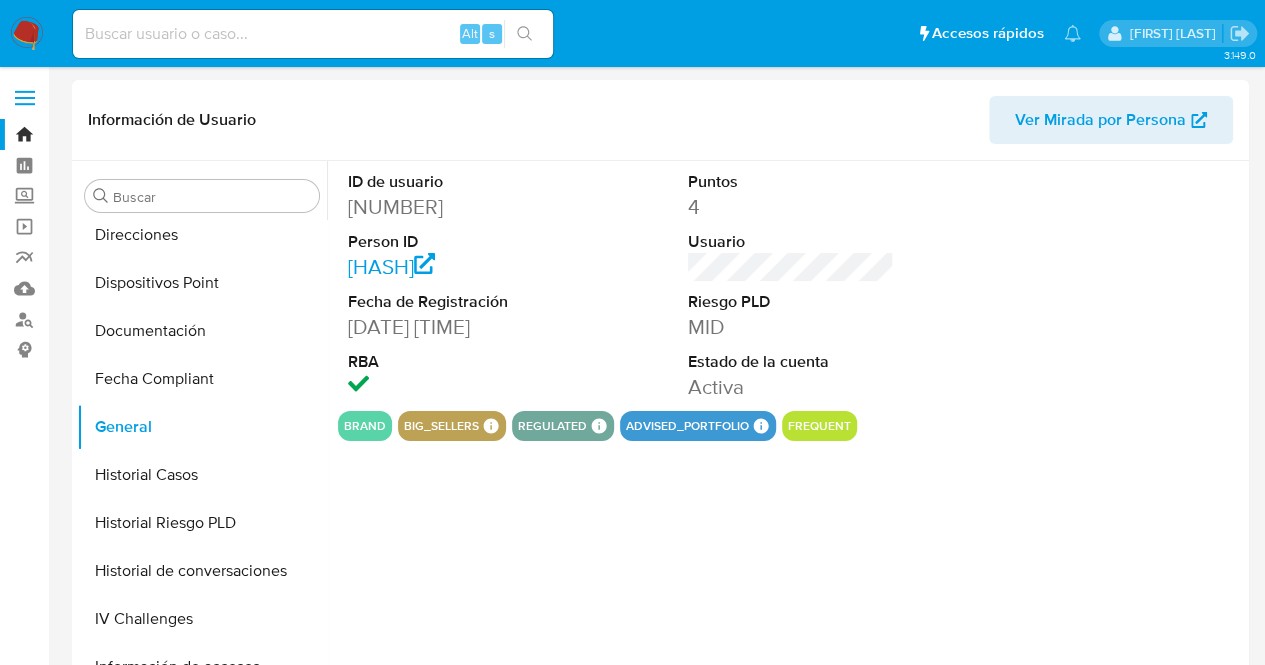 click on "[NUMBER]" at bounding box center (451, 207) 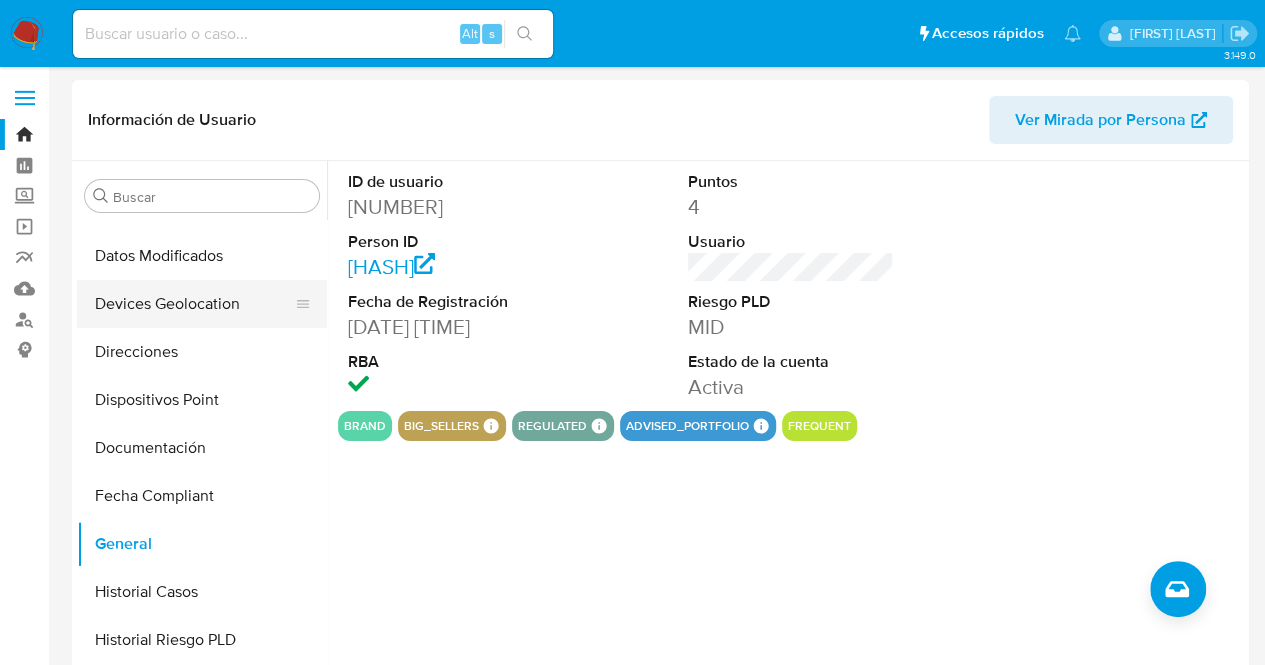 scroll, scrollTop: 145, scrollLeft: 0, axis: vertical 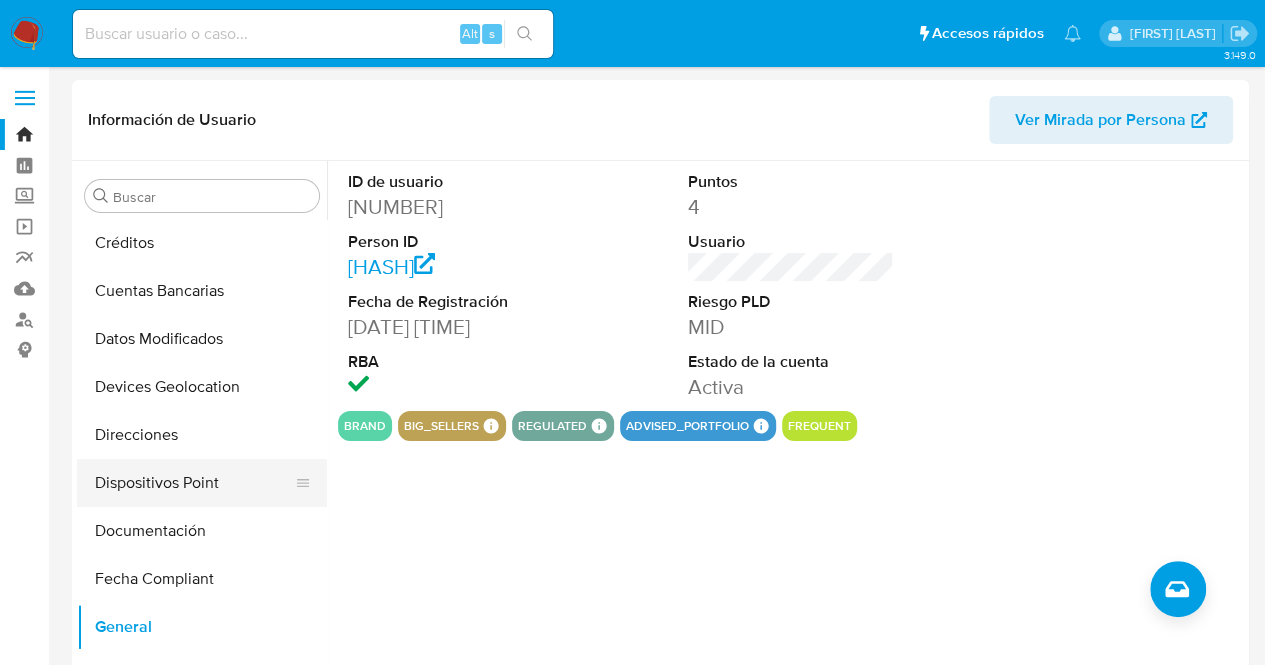 click on "Dispositivos Point" at bounding box center (194, 483) 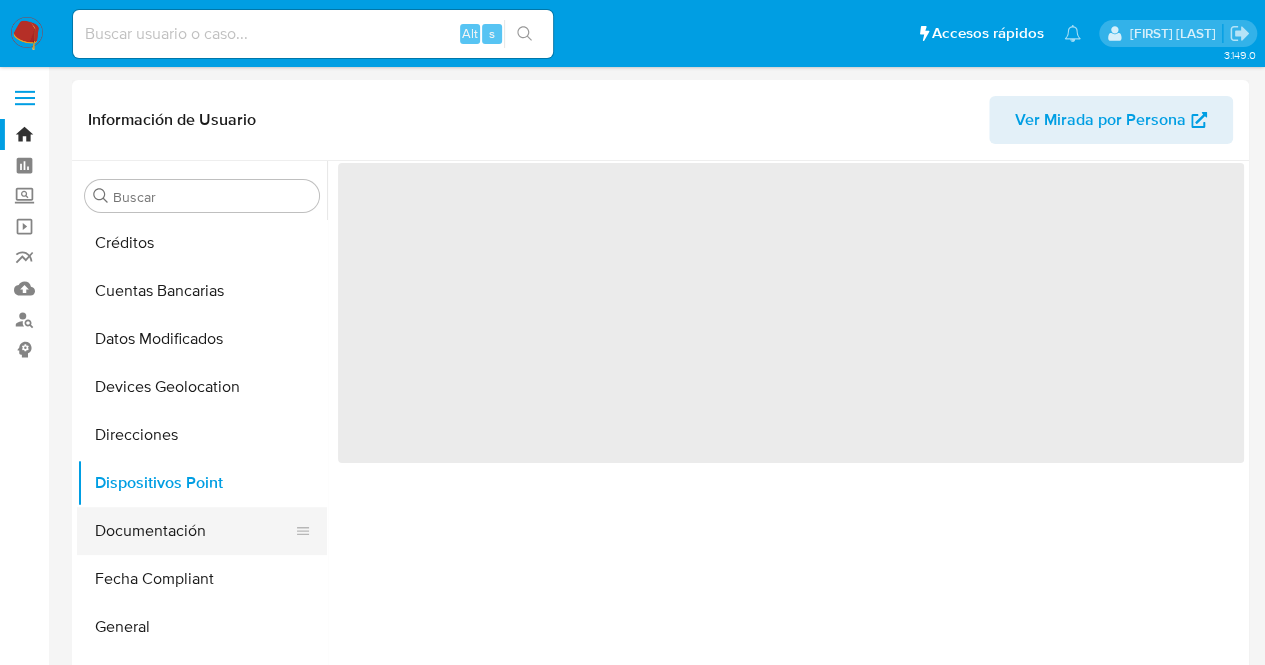 click on "Documentación" at bounding box center (194, 531) 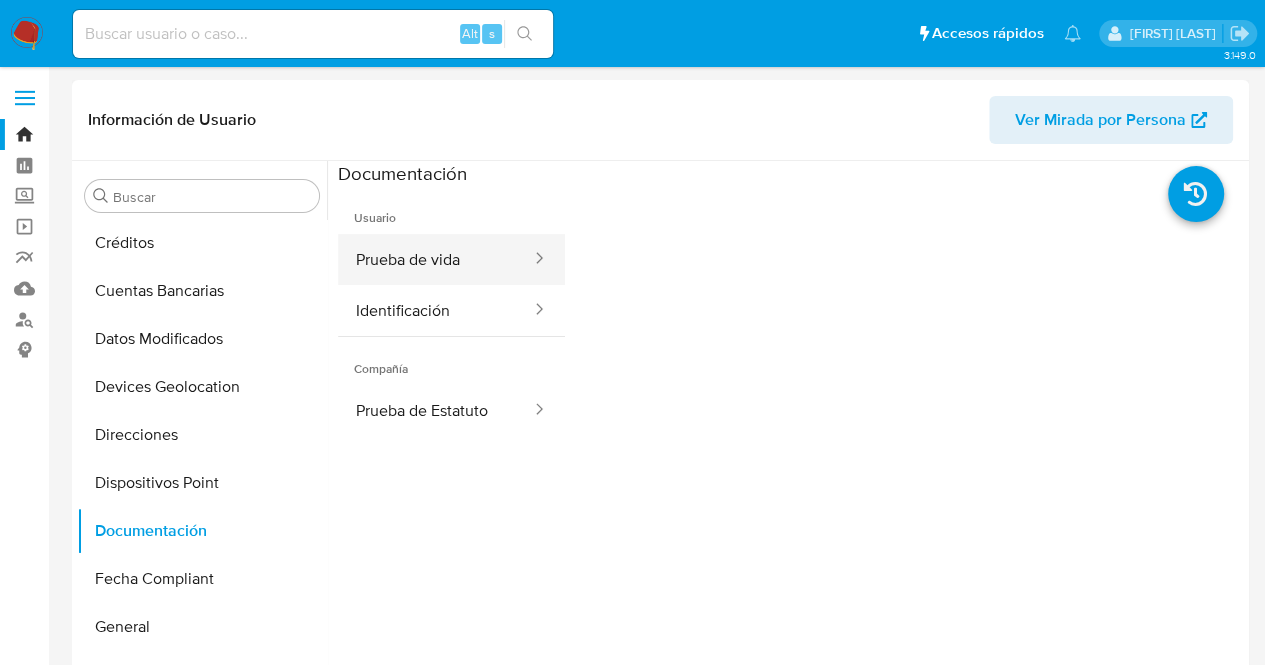 click on "Prueba de vida" at bounding box center [435, 259] 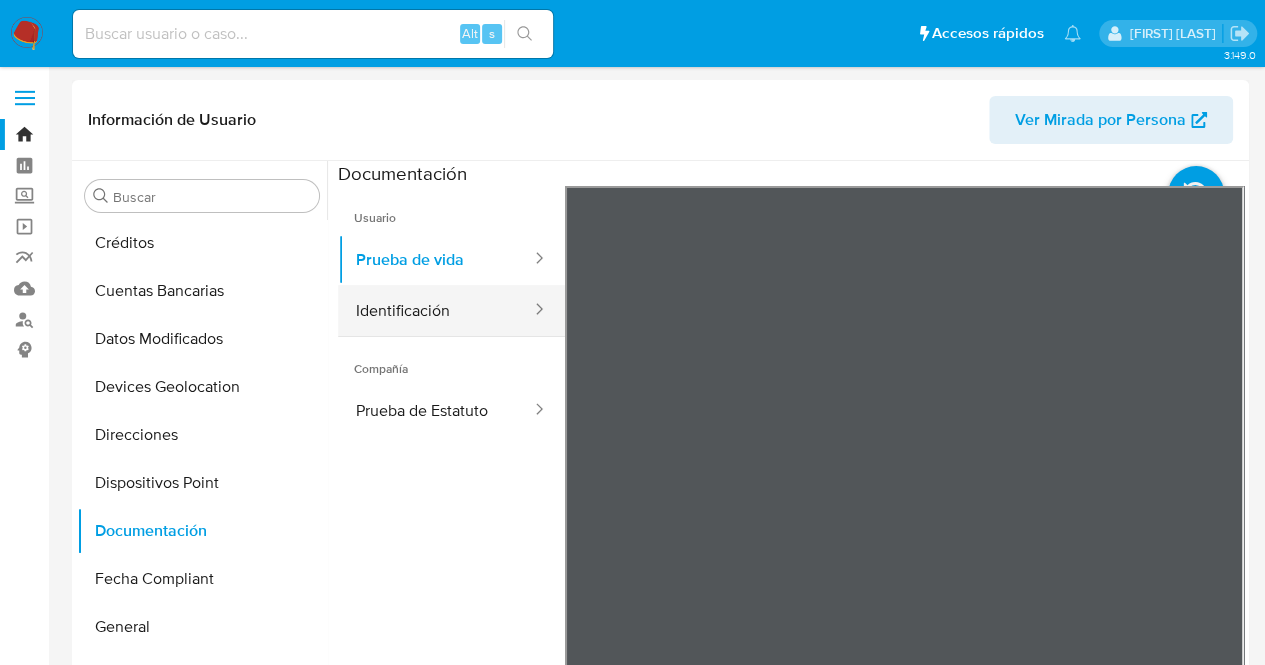 click on "Identificación" at bounding box center (435, 310) 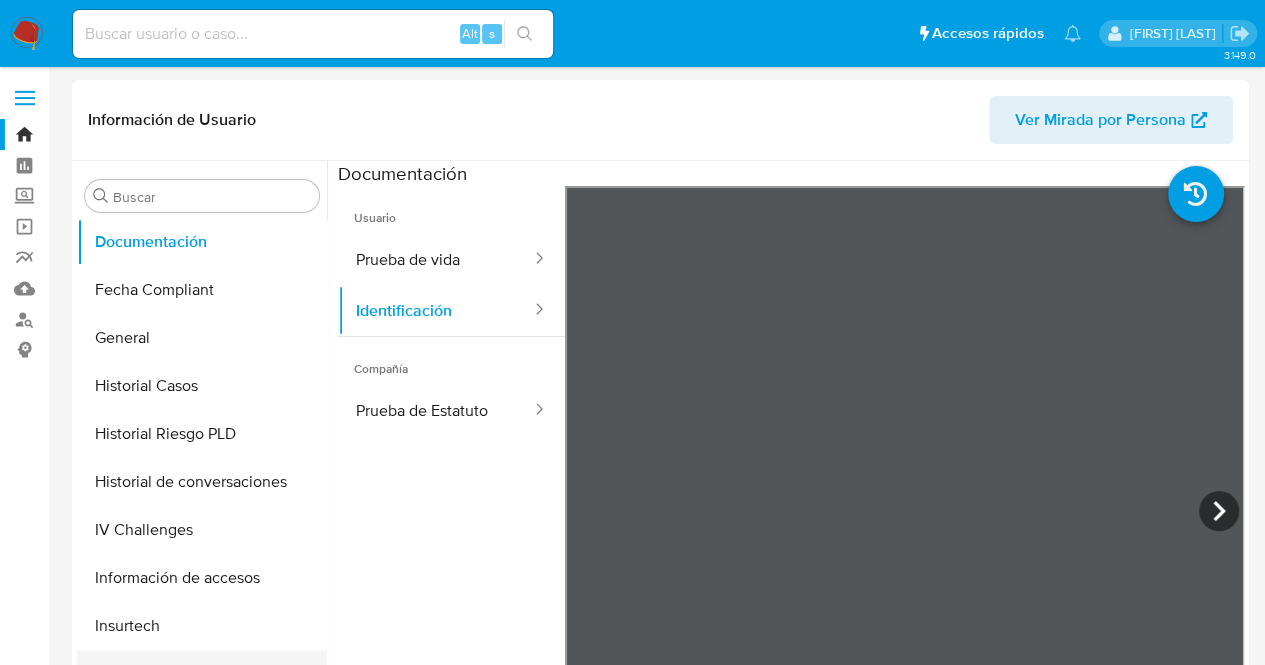 scroll, scrollTop: 745, scrollLeft: 0, axis: vertical 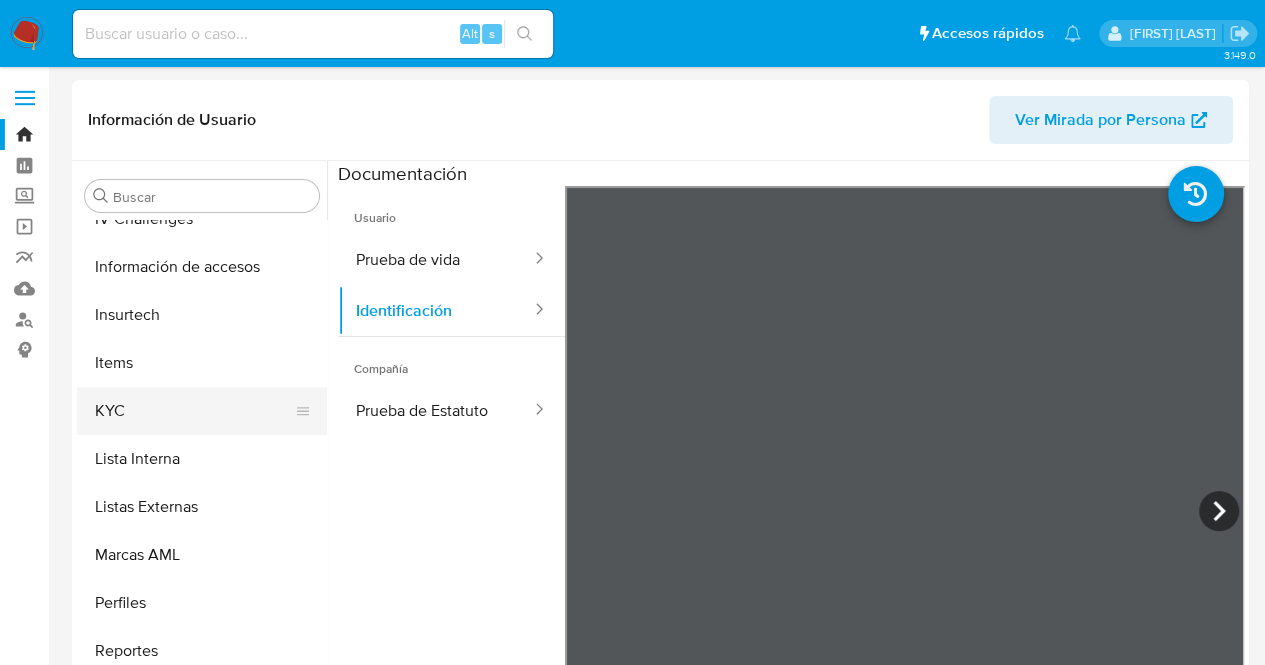 click on "KYC" at bounding box center [194, 411] 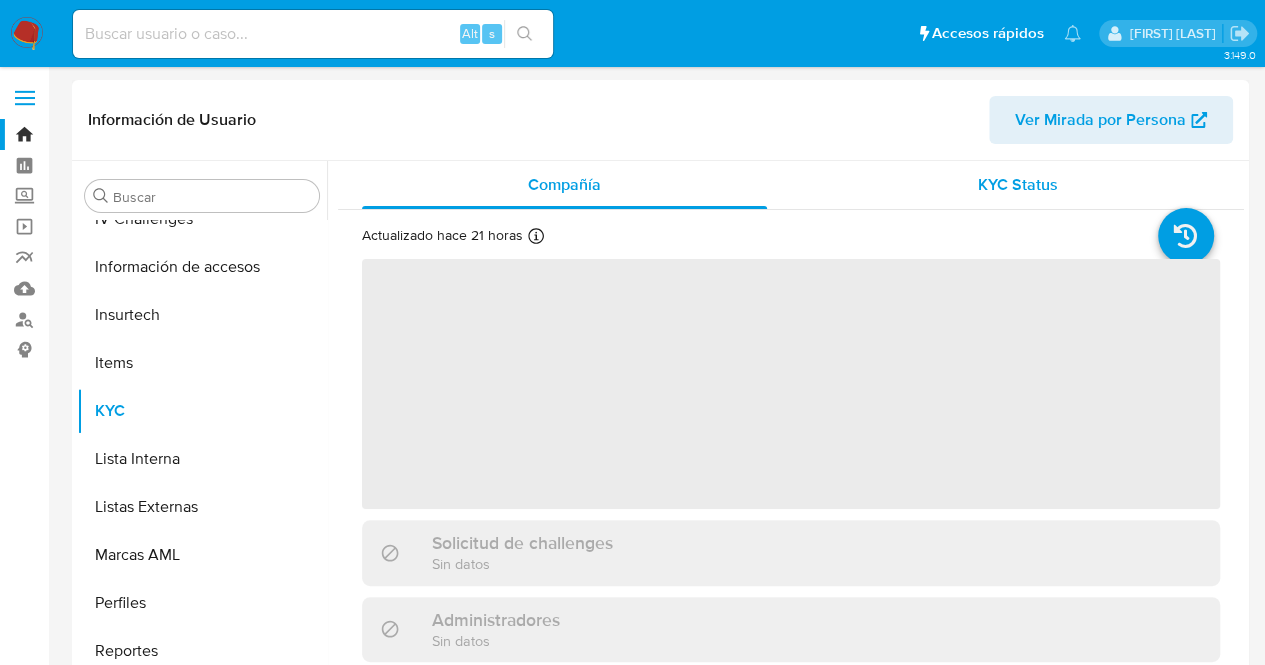 click on "KYC Status" at bounding box center (1017, 185) 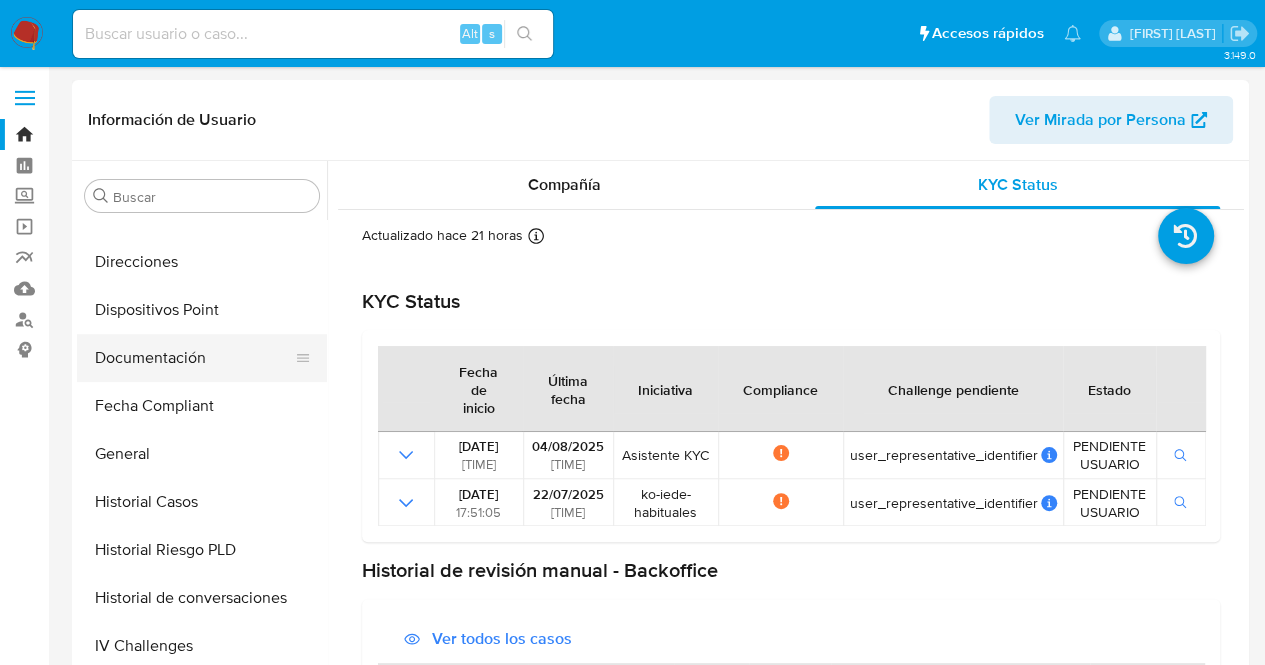 scroll, scrollTop: 245, scrollLeft: 0, axis: vertical 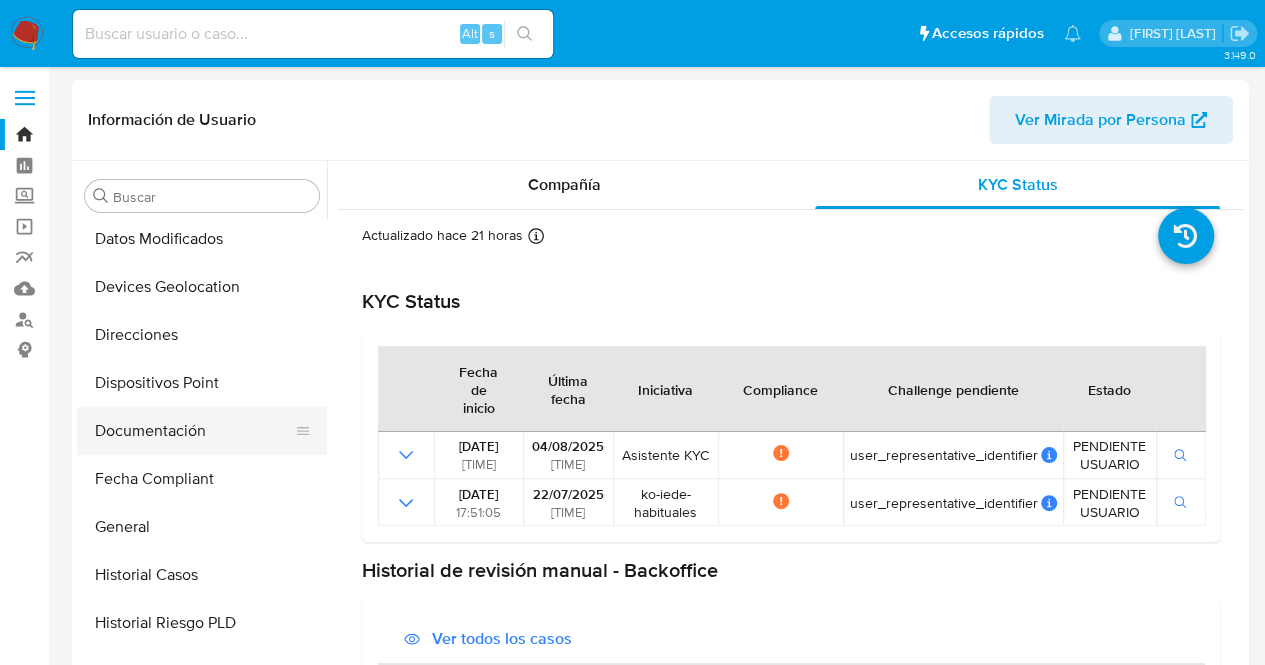 click on "Documentación" at bounding box center (194, 431) 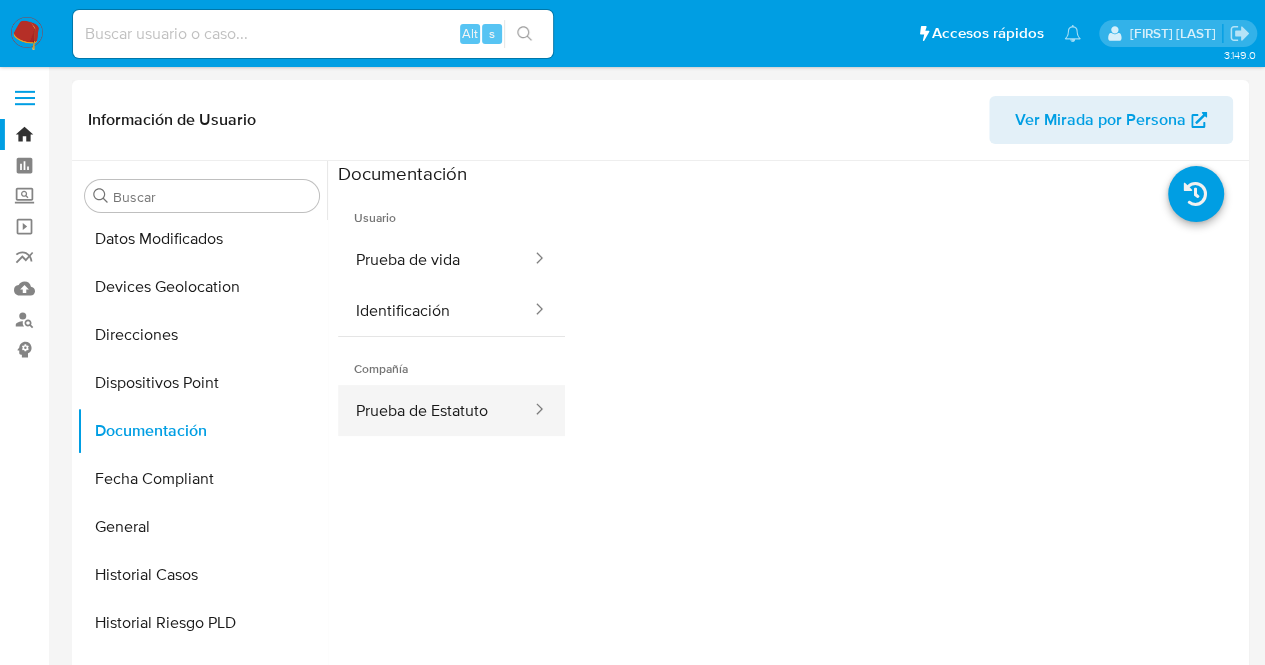 click on "Prueba de Estatuto" at bounding box center [435, 410] 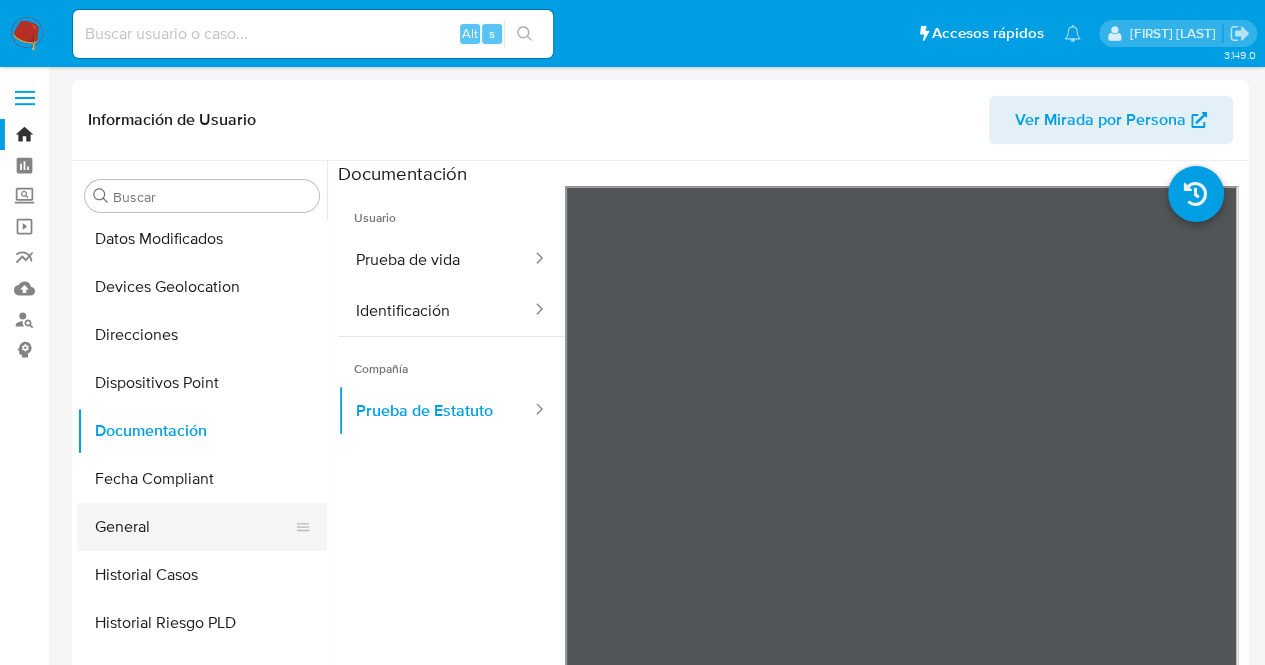 click on "Fecha Compliant" at bounding box center [202, 479] 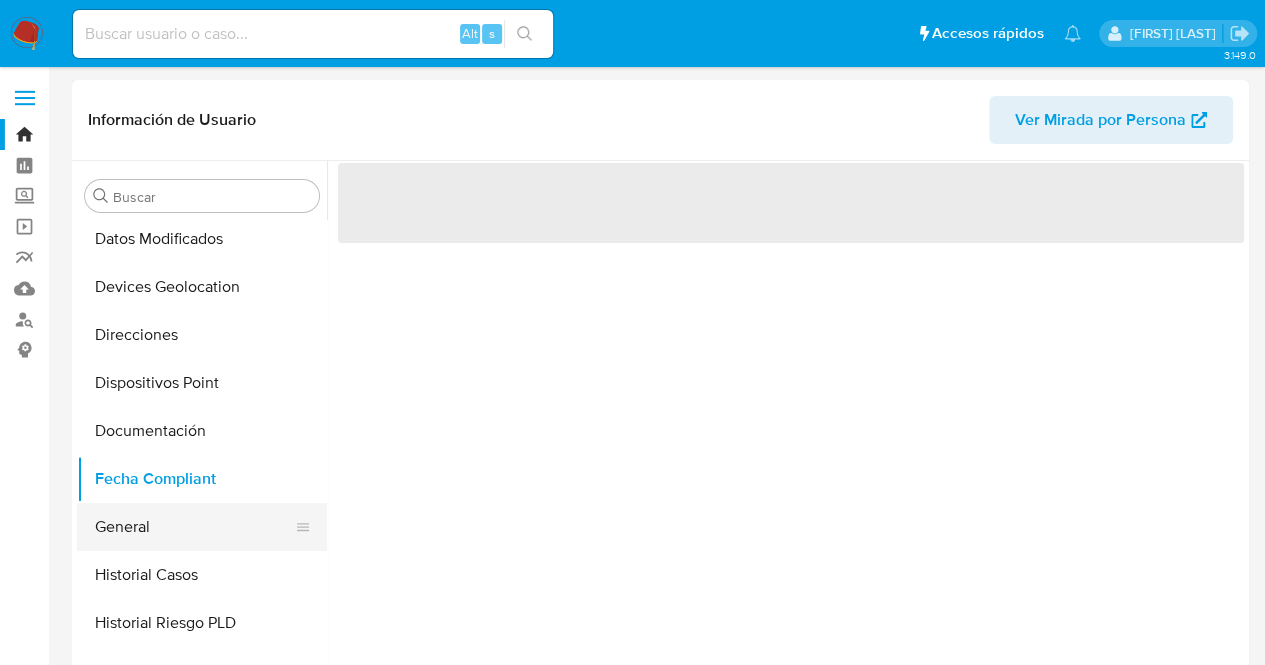 click on "General" at bounding box center [194, 527] 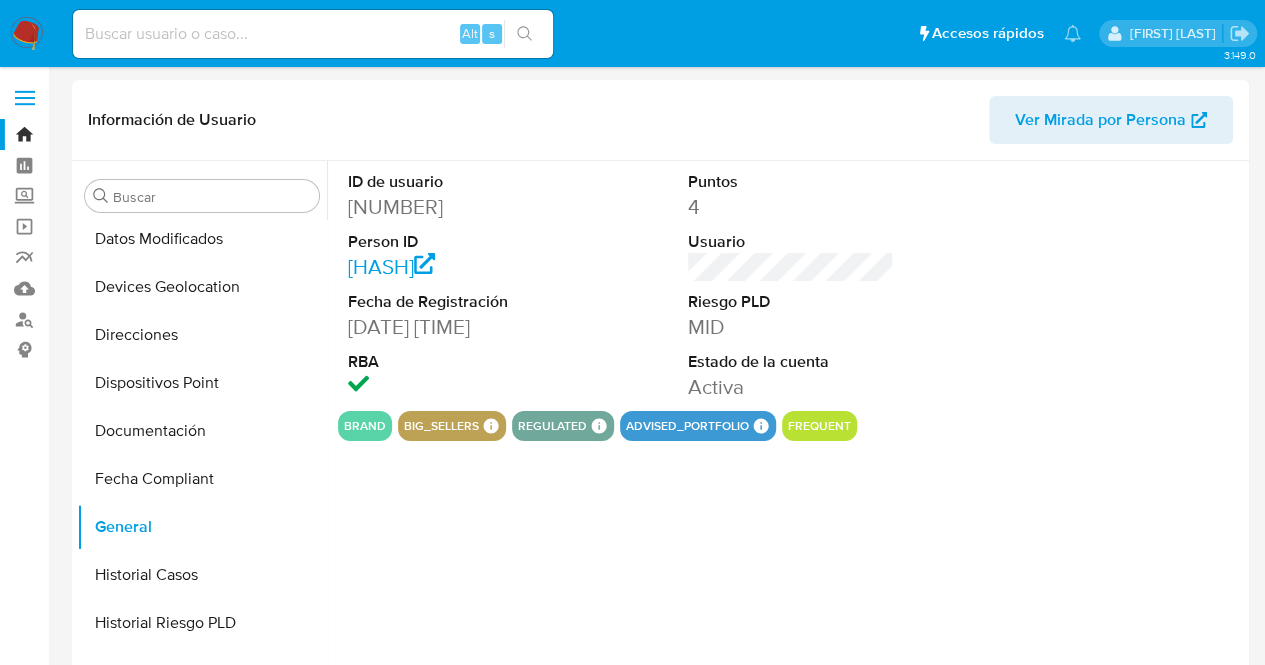 click on "[NUMBER]" at bounding box center [451, 207] 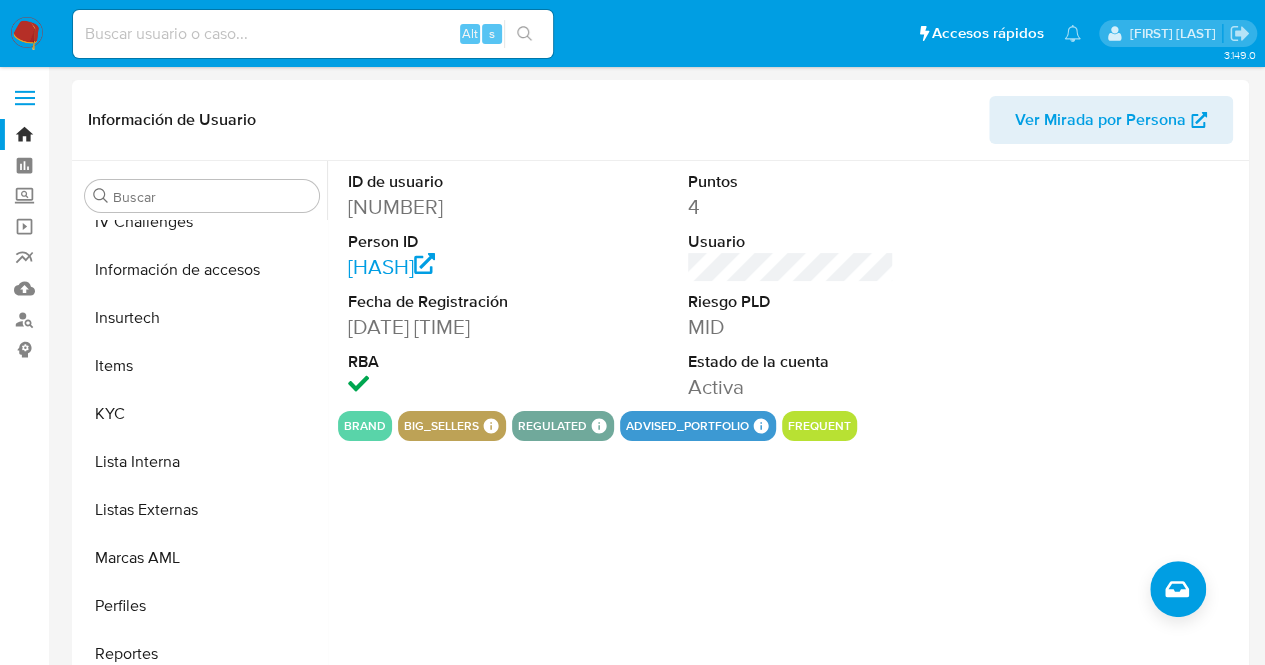 scroll, scrollTop: 745, scrollLeft: 0, axis: vertical 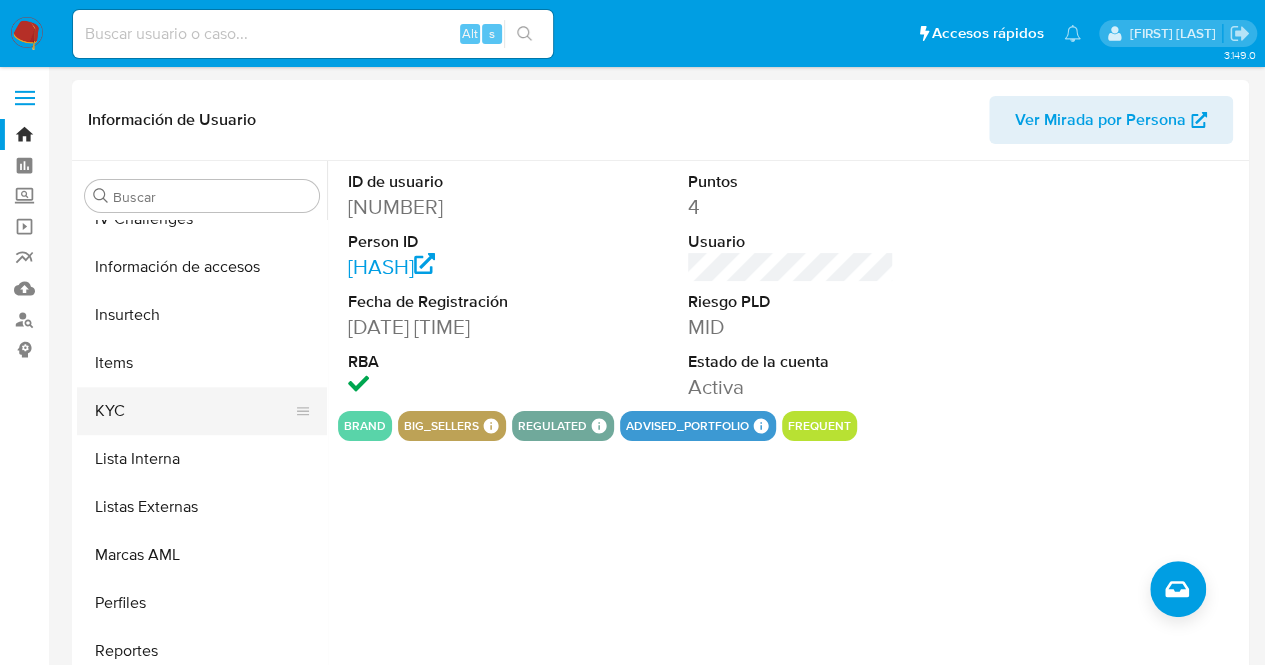 click on "KYC" at bounding box center [194, 411] 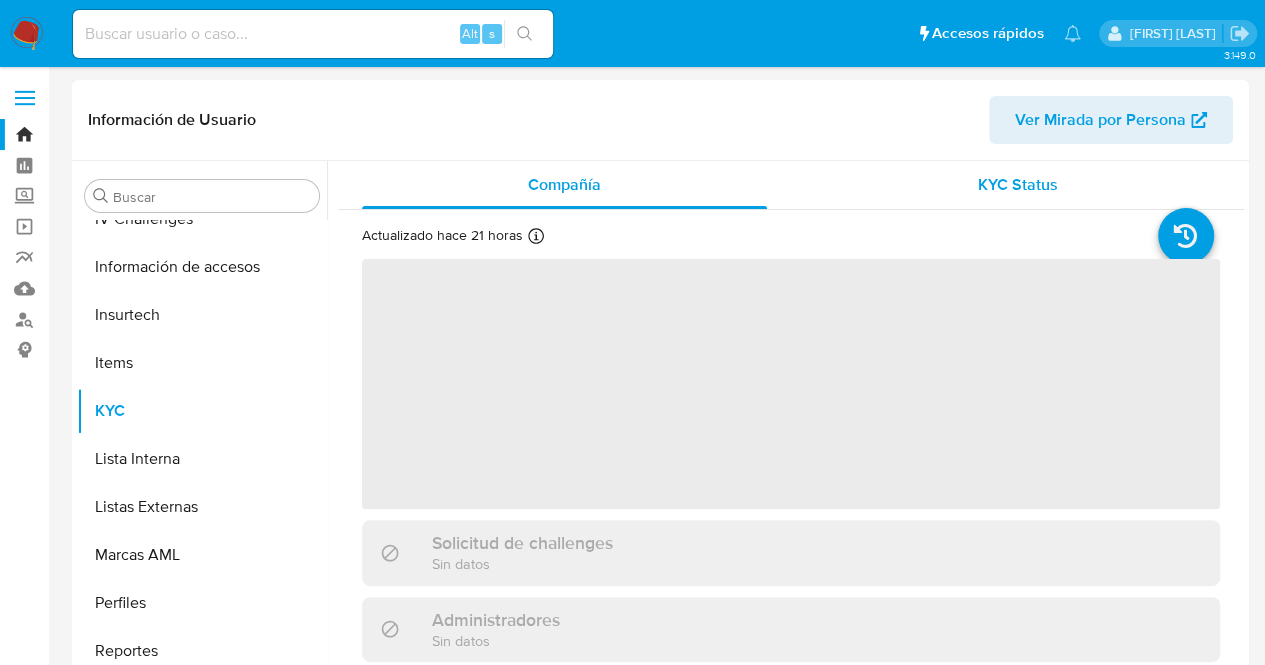 click on "KYC Status" at bounding box center (1017, 185) 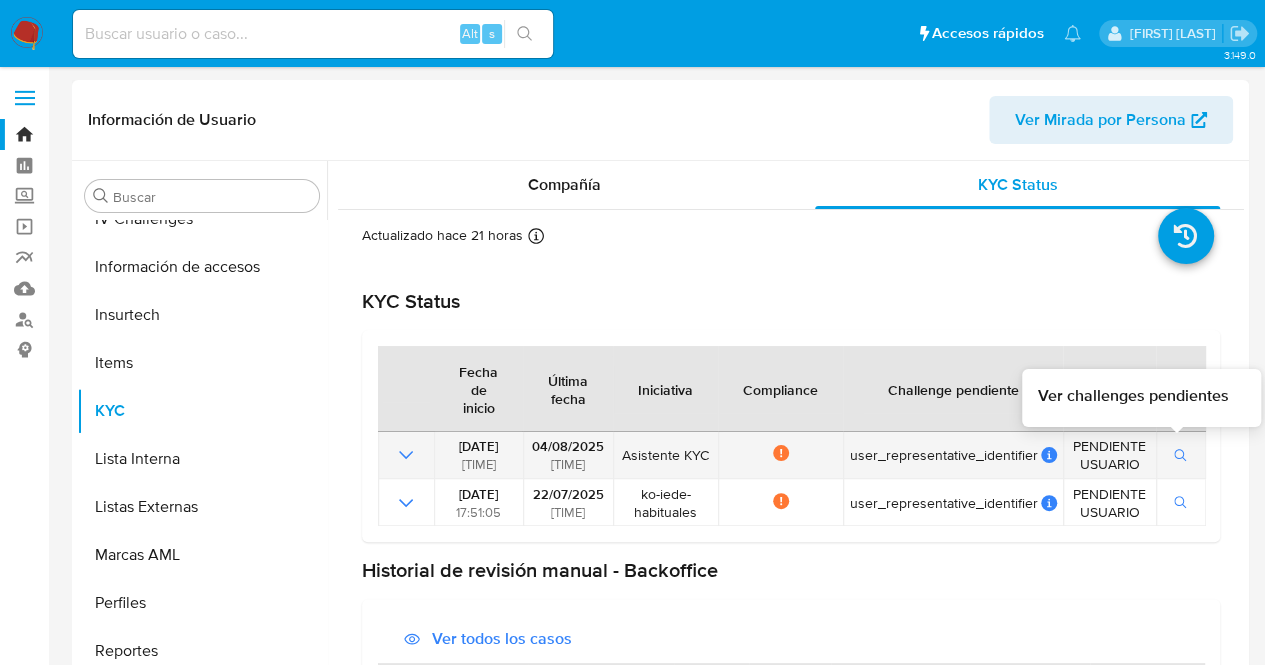 click 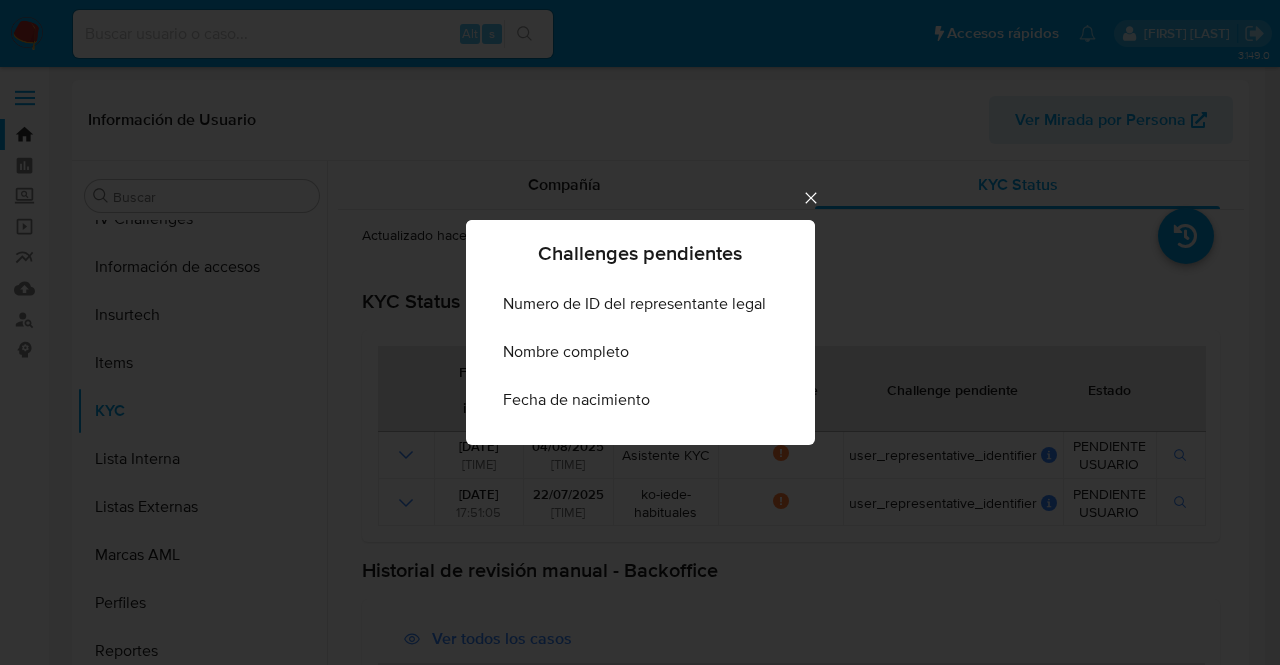 click 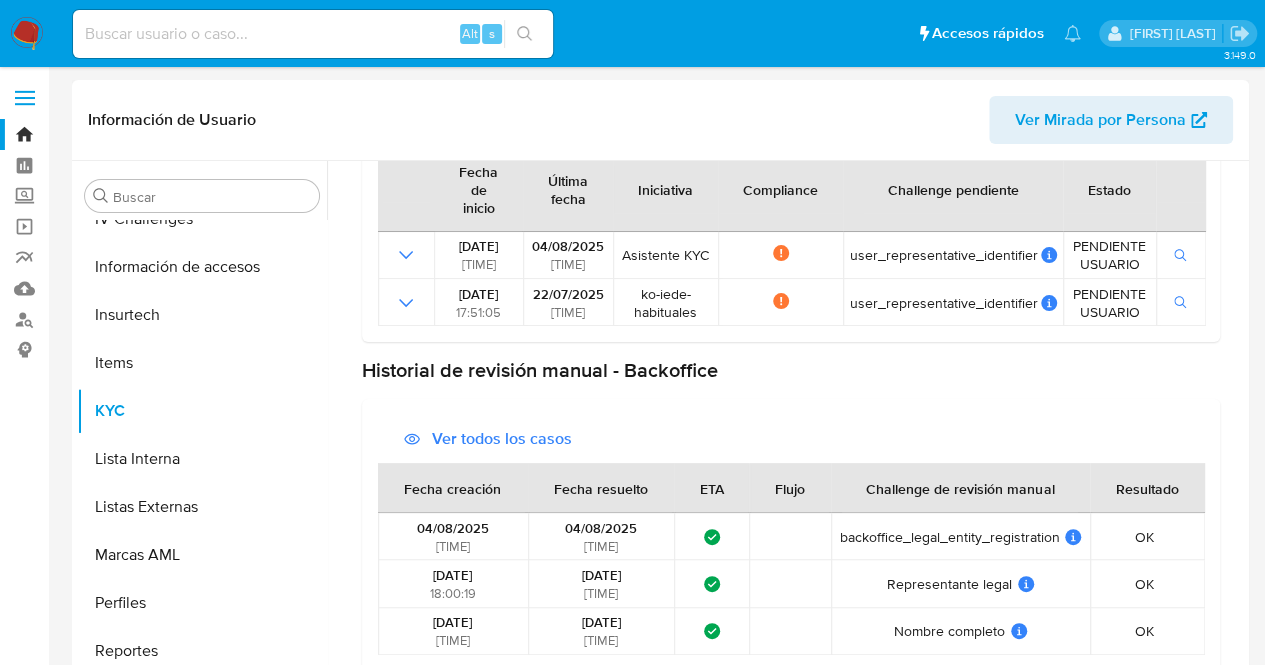 scroll, scrollTop: 214, scrollLeft: 0, axis: vertical 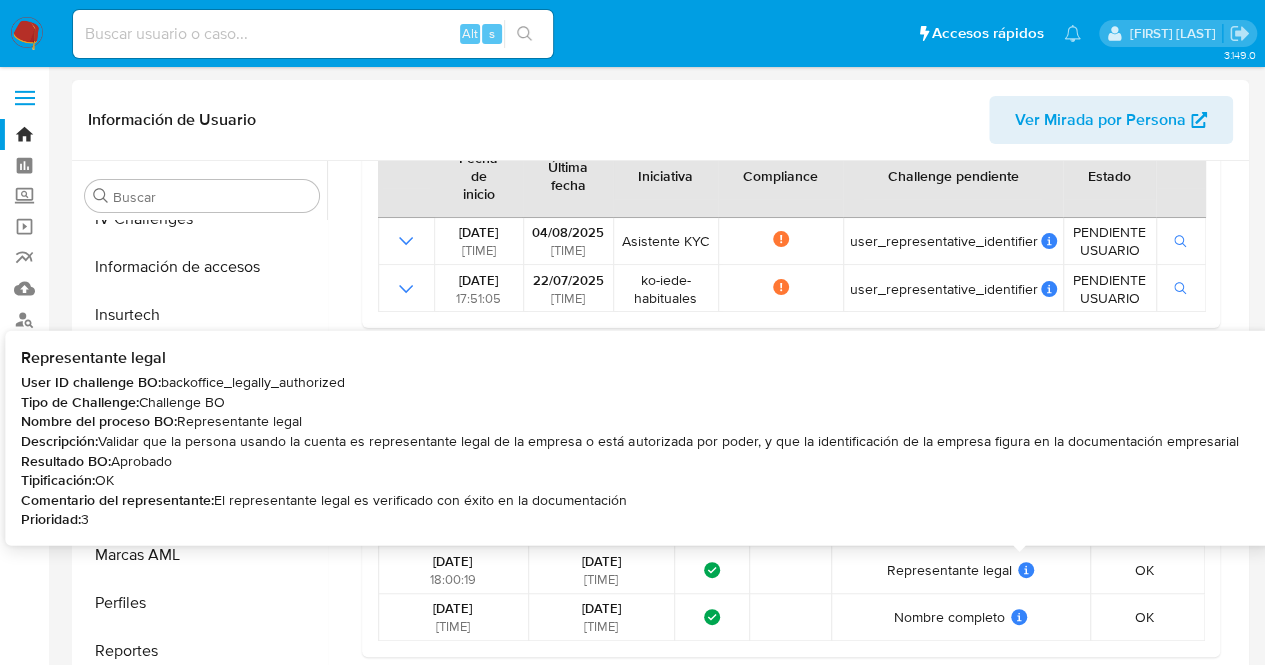 drag, startPoint x: 863, startPoint y: 563, endPoint x: 1016, endPoint y: 573, distance: 153.32645 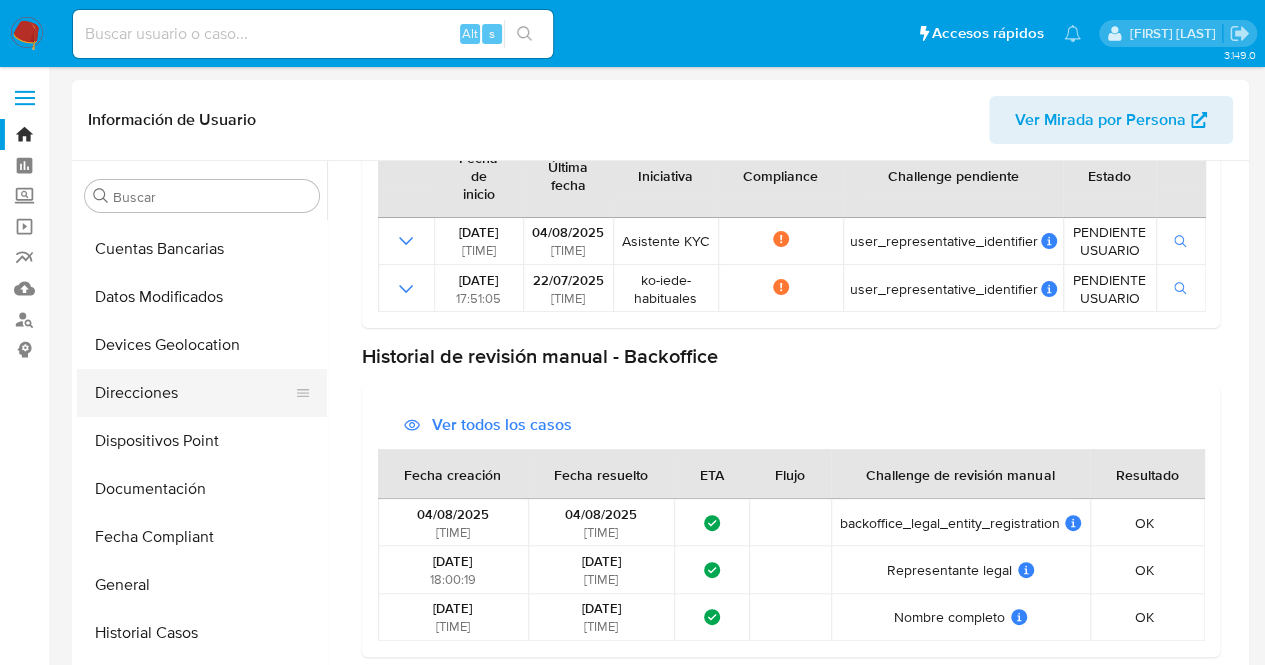scroll, scrollTop: 145, scrollLeft: 0, axis: vertical 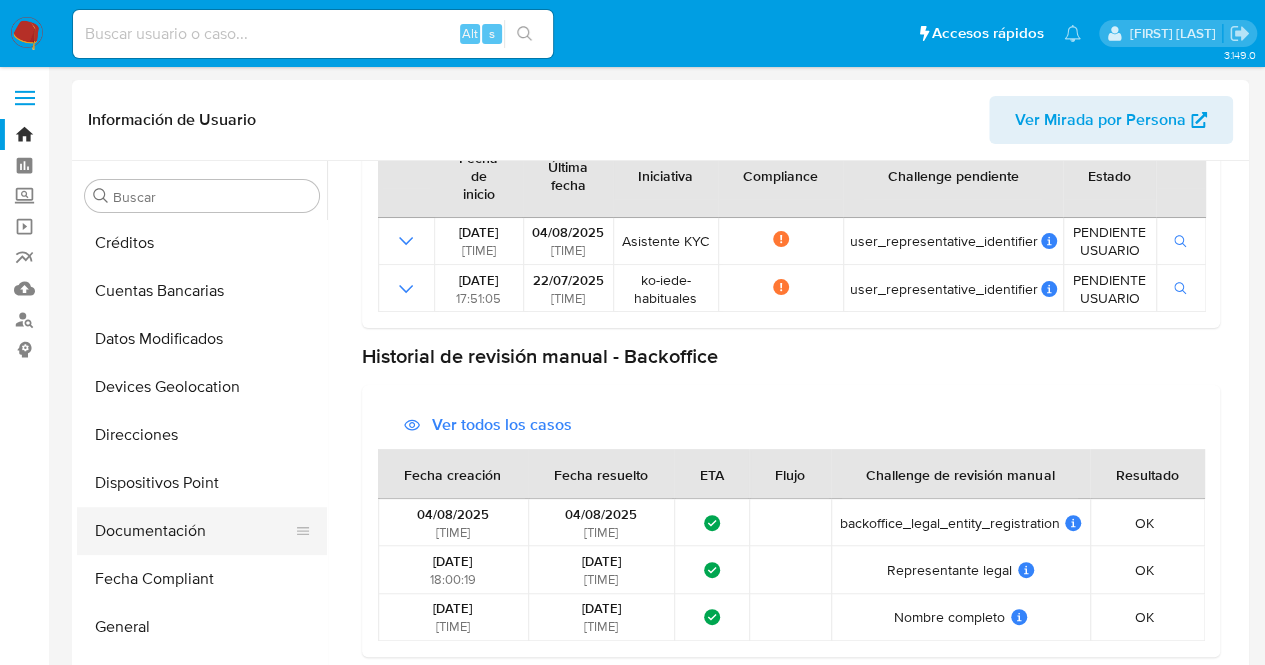 click on "Documentación" at bounding box center [194, 531] 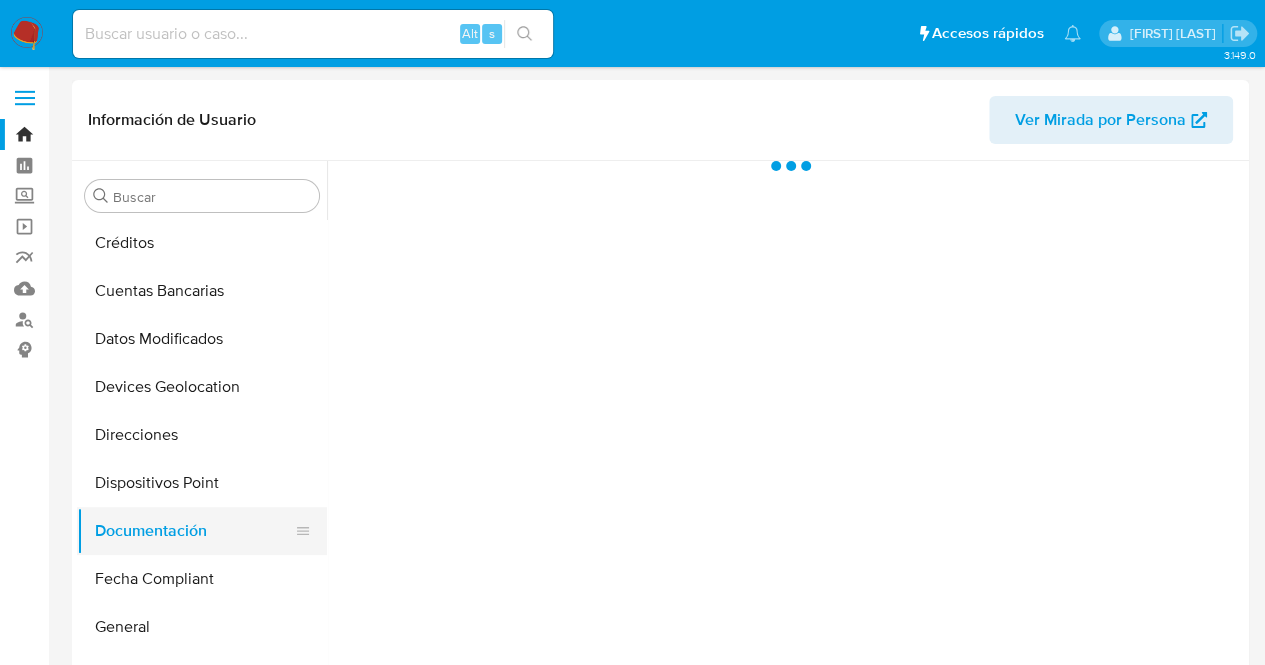 scroll, scrollTop: 0, scrollLeft: 0, axis: both 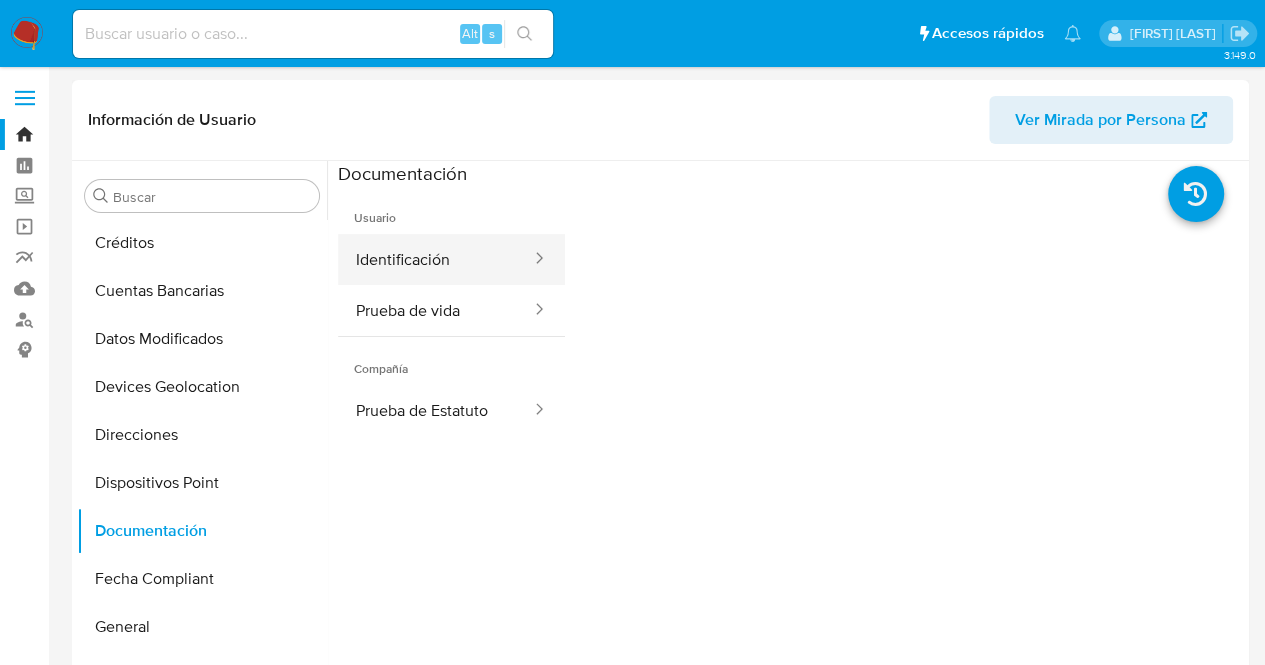 click on "Identificación" at bounding box center (435, 259) 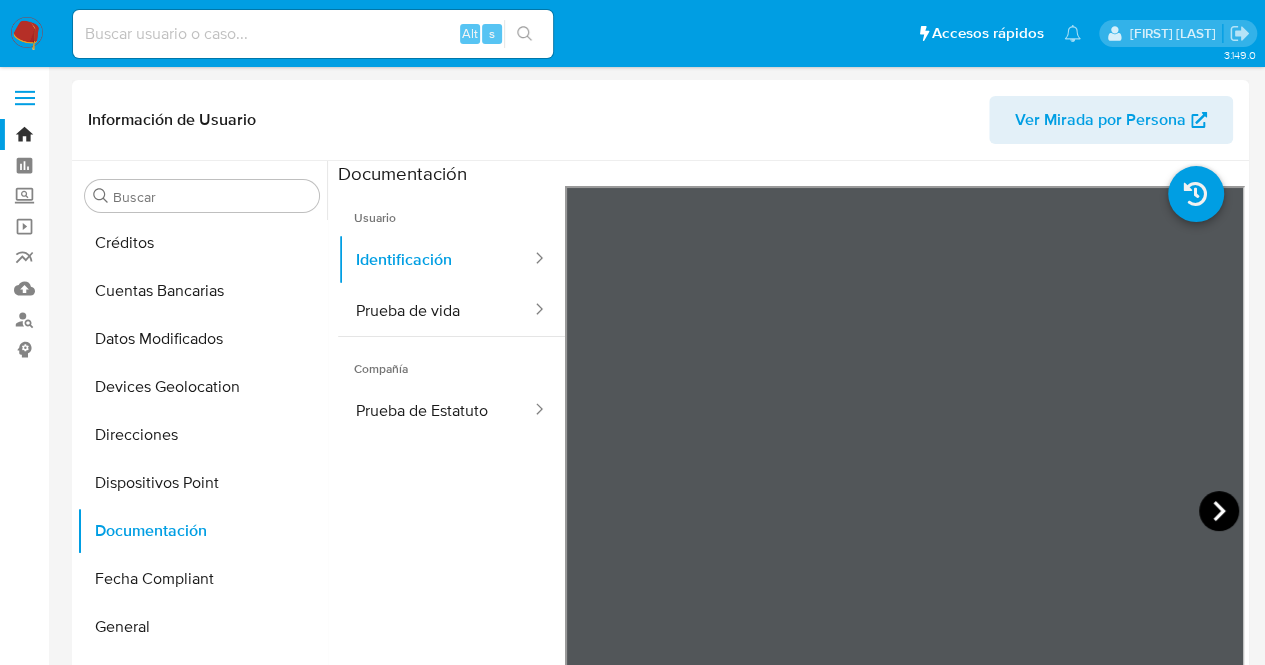 click 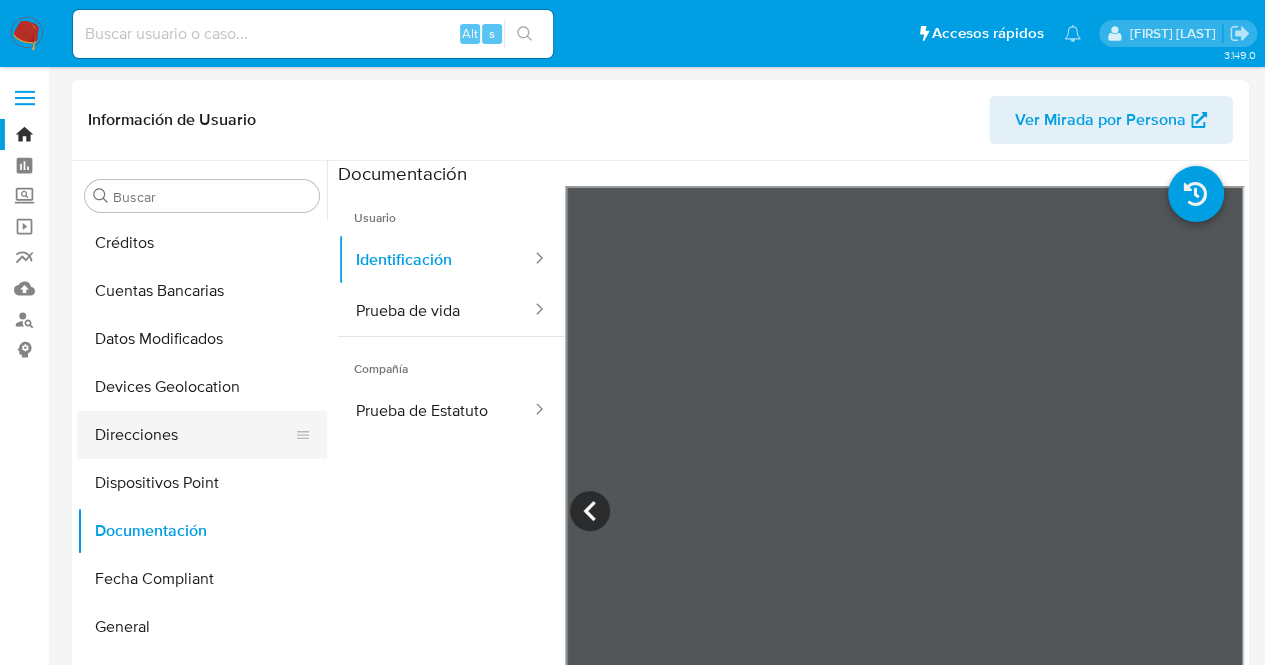 scroll, scrollTop: 745, scrollLeft: 0, axis: vertical 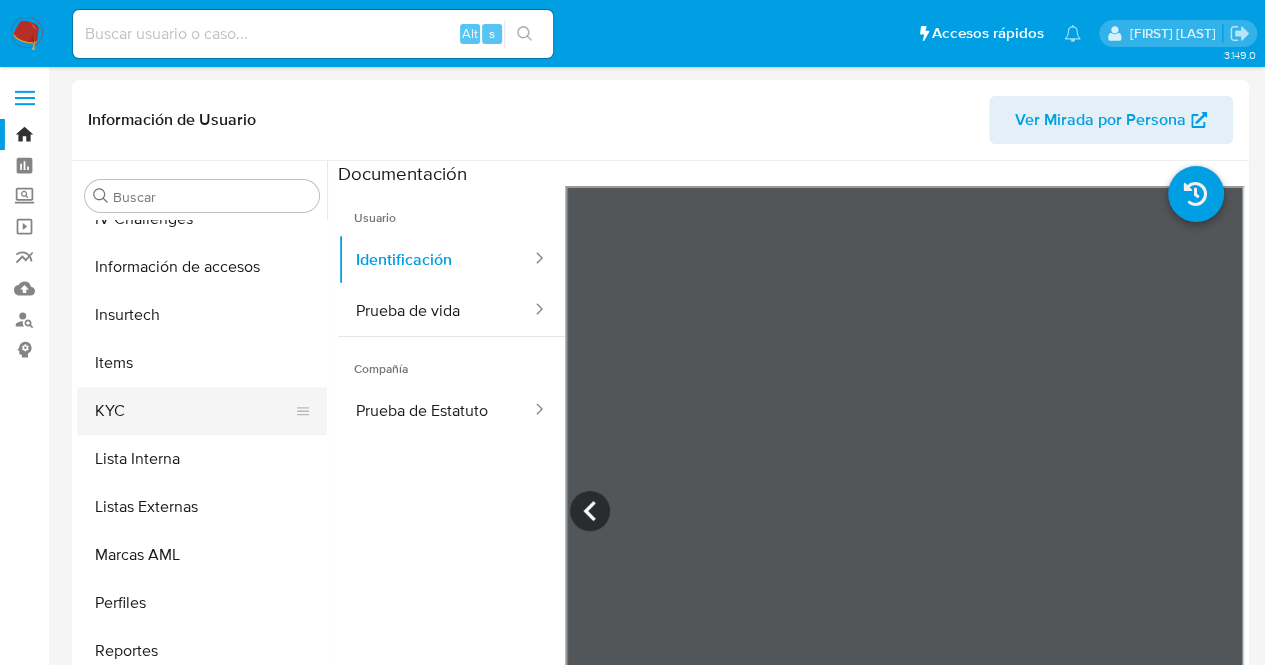 click on "KYC" at bounding box center (194, 411) 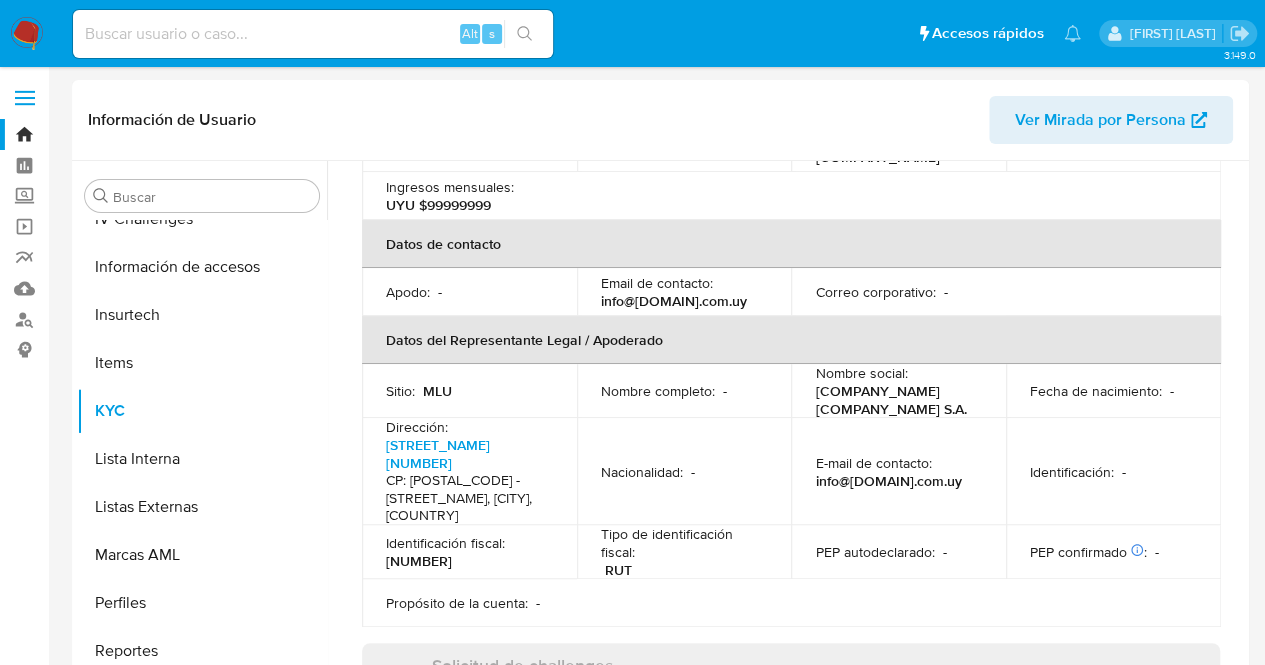 scroll, scrollTop: 500, scrollLeft: 0, axis: vertical 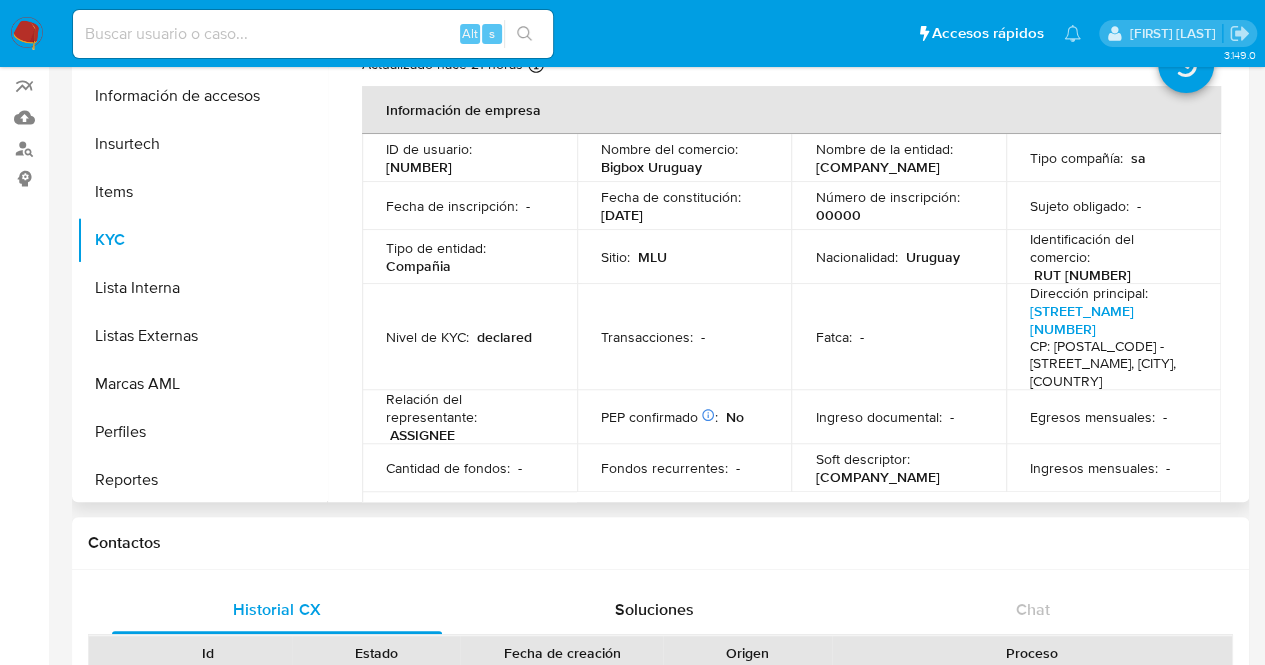 click on "Bigbox Uruguay" at bounding box center (651, 167) 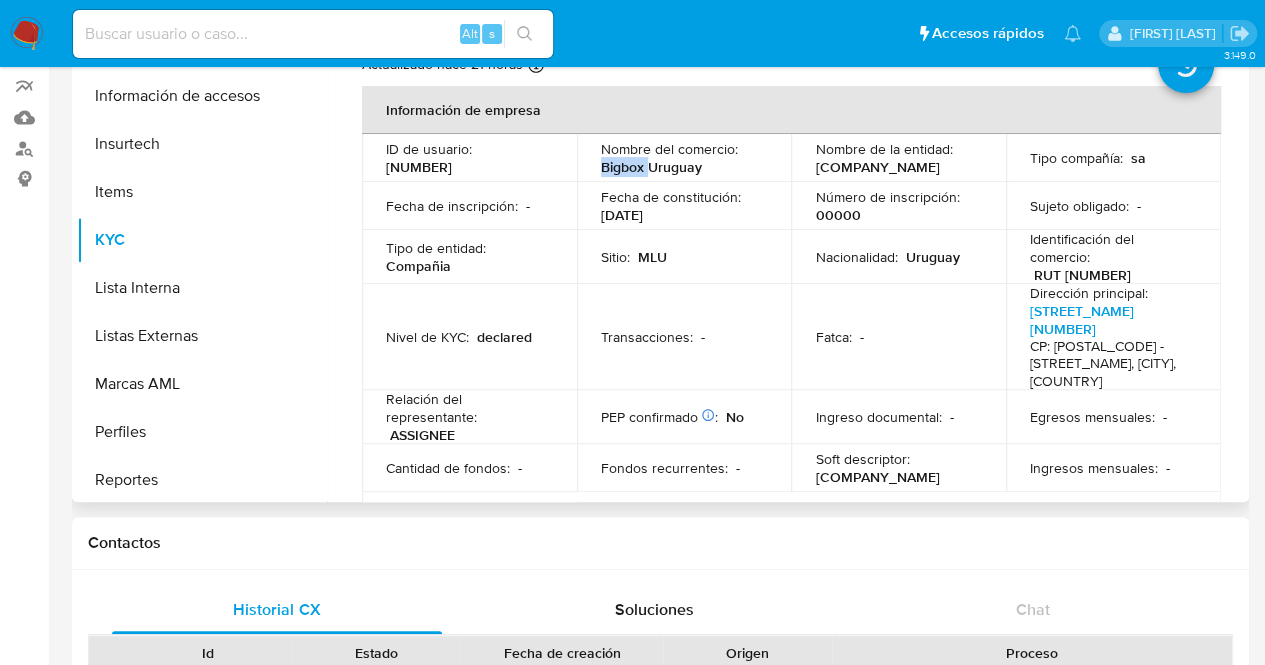 click on "Bigbox Uruguay" at bounding box center [651, 167] 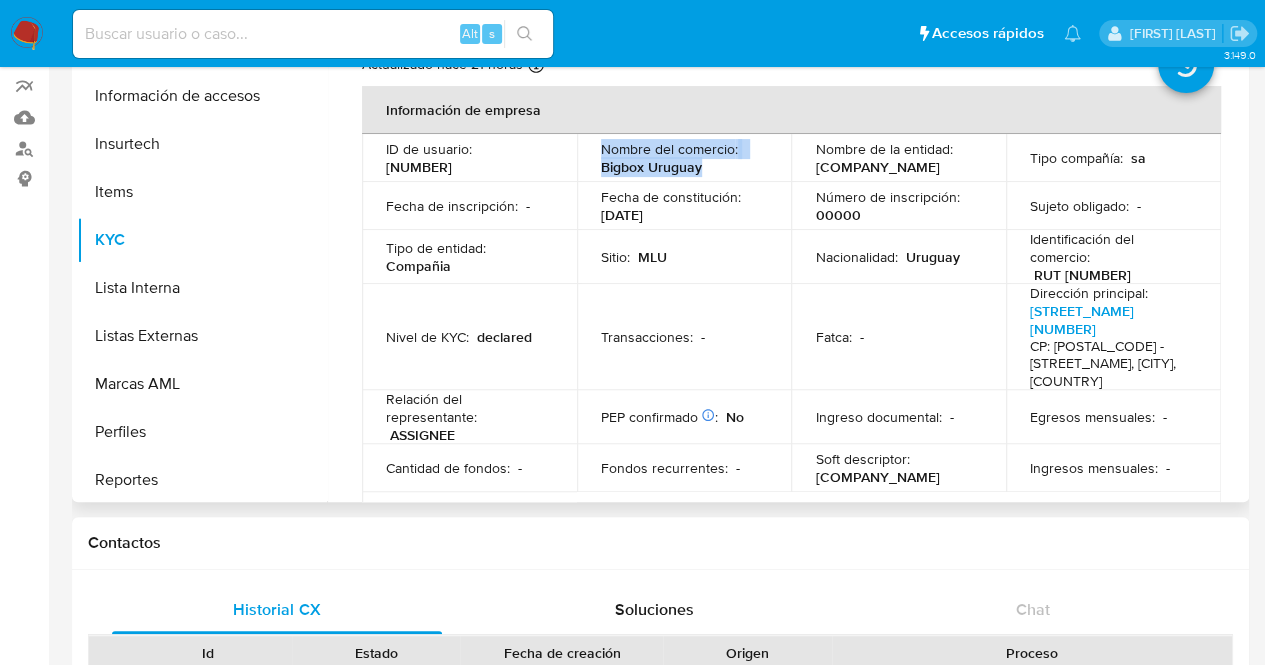 click on "Bigbox Uruguay" at bounding box center (651, 167) 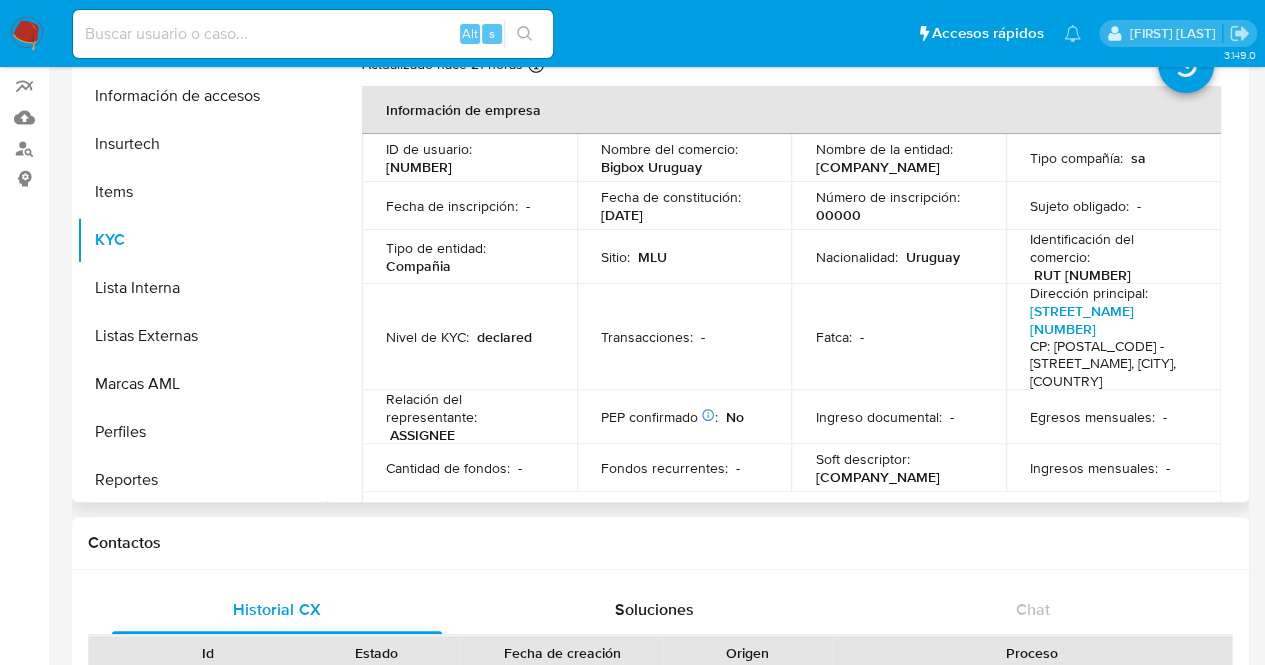 click on "BIGBOX URUGUAY SA" at bounding box center (877, 167) 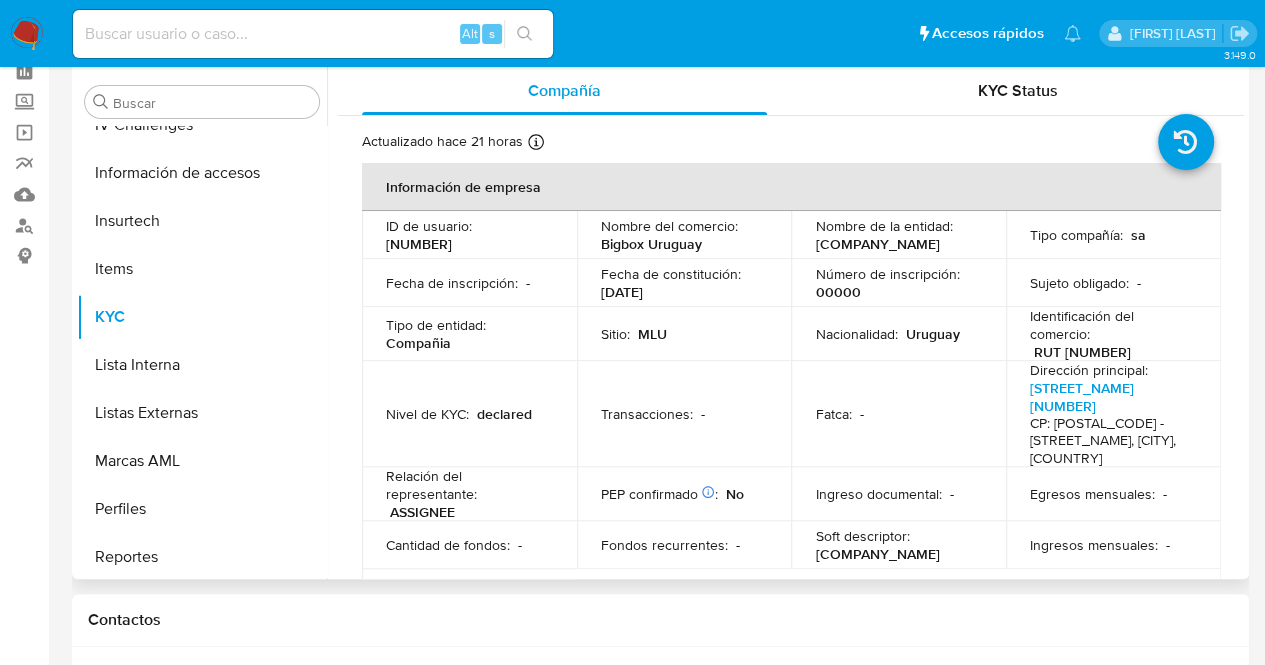 scroll, scrollTop: 0, scrollLeft: 0, axis: both 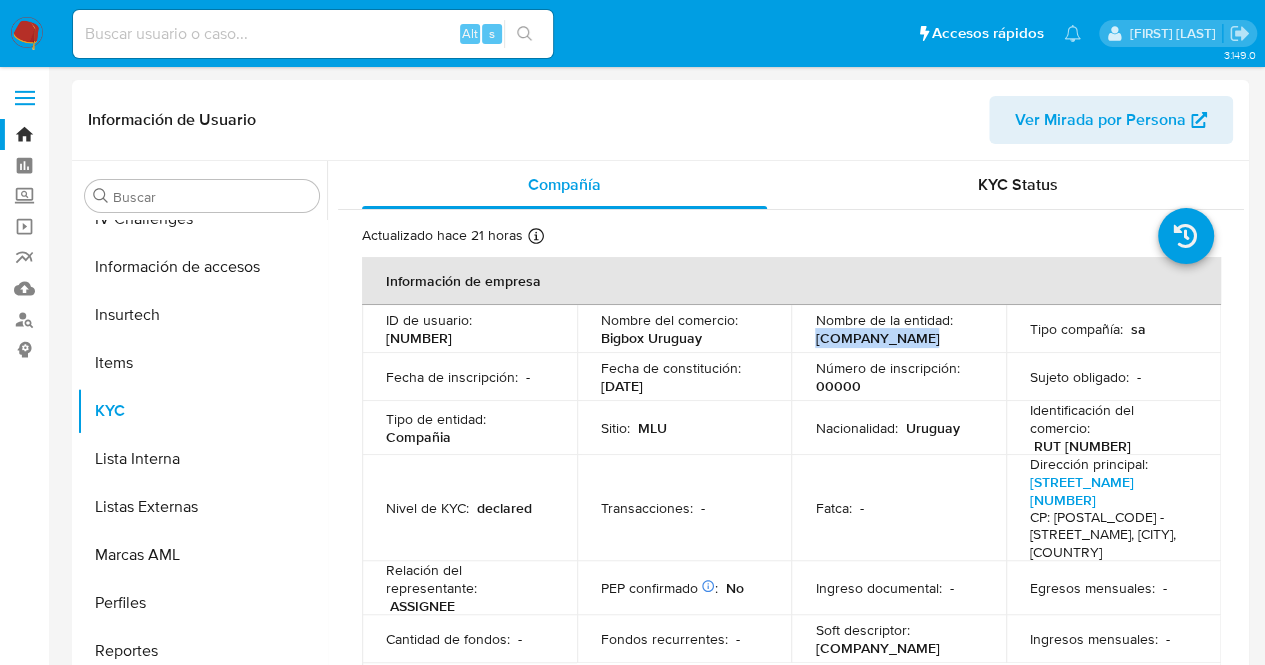 drag, startPoint x: 826, startPoint y: 339, endPoint x: 987, endPoint y: 343, distance: 161.04968 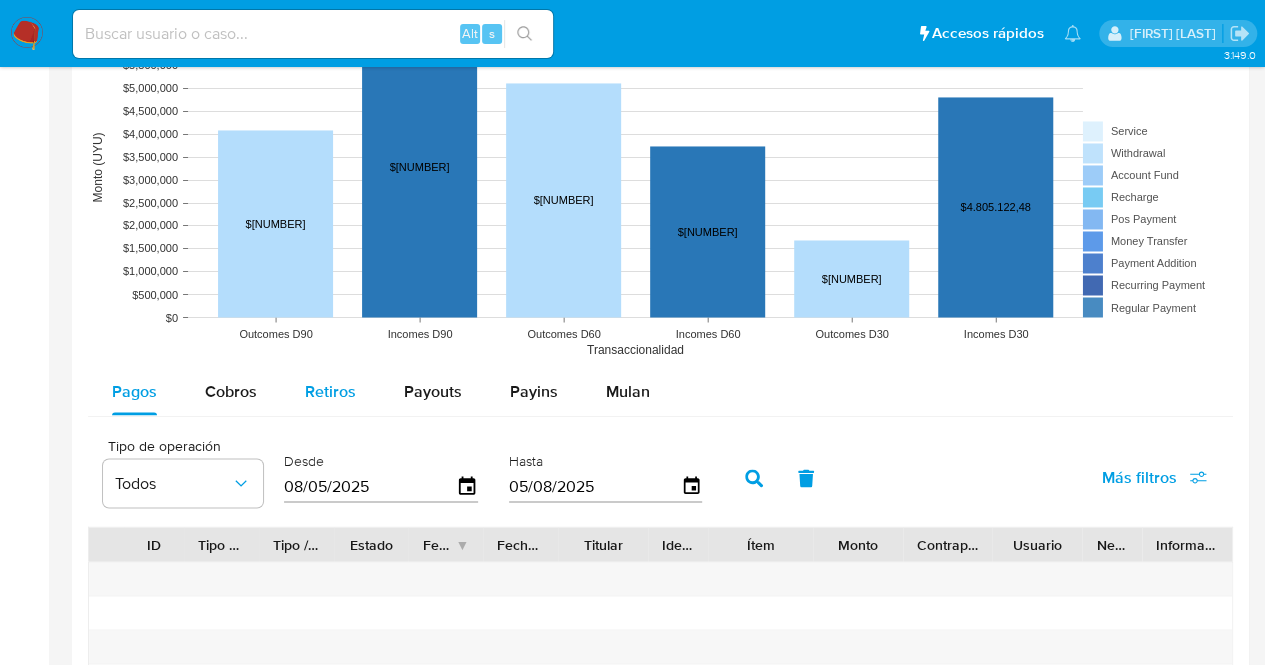 click on "Retiros" at bounding box center (330, 391) 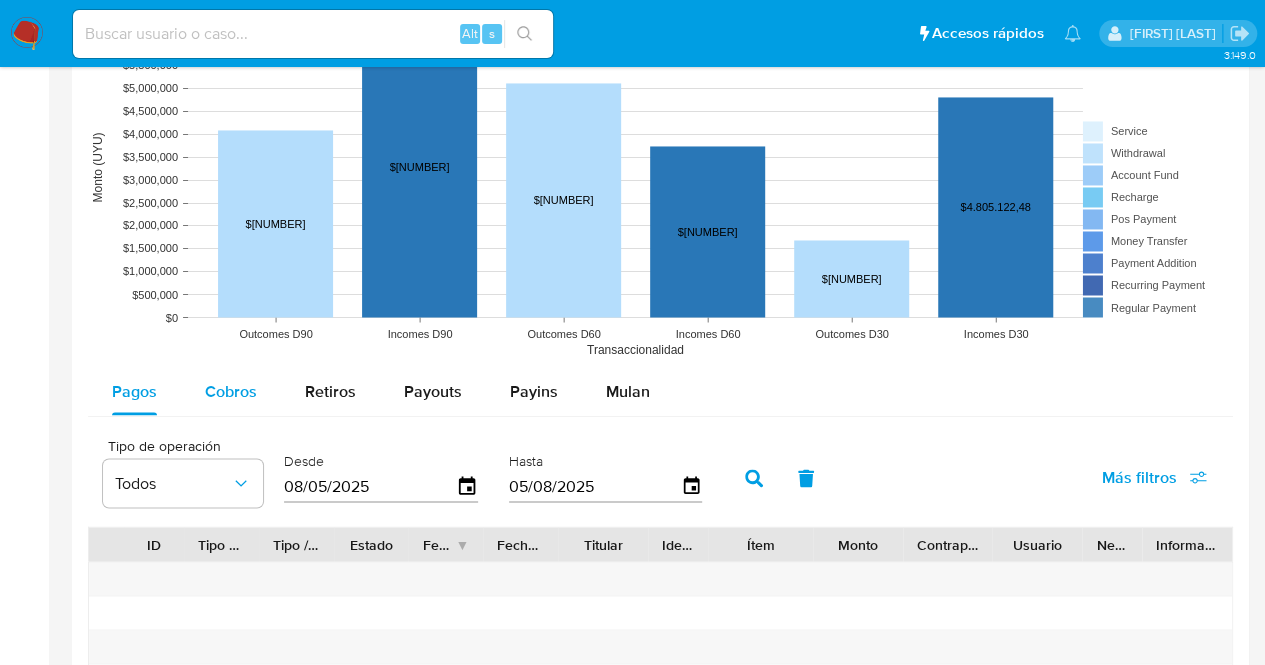 select on "10" 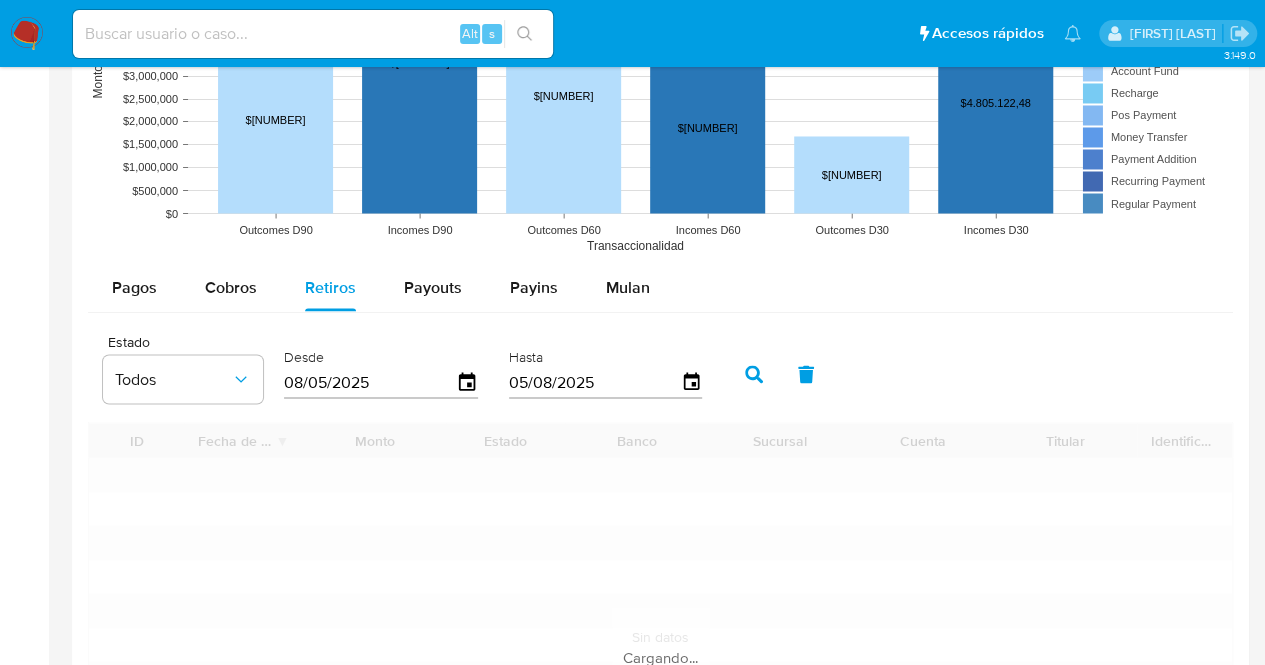 scroll, scrollTop: 1800, scrollLeft: 0, axis: vertical 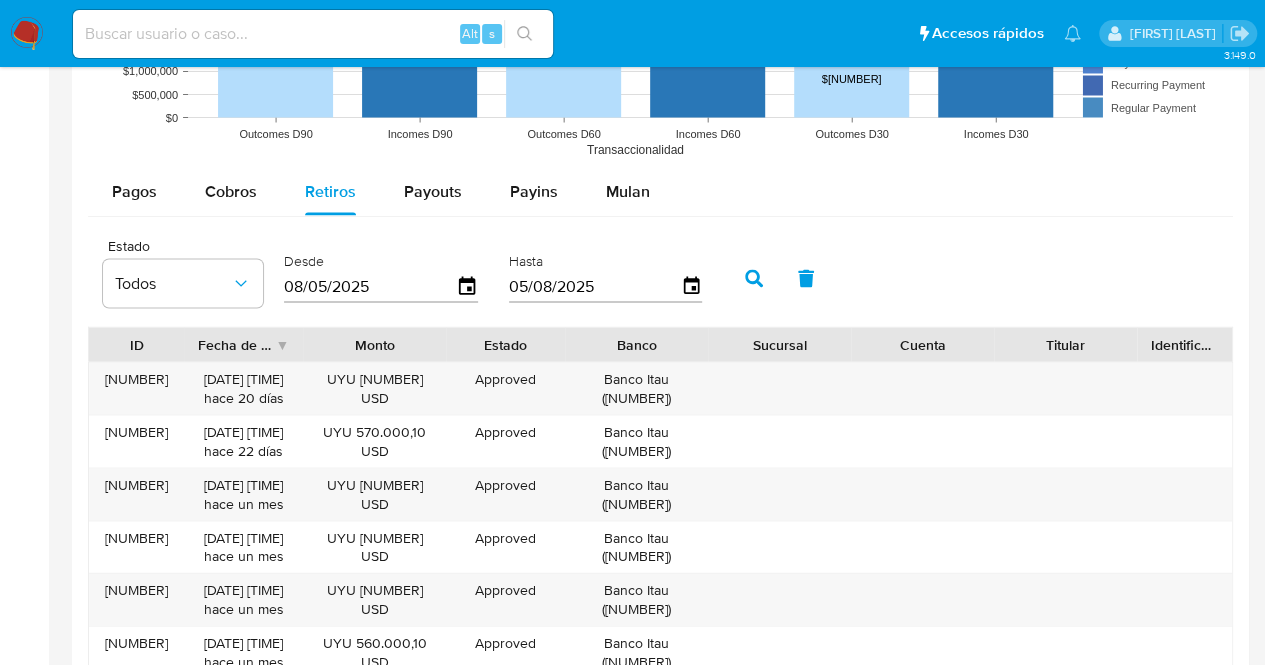 click on "Pagos Cobros Retiros Payouts Payins Mulan" at bounding box center [660, 191] 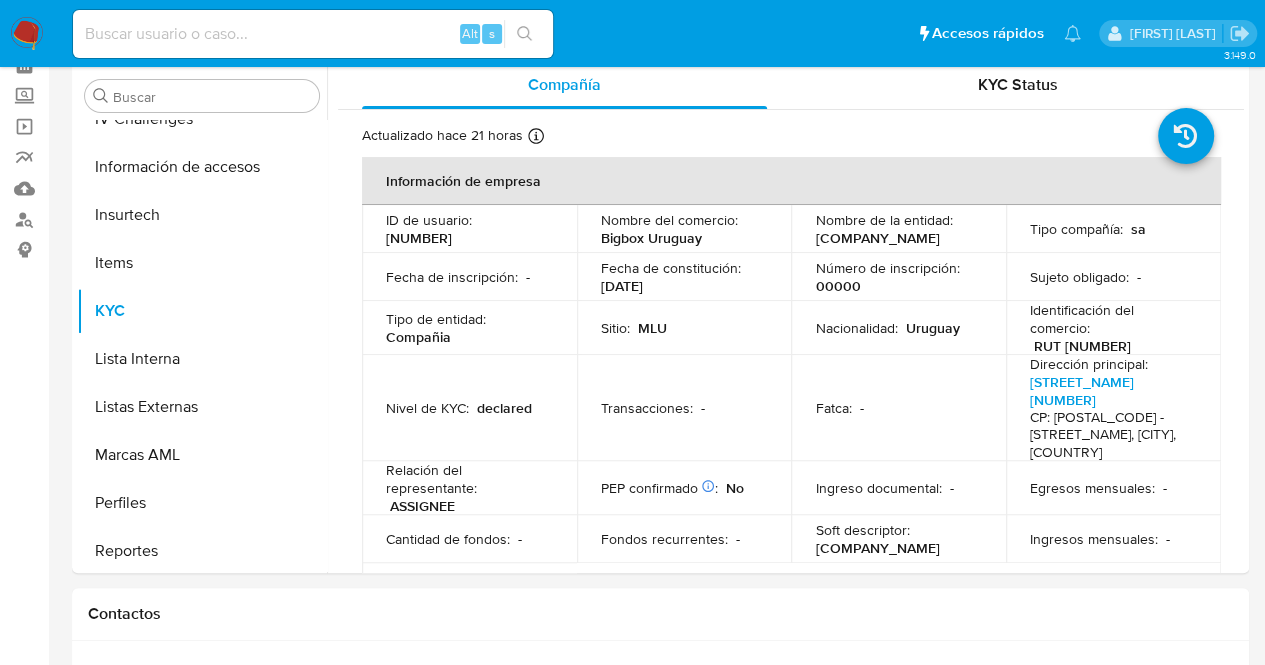 scroll, scrollTop: 0, scrollLeft: 0, axis: both 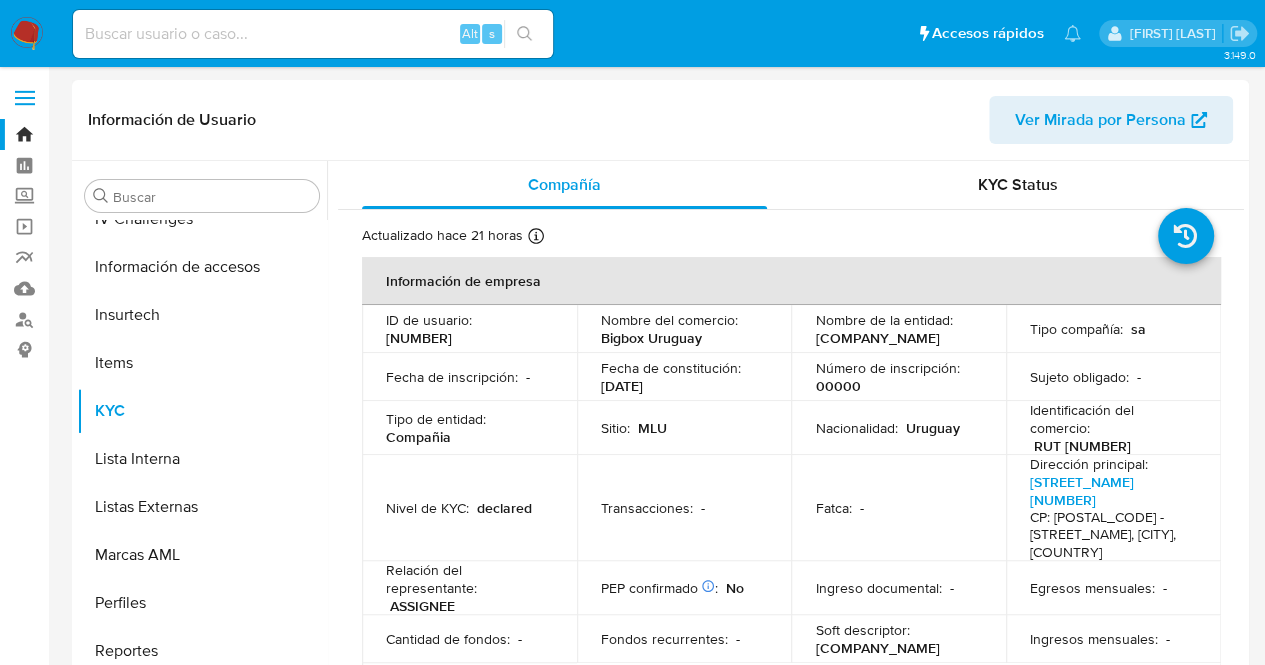 click on "BIGBOX URUGUAY SA" at bounding box center (877, 338) 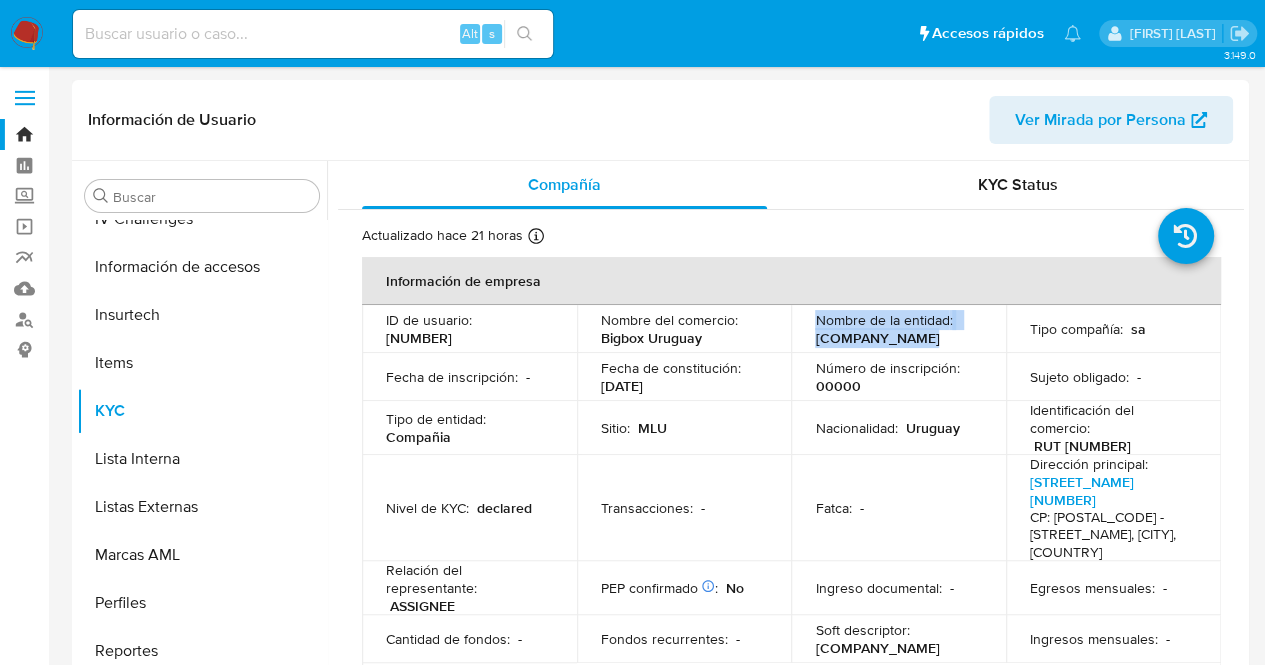 click on "BIGBOX URUGUAY SA" at bounding box center [877, 338] 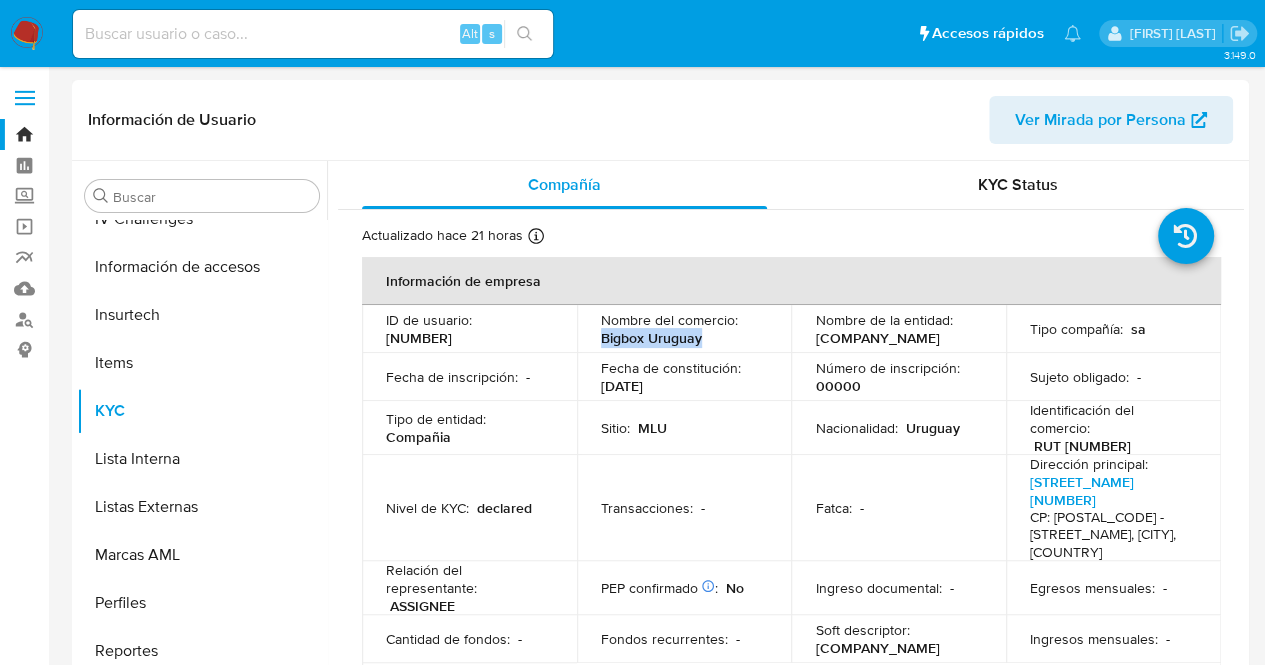 drag, startPoint x: 708, startPoint y: 341, endPoint x: 596, endPoint y: 342, distance: 112.00446 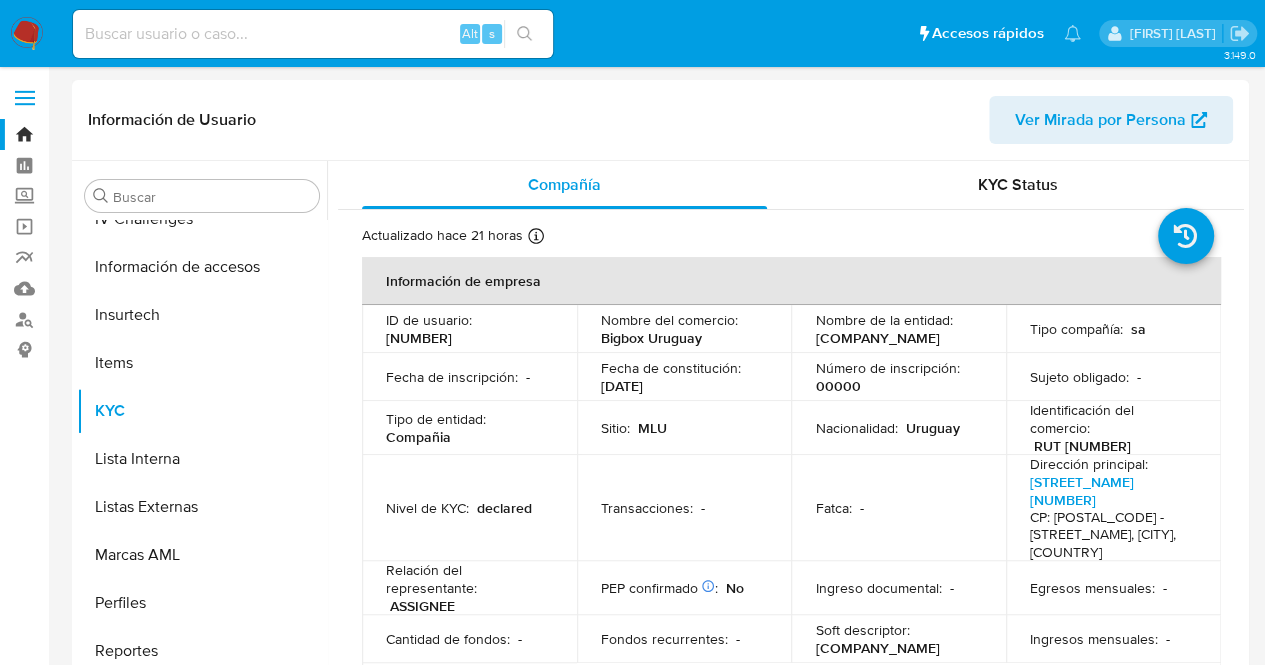 click on "Nacionalidad :    Uruguay" at bounding box center [898, 428] 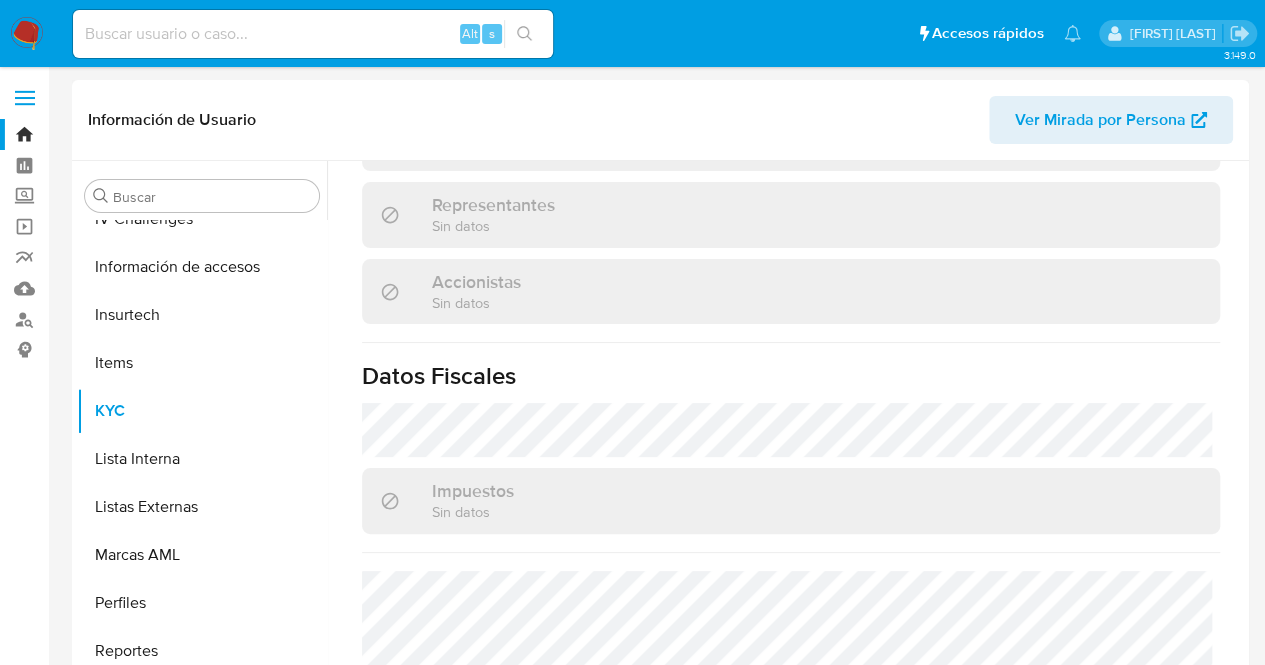 scroll, scrollTop: 1282, scrollLeft: 0, axis: vertical 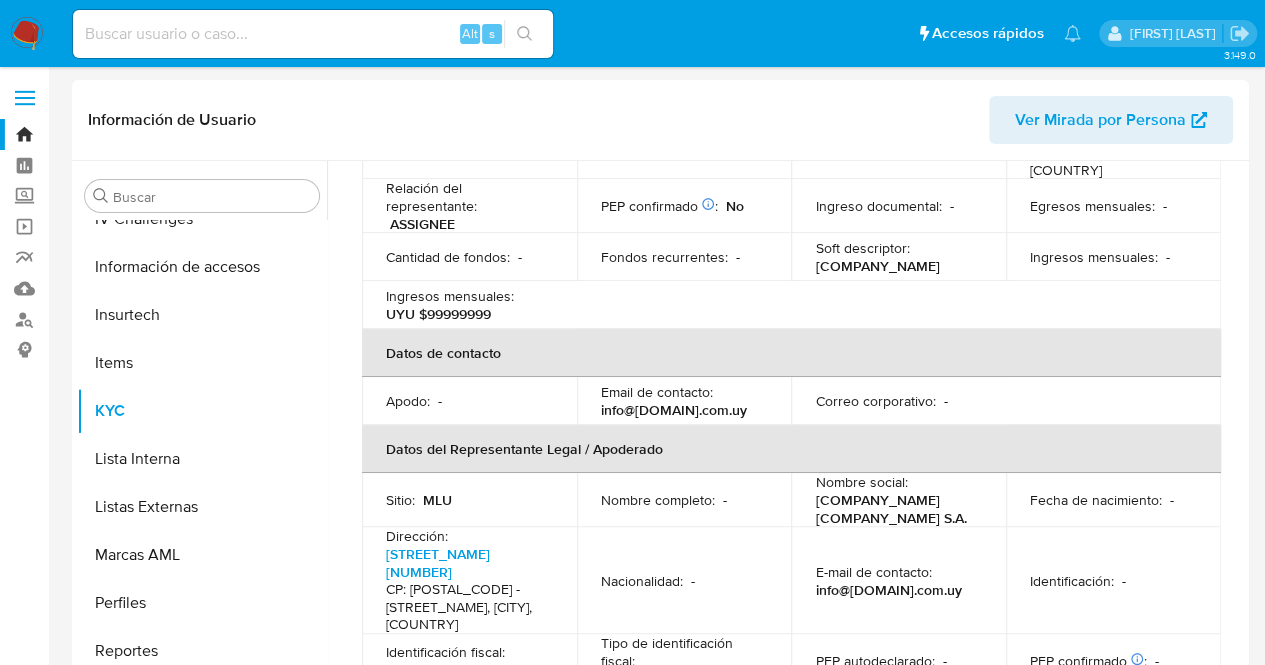 click on "Nombre completo :    -" at bounding box center (684, 500) 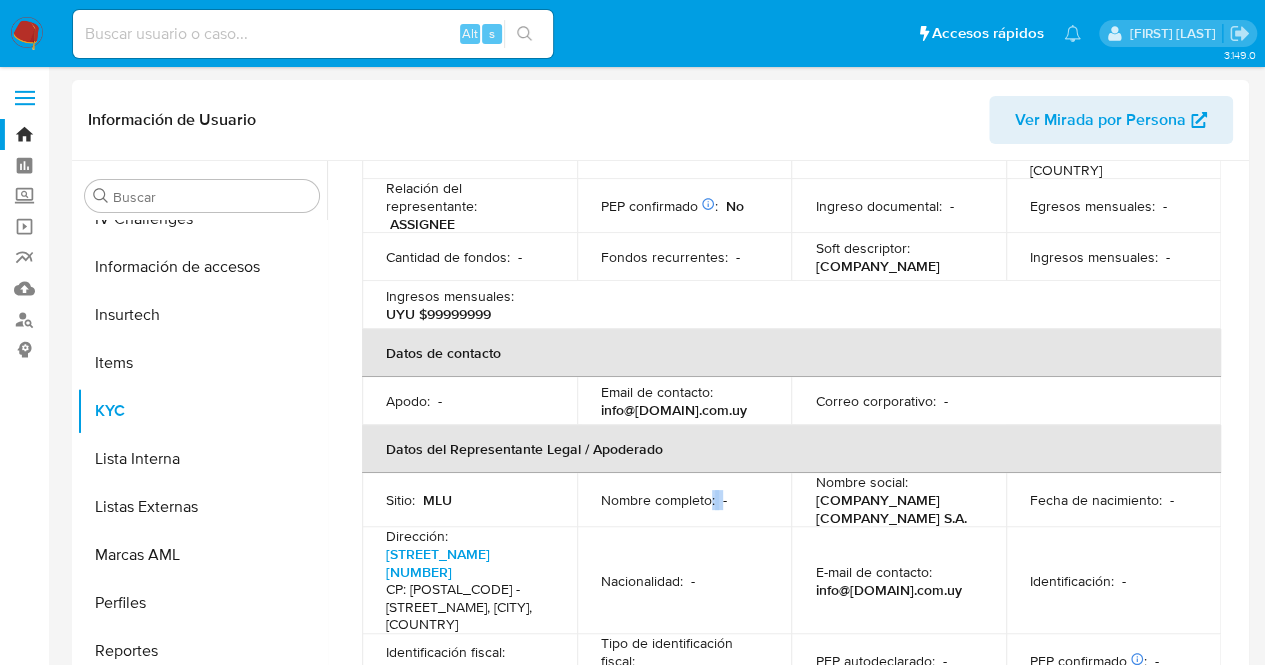 click on "Nombre completo :    -" at bounding box center [684, 500] 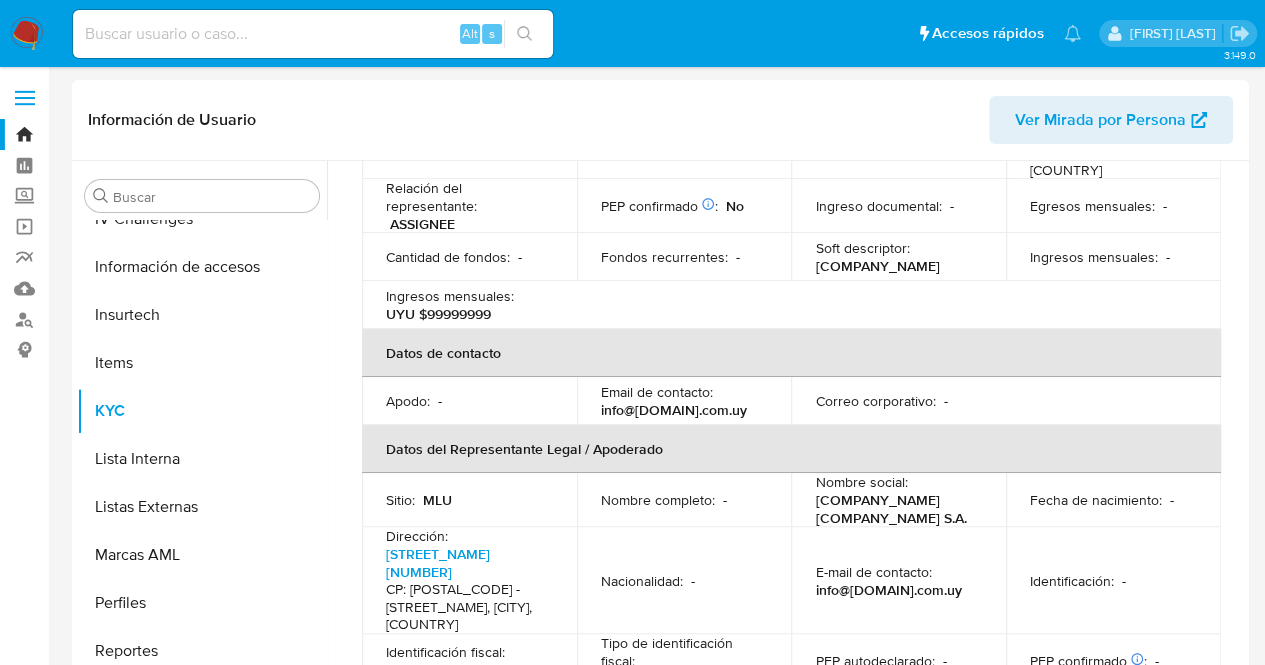 click on "[EMAIL]" at bounding box center (888, 590) 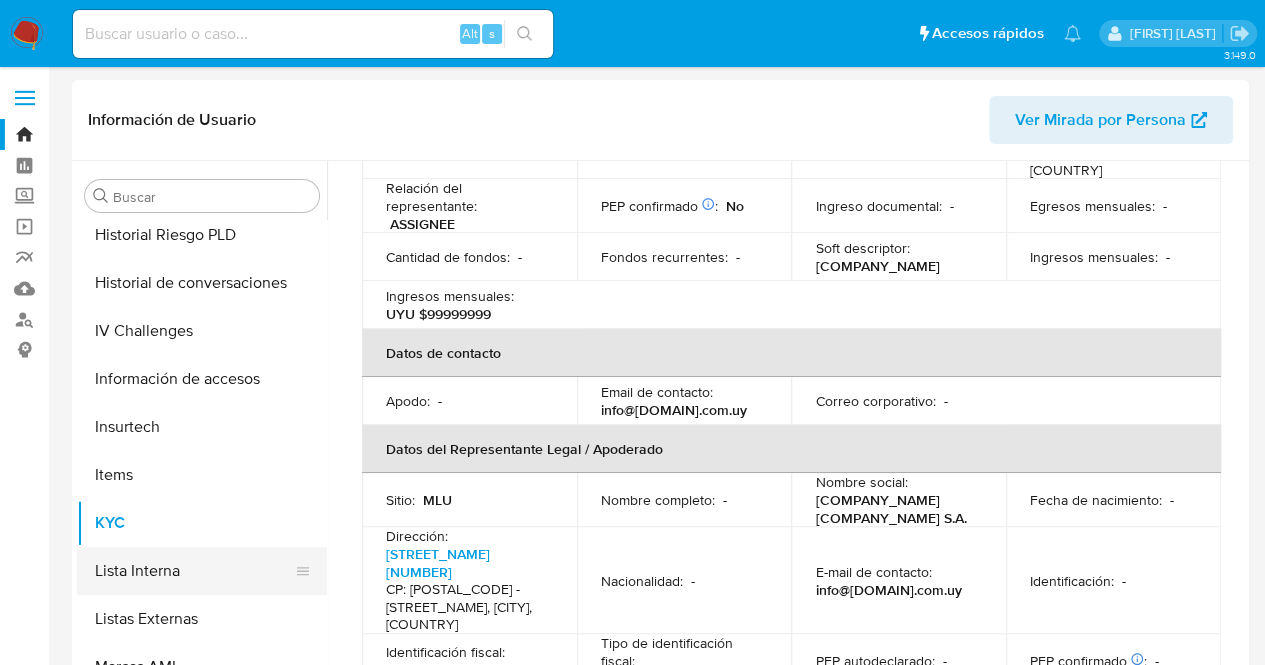 scroll, scrollTop: 445, scrollLeft: 0, axis: vertical 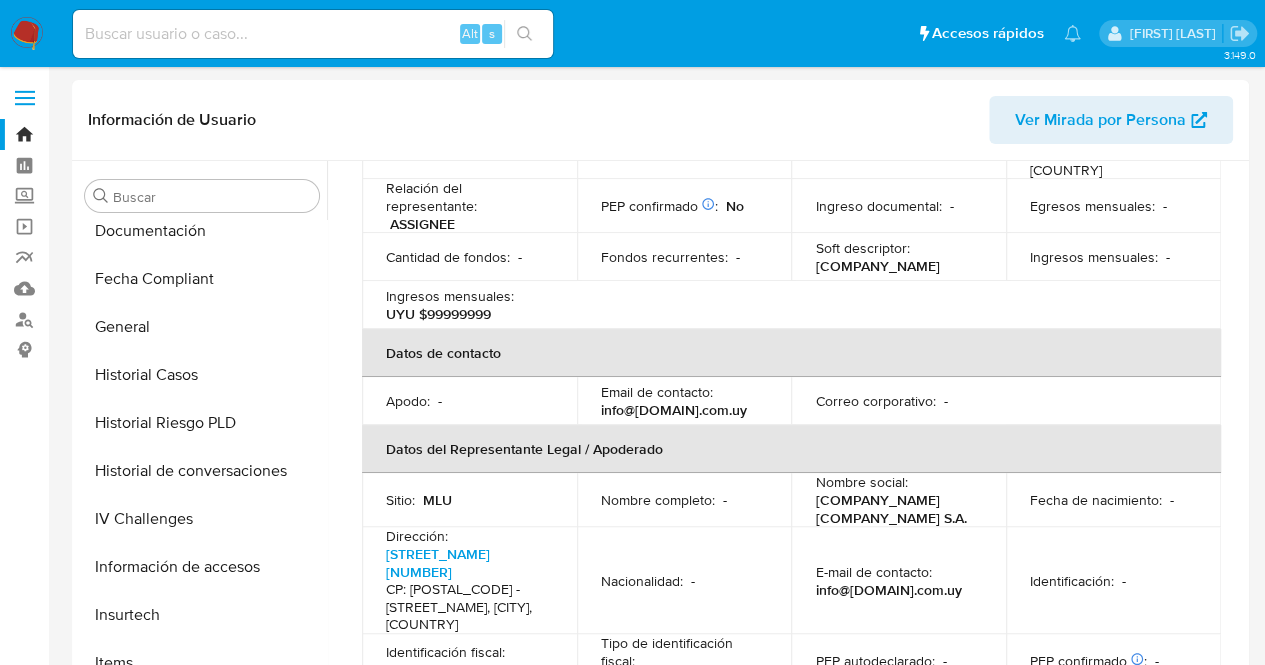 click at bounding box center [313, 34] 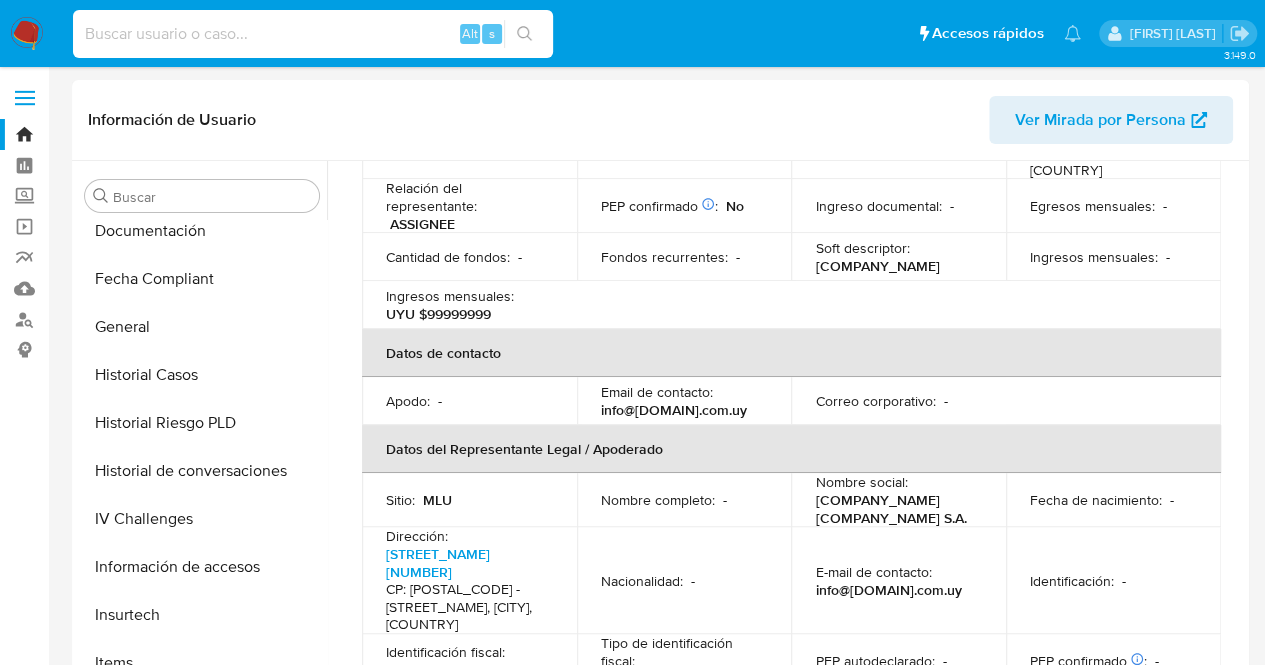 paste on "1827377698" 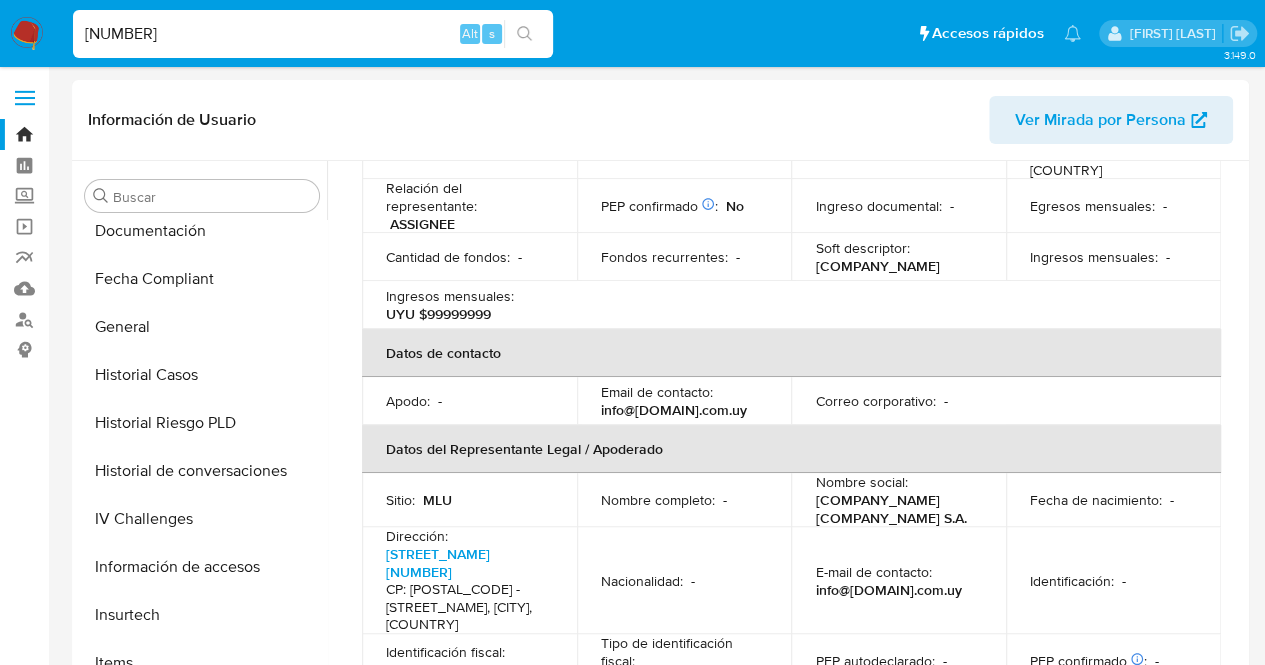 type on "1827377698" 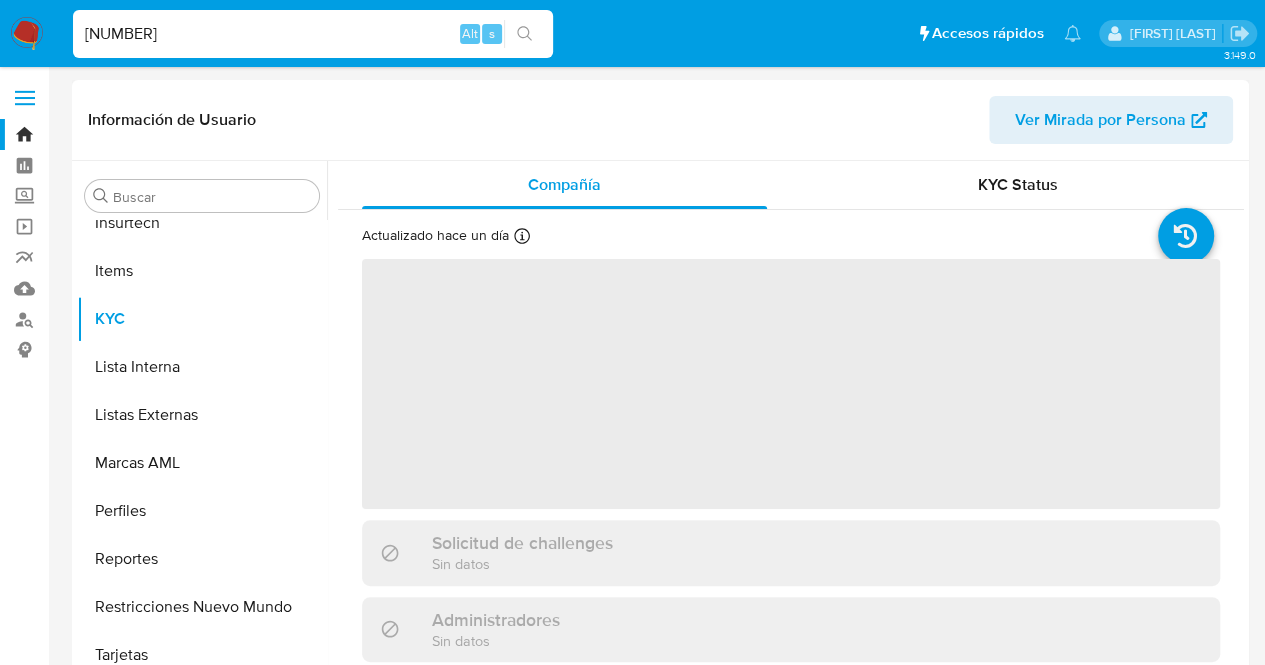 scroll, scrollTop: 845, scrollLeft: 0, axis: vertical 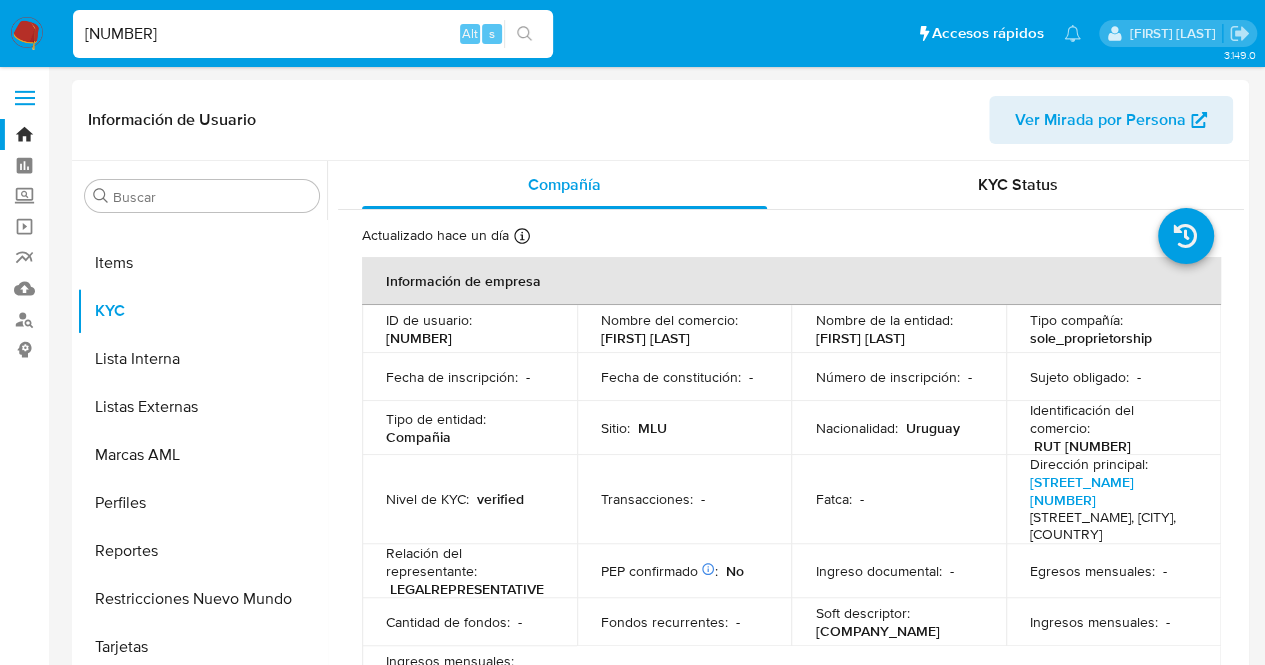 select on "10" 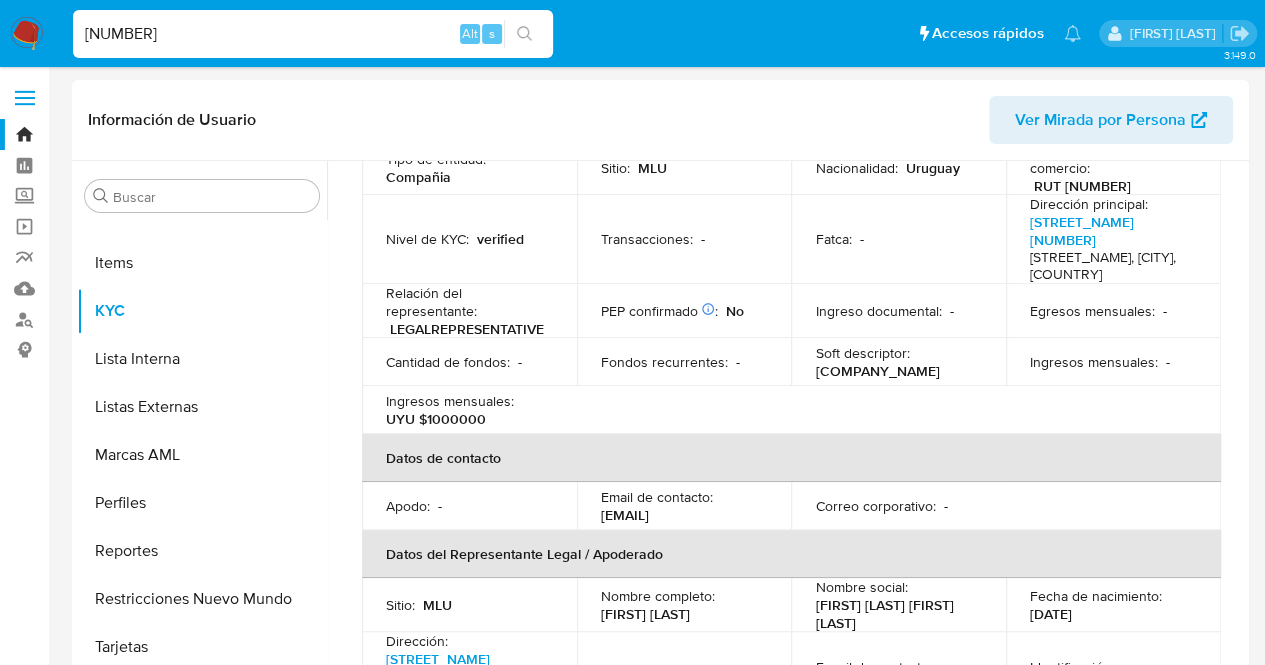 scroll, scrollTop: 0, scrollLeft: 0, axis: both 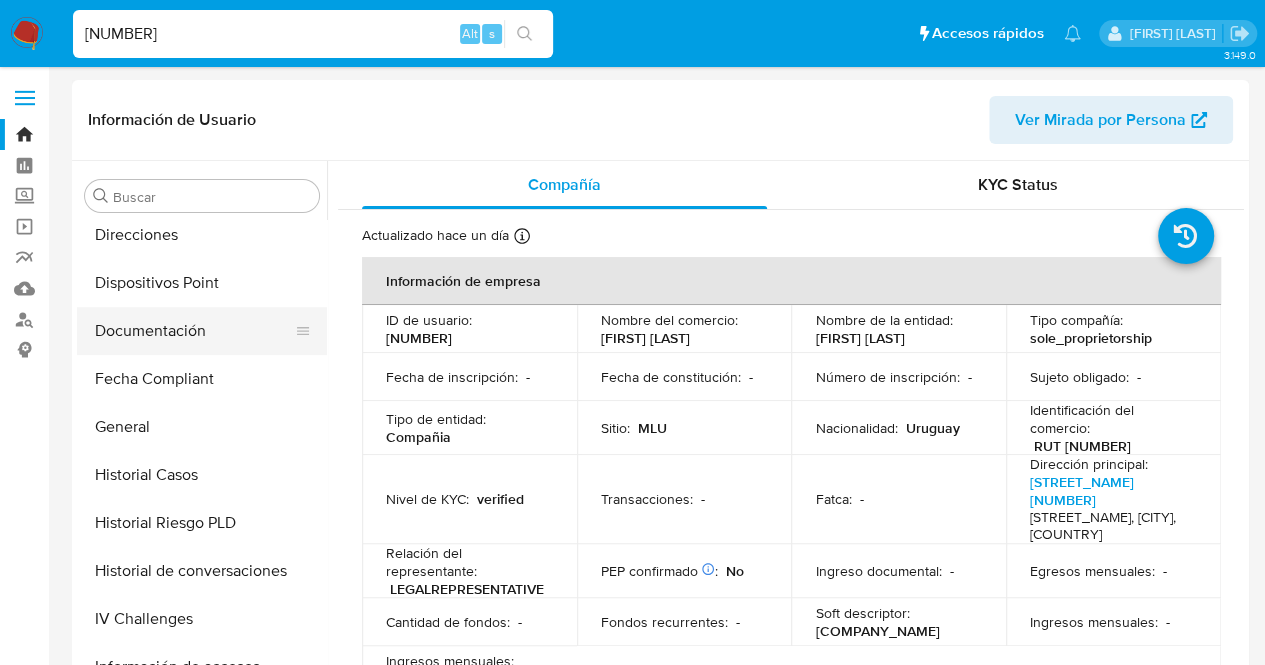click on "Documentación" at bounding box center (194, 331) 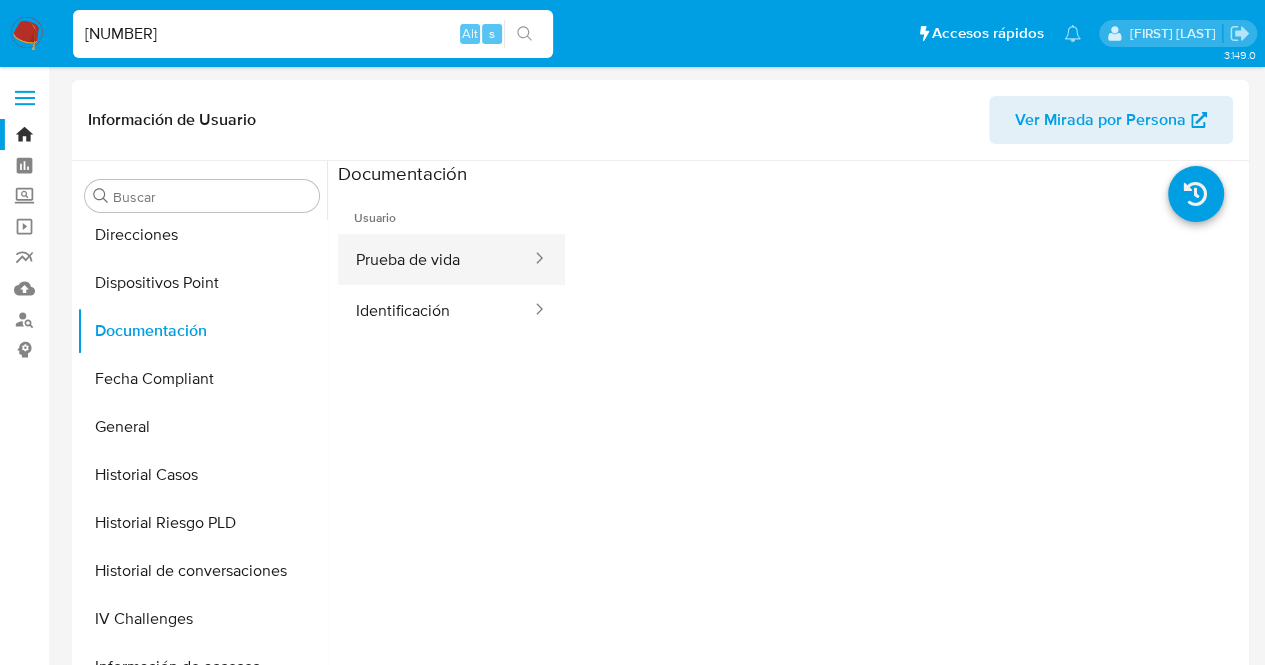 click on "Prueba de vida" at bounding box center (435, 259) 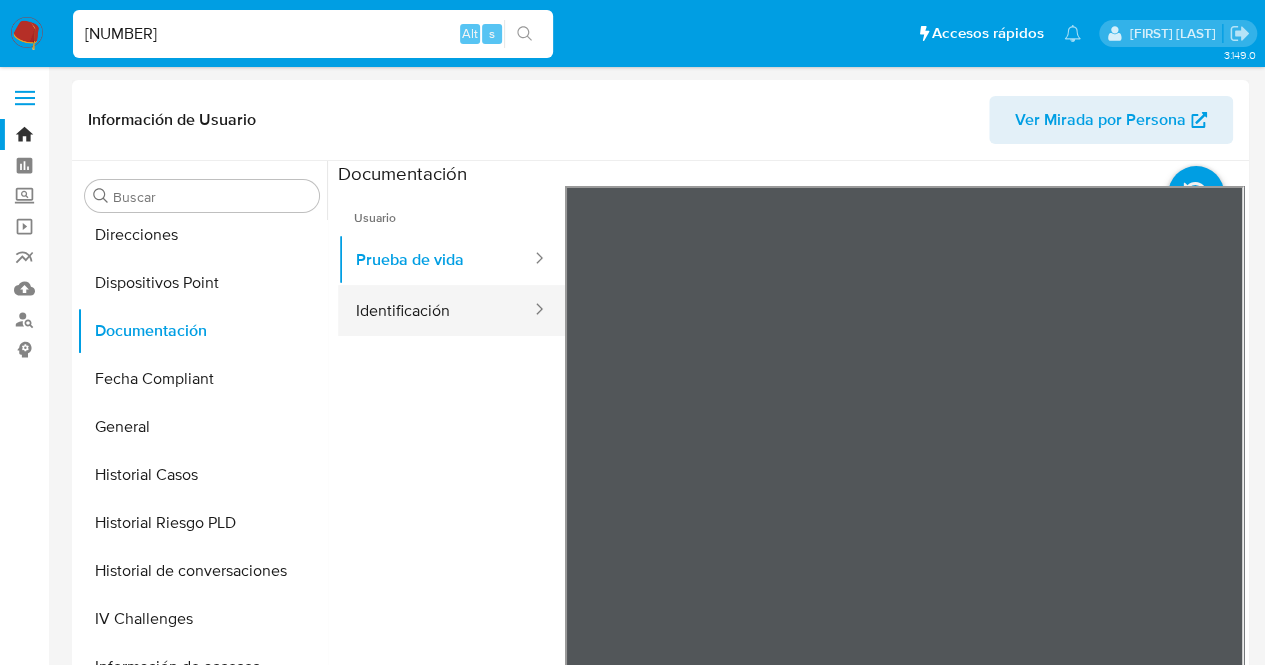 click on "Identificación" at bounding box center [435, 310] 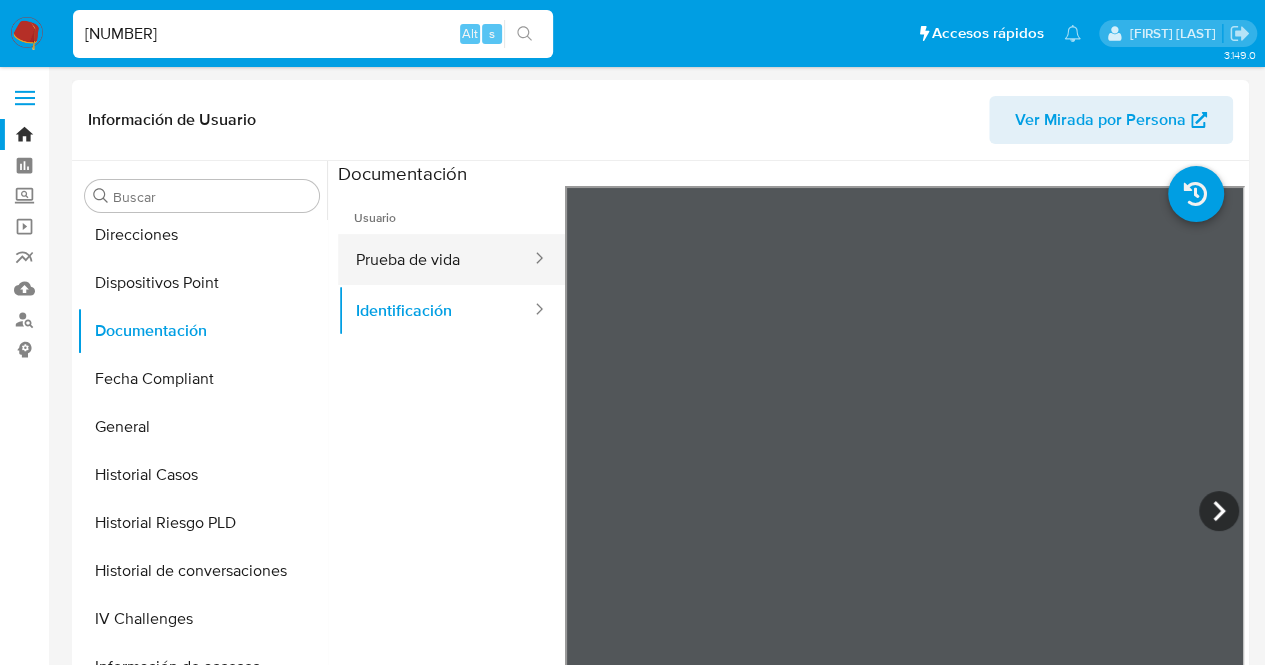 click on "Prueba de vida" at bounding box center (435, 259) 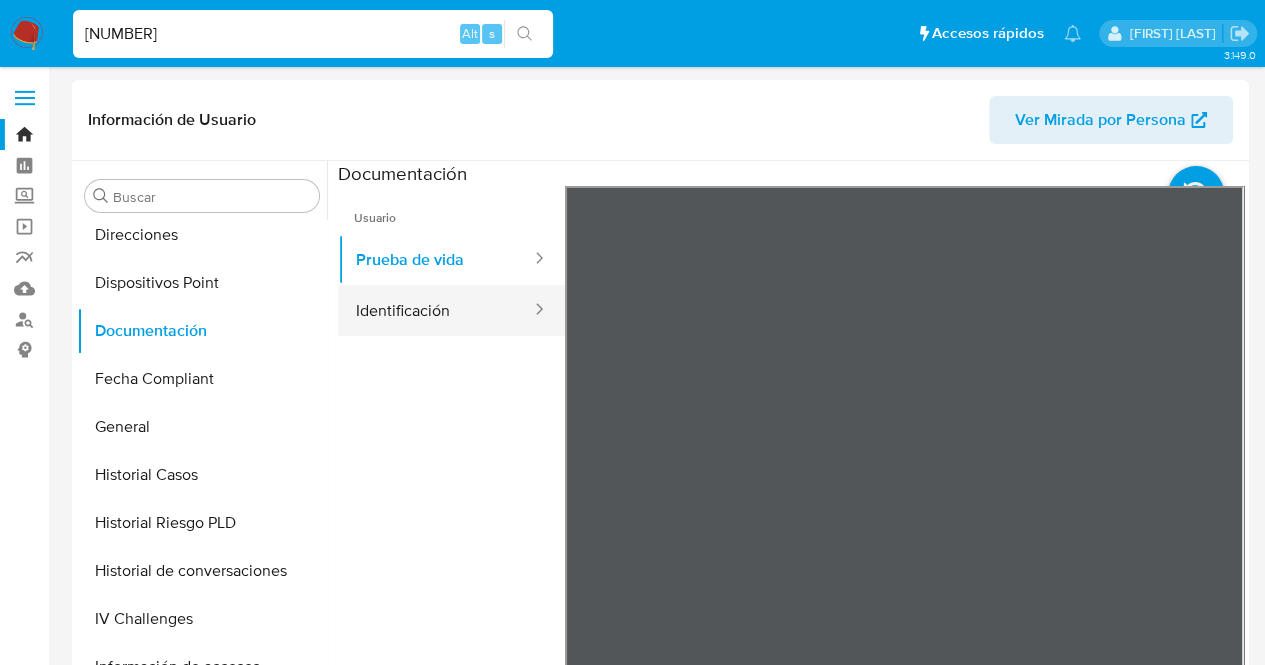 click on "Identificación" at bounding box center [435, 310] 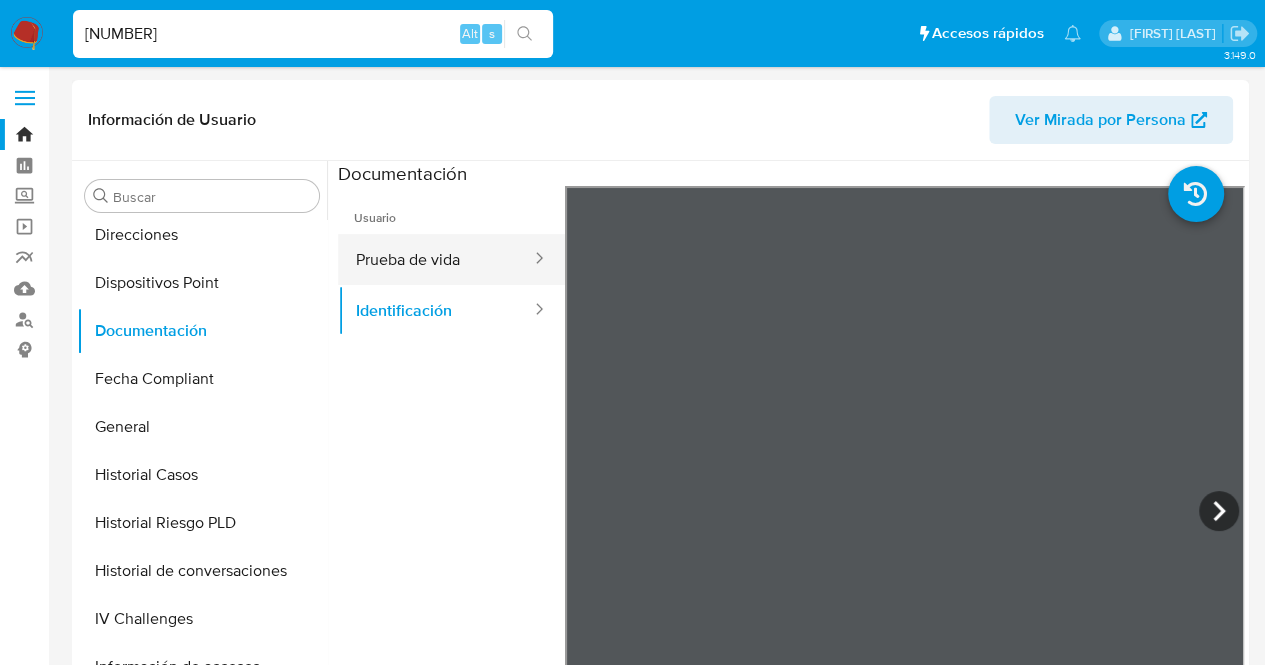 click on "Prueba de vida" at bounding box center [435, 259] 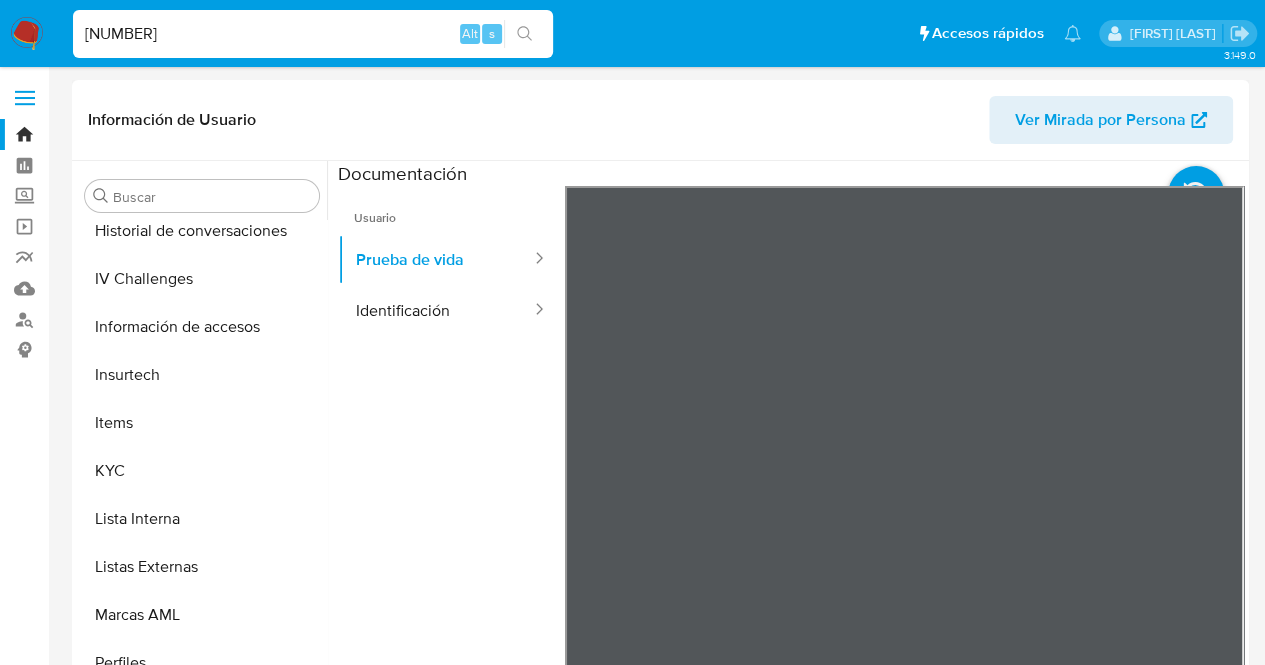 scroll, scrollTop: 845, scrollLeft: 0, axis: vertical 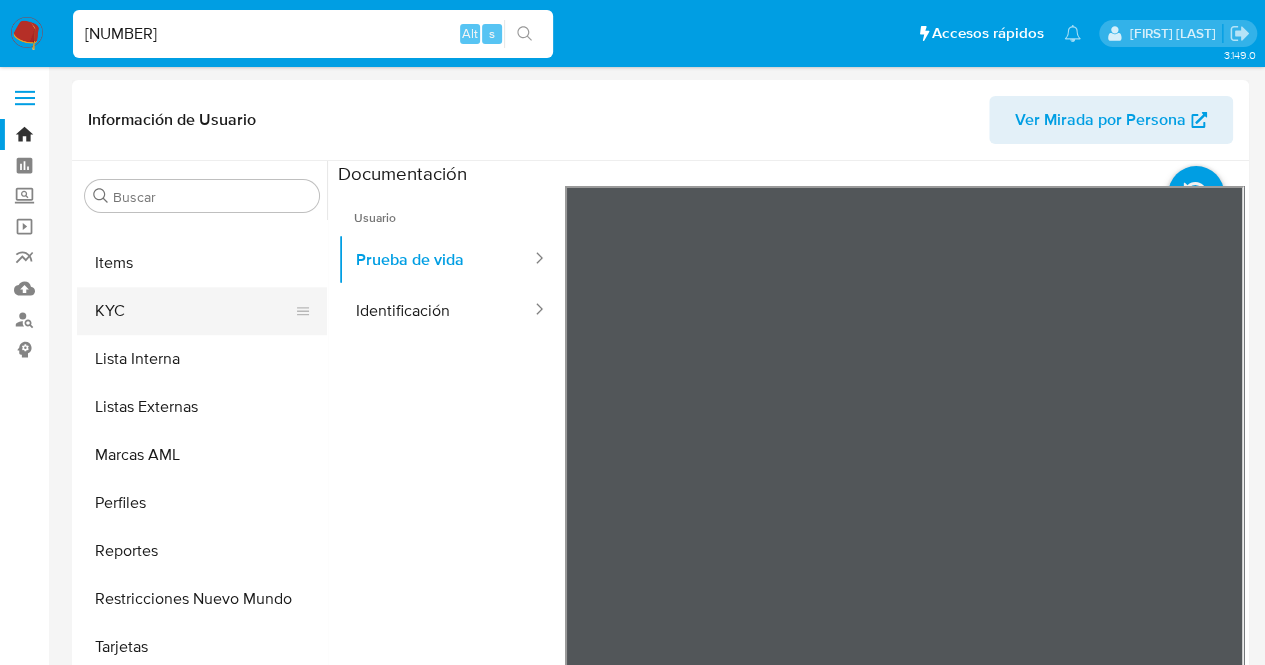 click on "KYC" at bounding box center [194, 311] 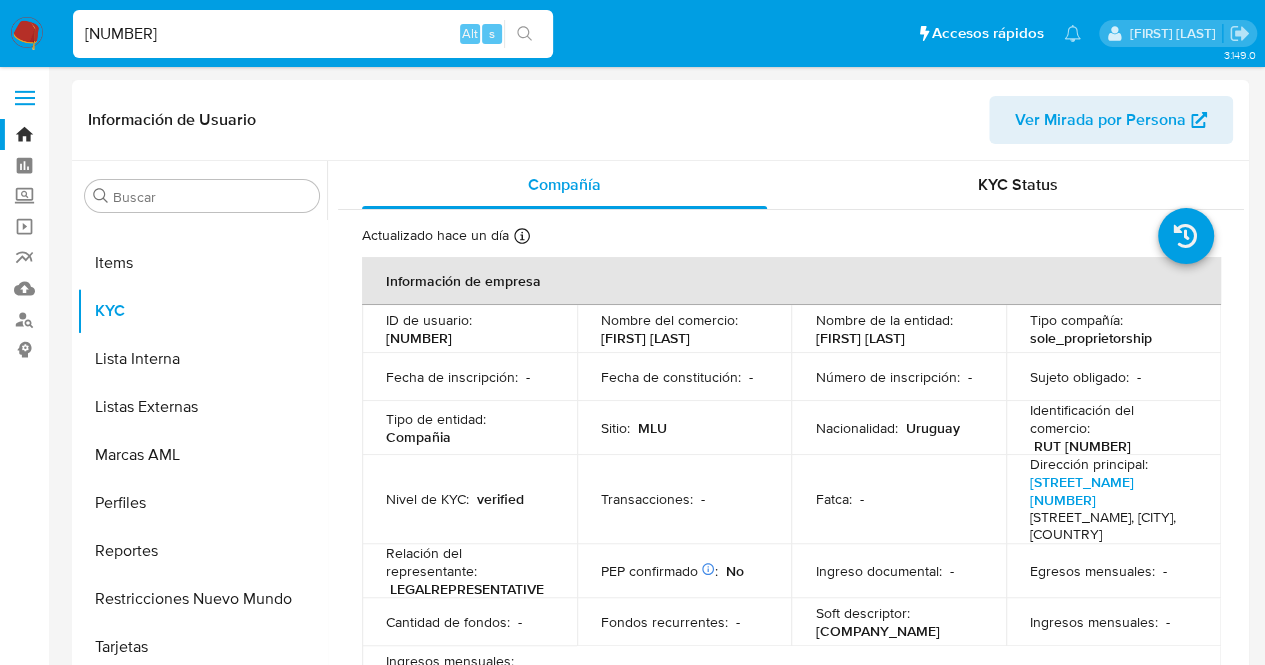 click on "Nombre de la entidad :    RIOS HILARIO RAMON" at bounding box center [898, 329] 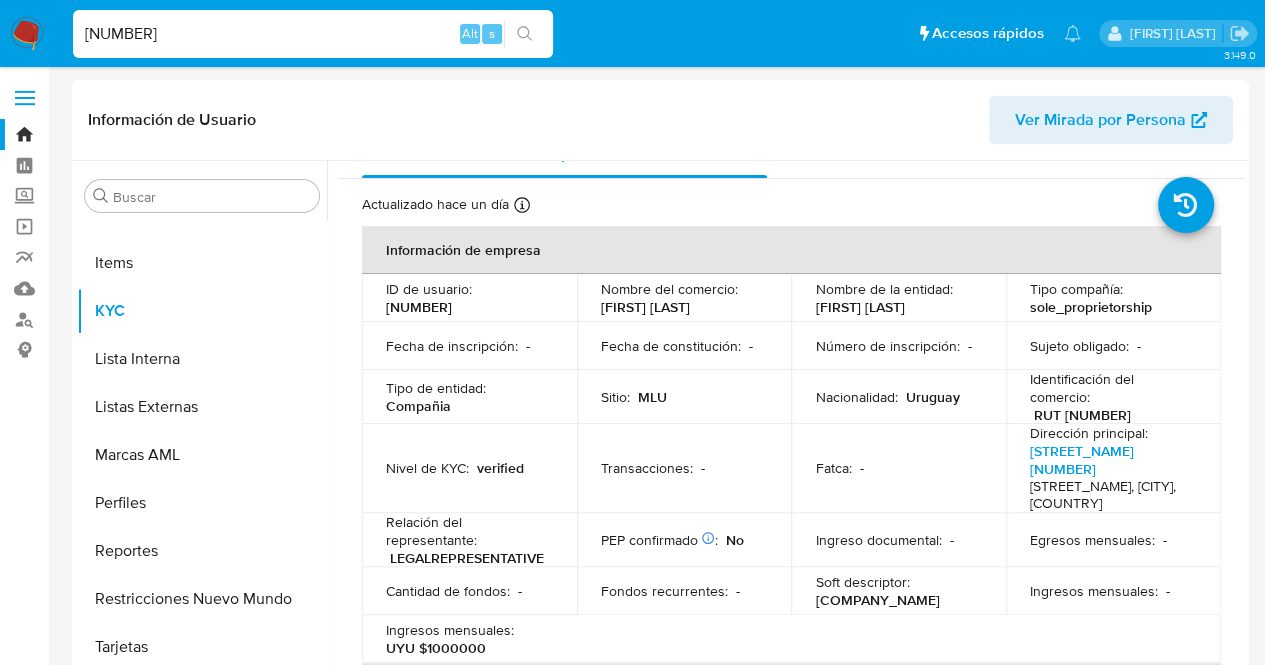 scroll, scrollTop: 0, scrollLeft: 0, axis: both 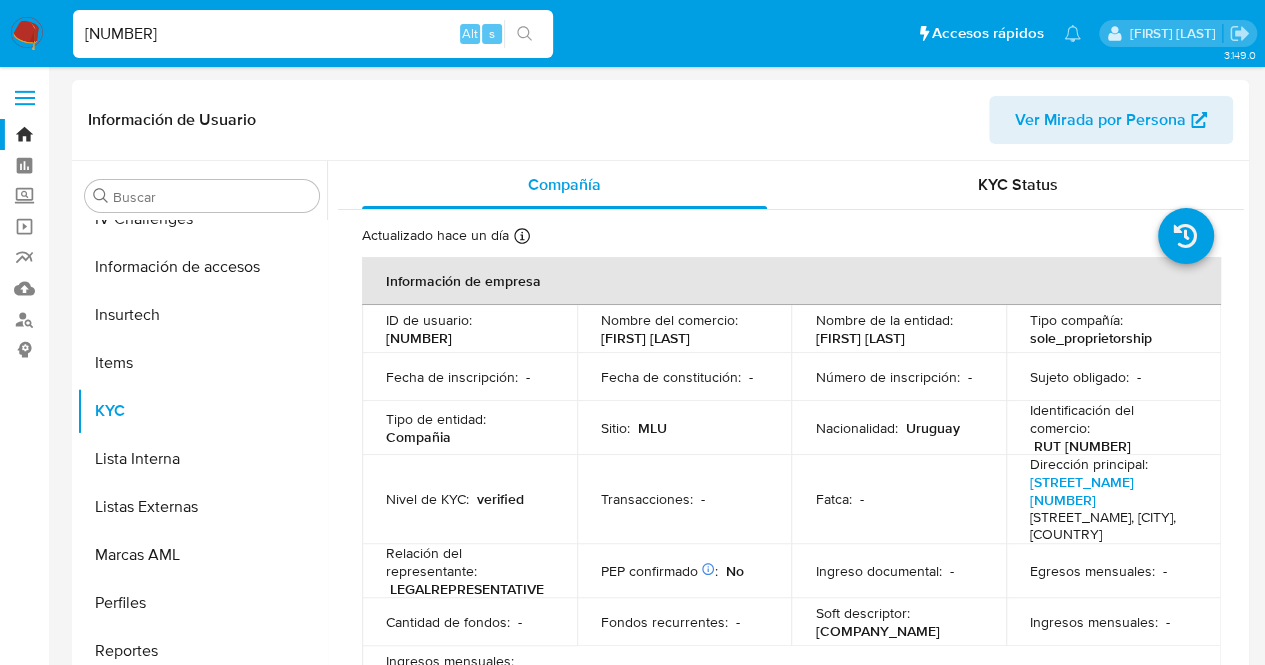 click on "RUT 219669100017" at bounding box center (1082, 446) 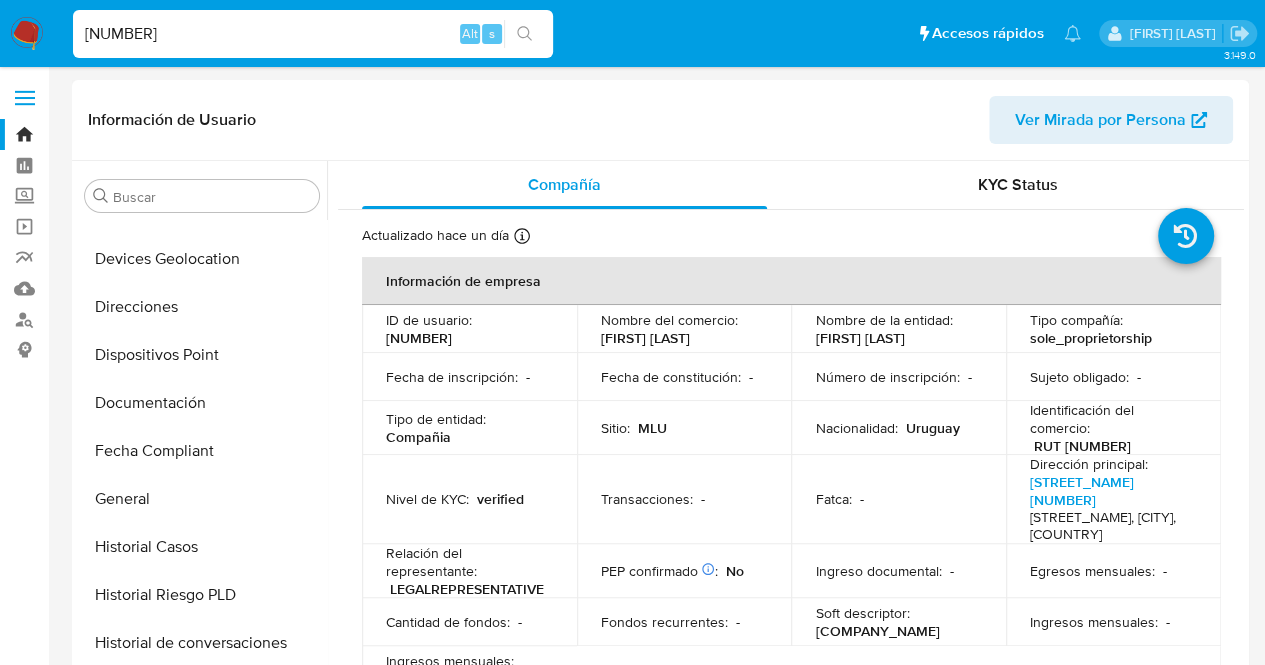scroll, scrollTop: 145, scrollLeft: 0, axis: vertical 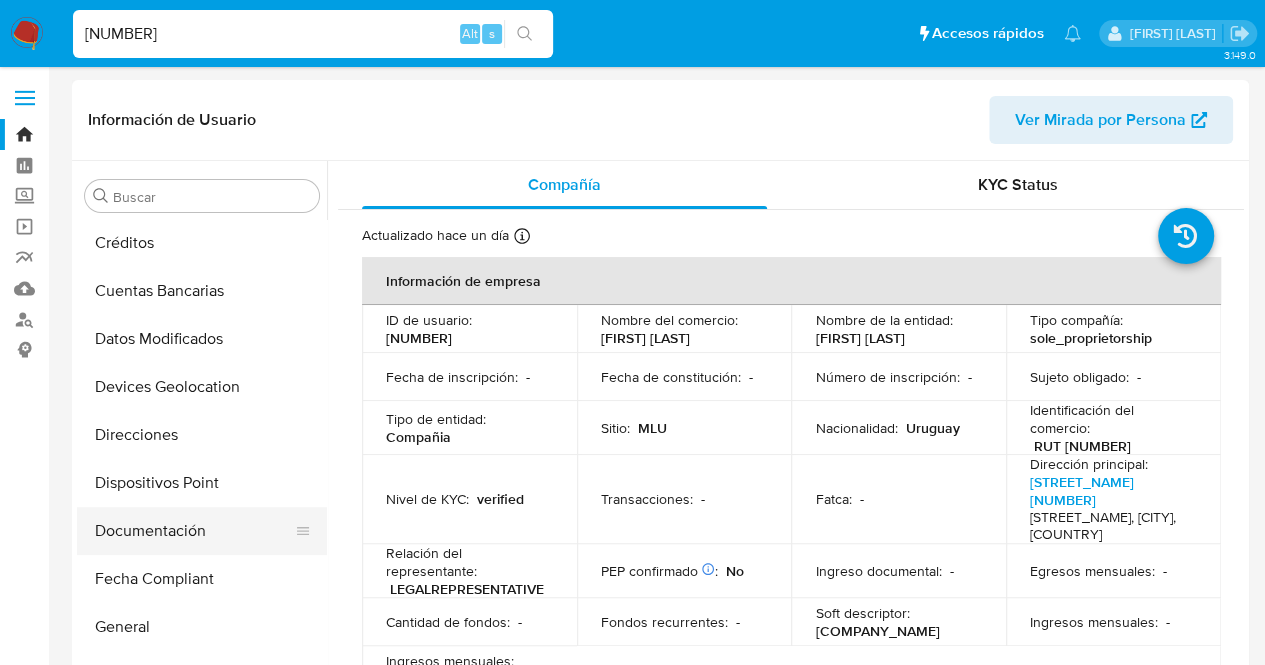 click on "Documentación" at bounding box center (194, 531) 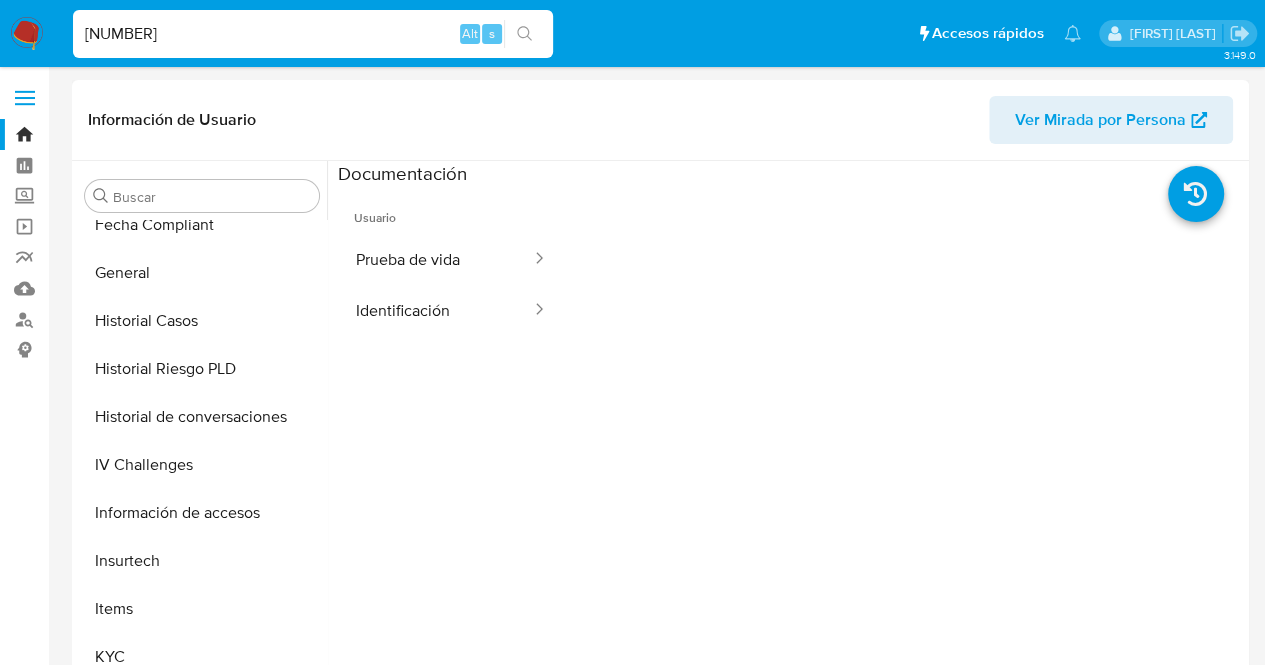 scroll, scrollTop: 745, scrollLeft: 0, axis: vertical 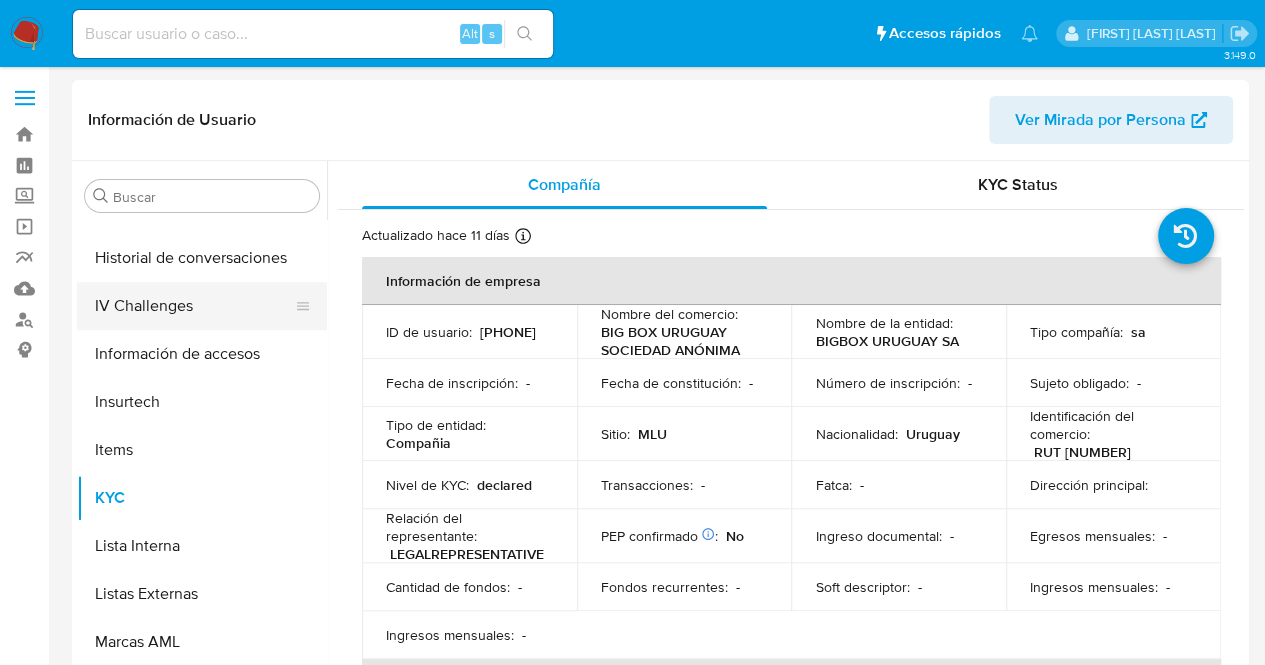 select on "10" 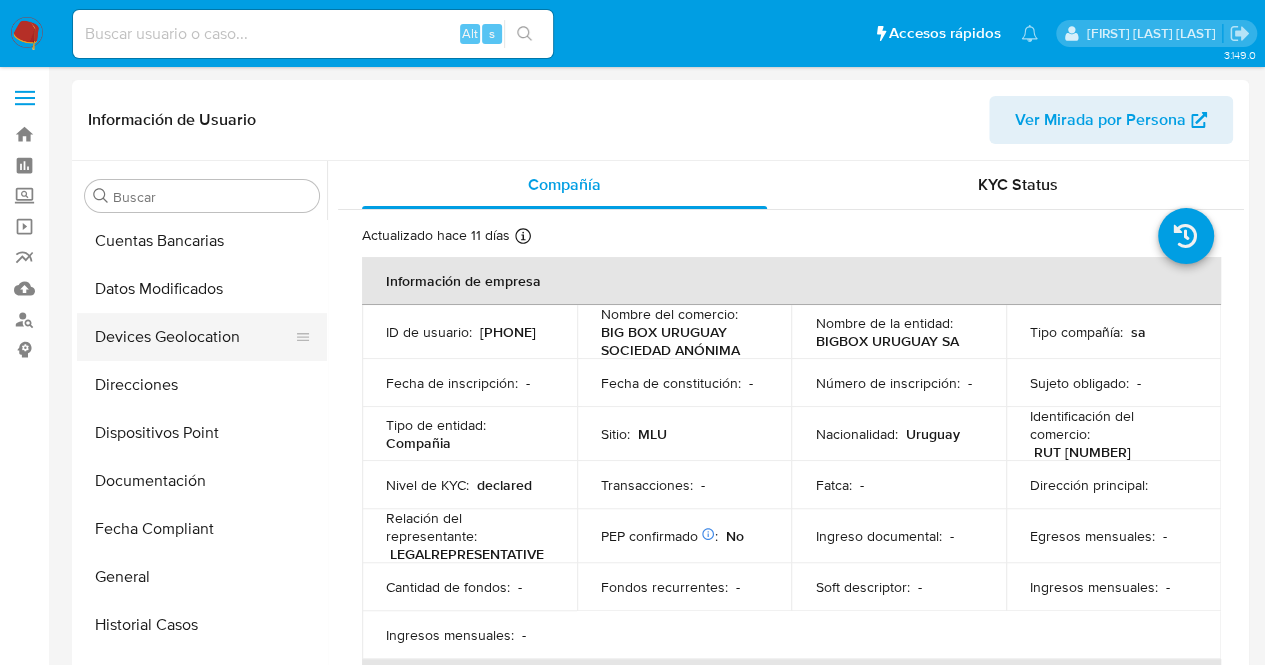 scroll, scrollTop: 145, scrollLeft: 0, axis: vertical 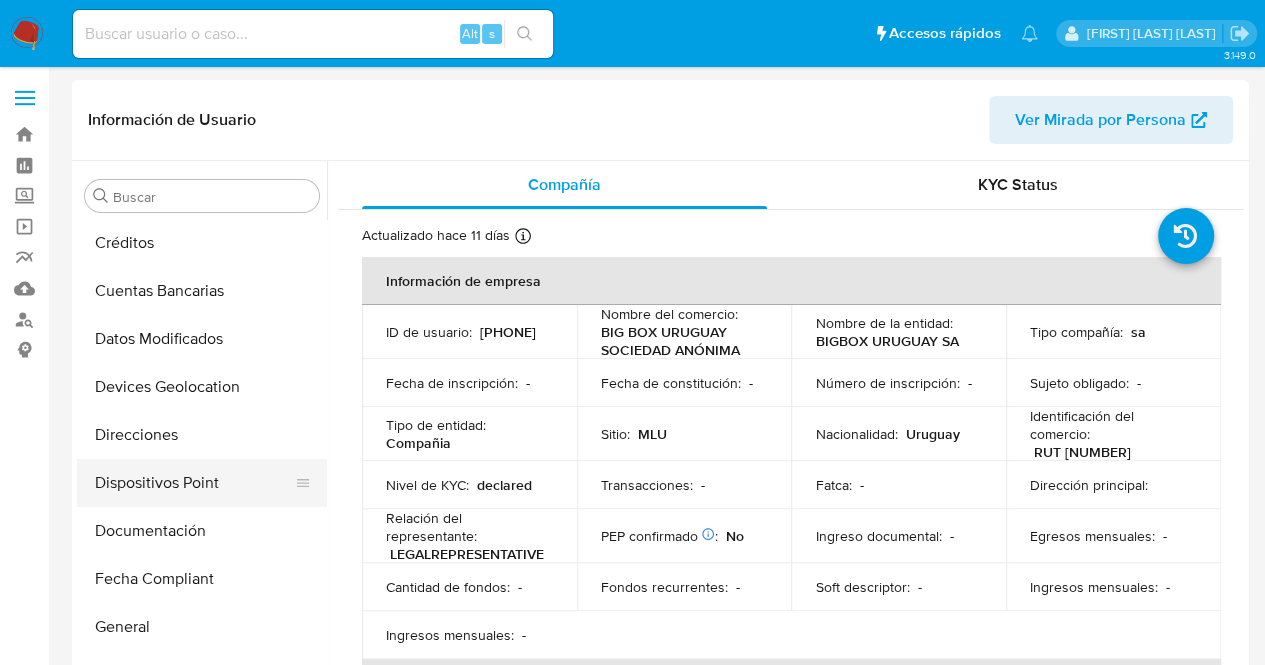 click on "Dispositivos Point" at bounding box center (194, 483) 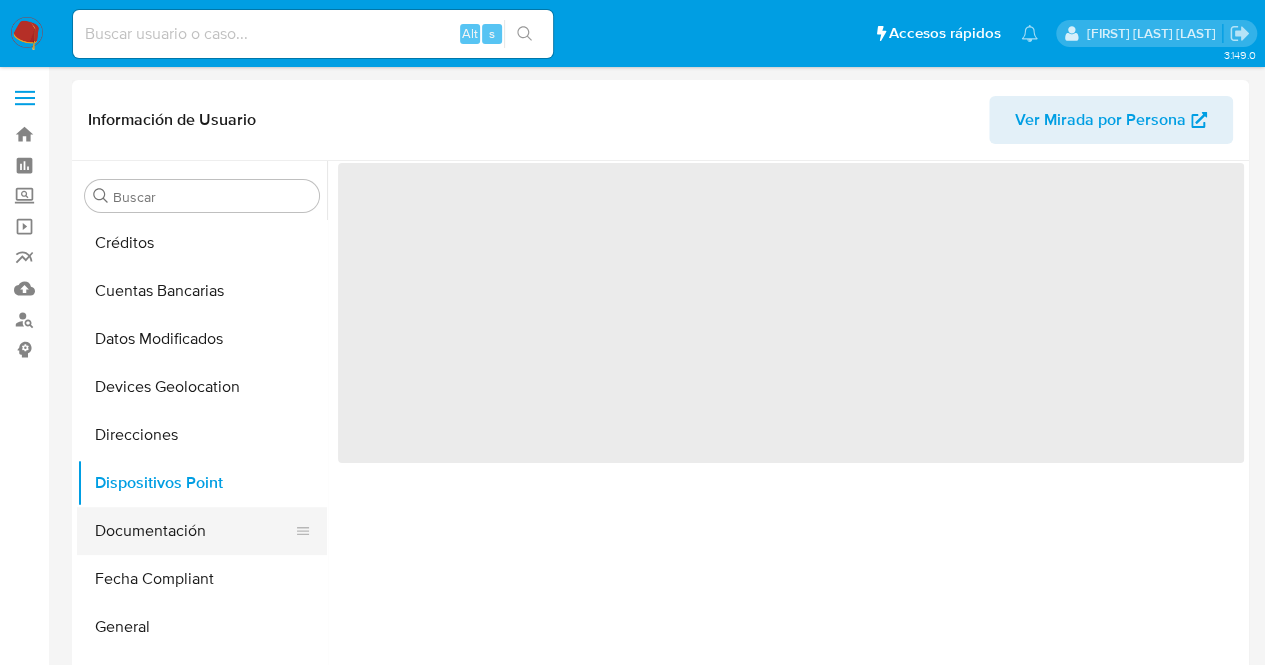 click on "Documentación" at bounding box center [194, 531] 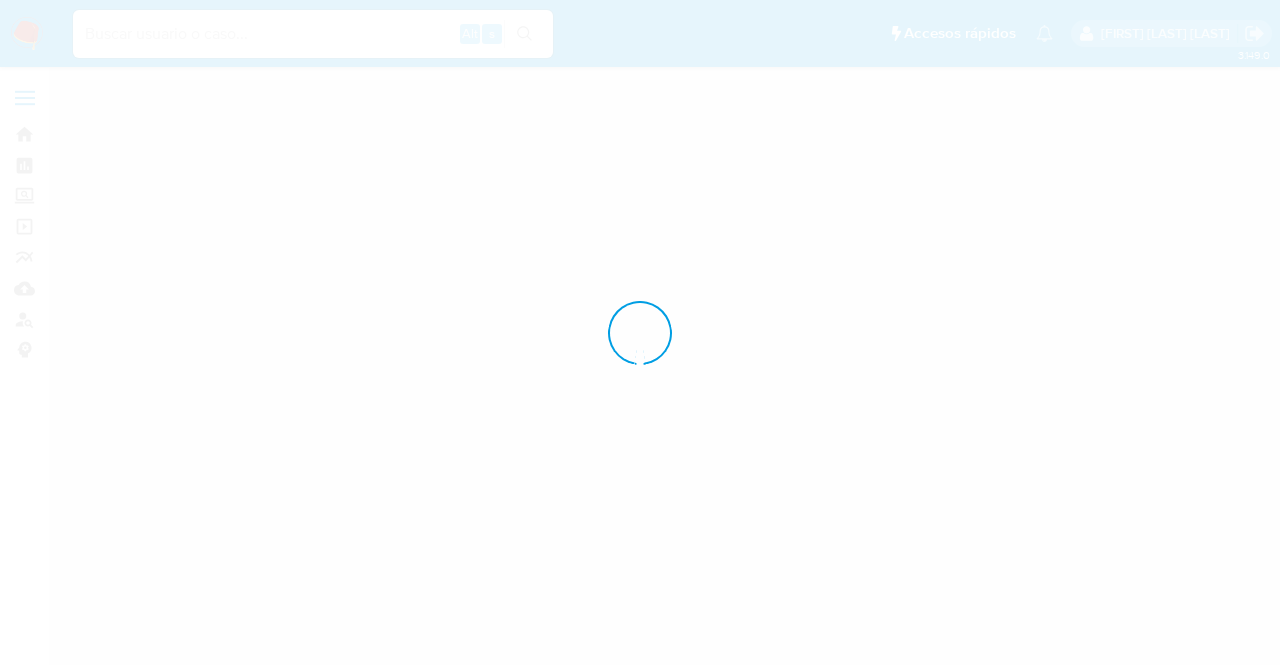 scroll, scrollTop: 0, scrollLeft: 0, axis: both 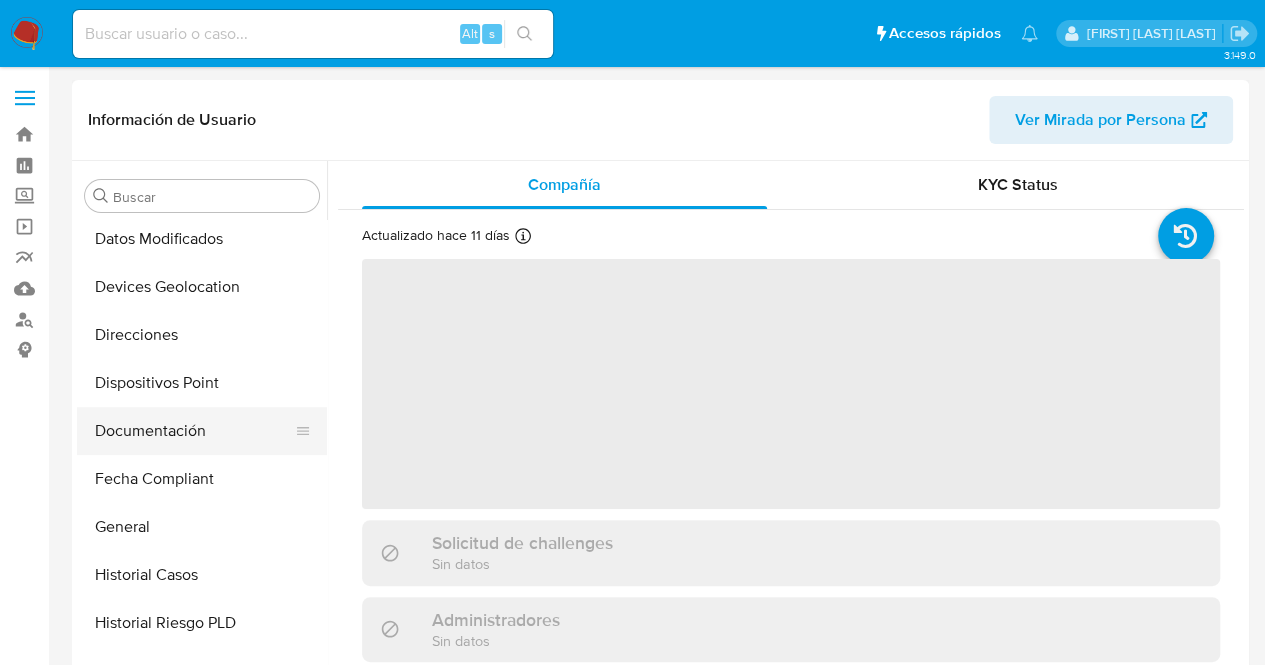 click on "Documentación" at bounding box center [194, 431] 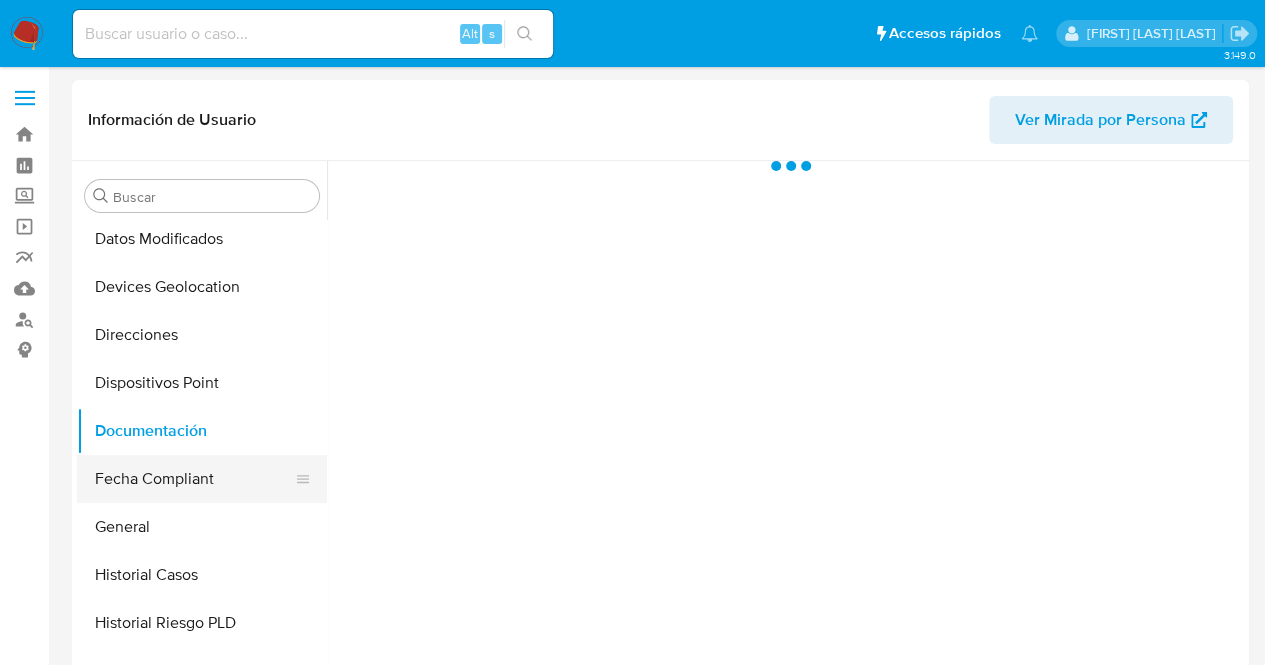 select on "10" 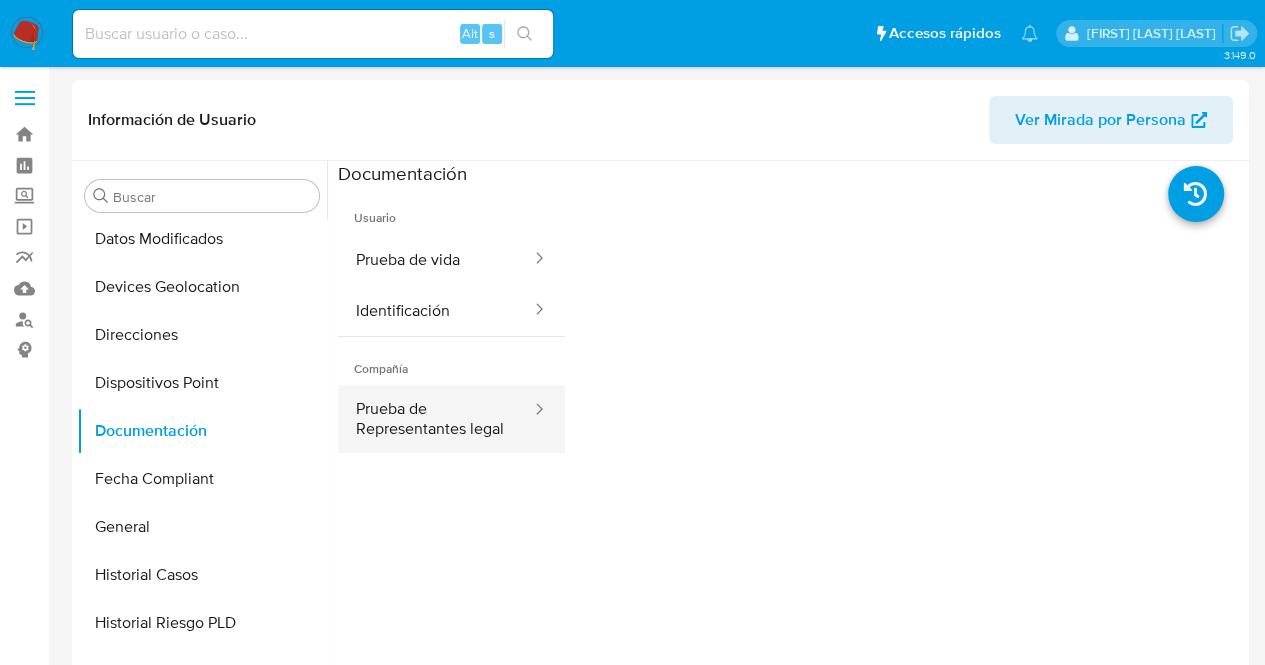click on "Prueba de Representantes legal" at bounding box center [435, 419] 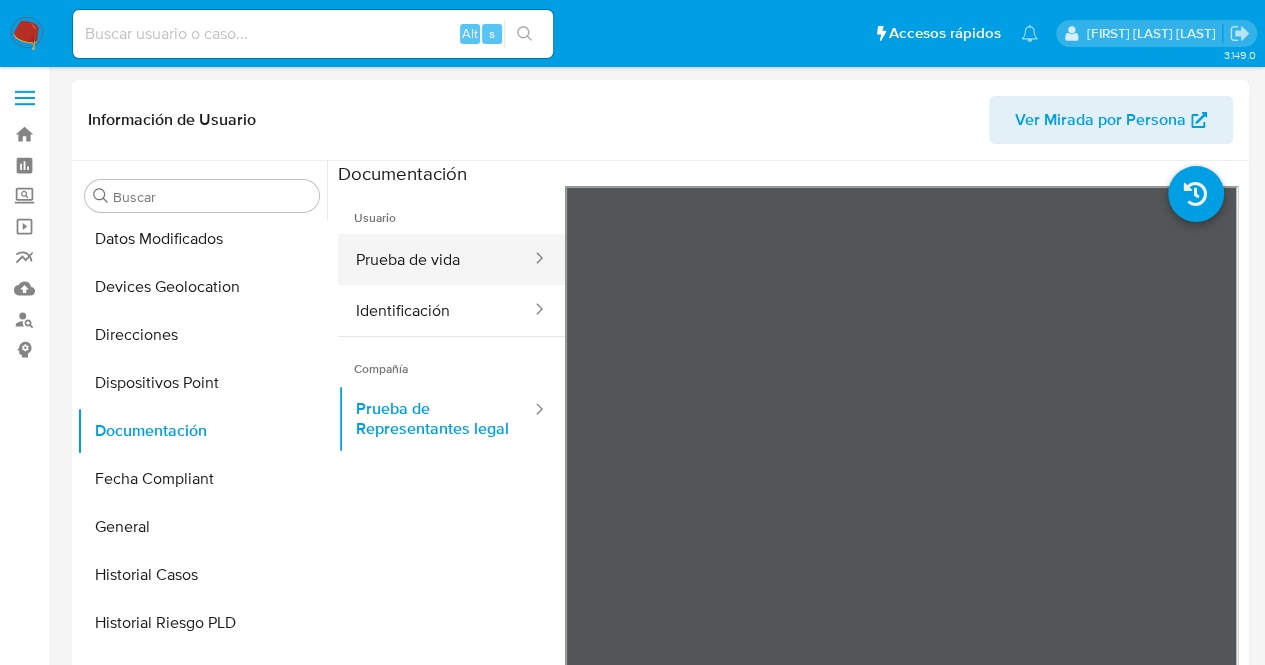 click on "Prueba de vida" at bounding box center [435, 259] 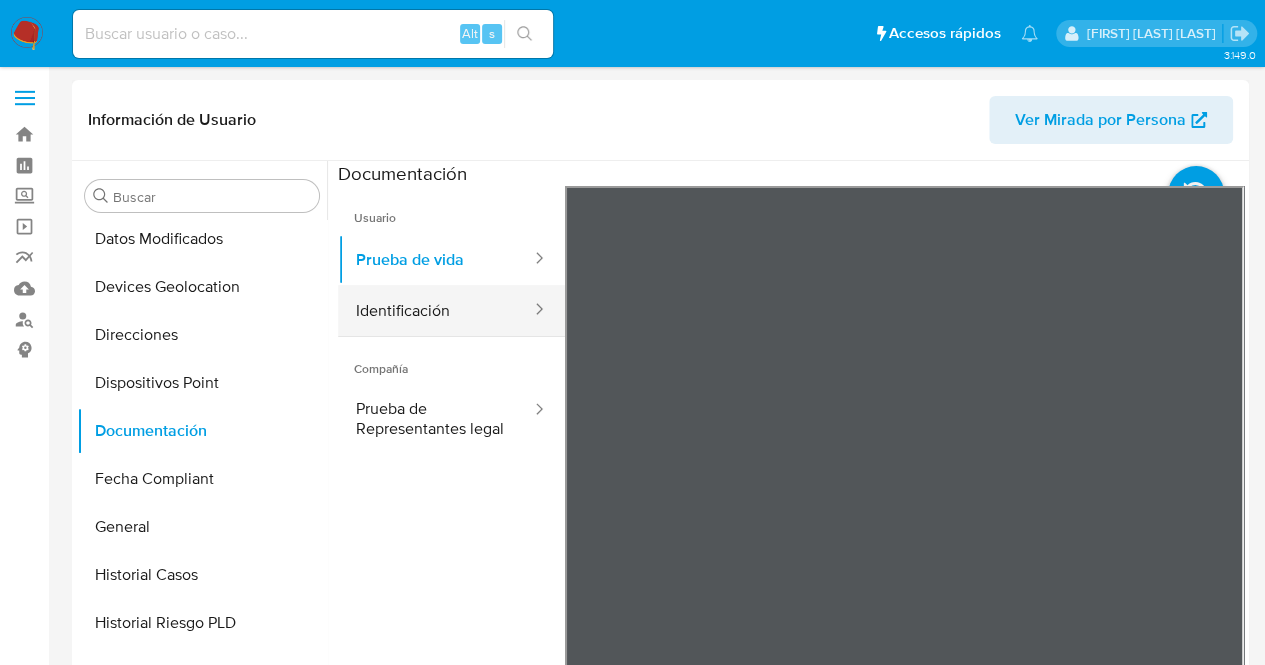 click at bounding box center (533, 310) 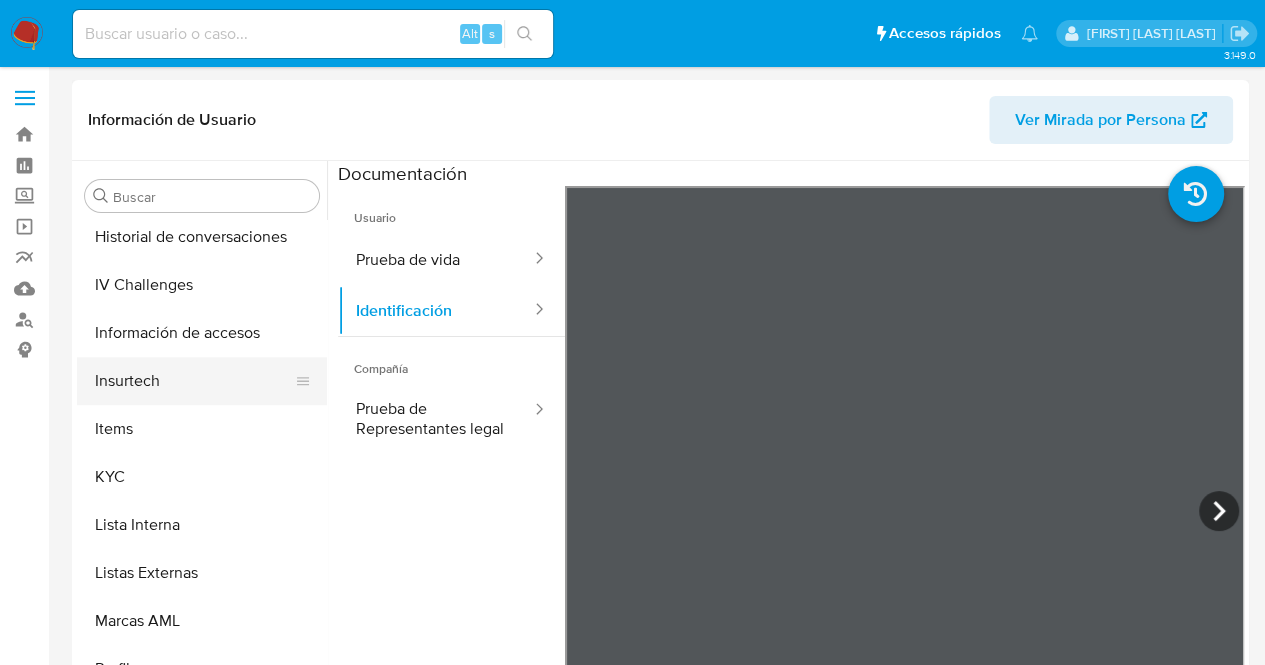 scroll, scrollTop: 745, scrollLeft: 0, axis: vertical 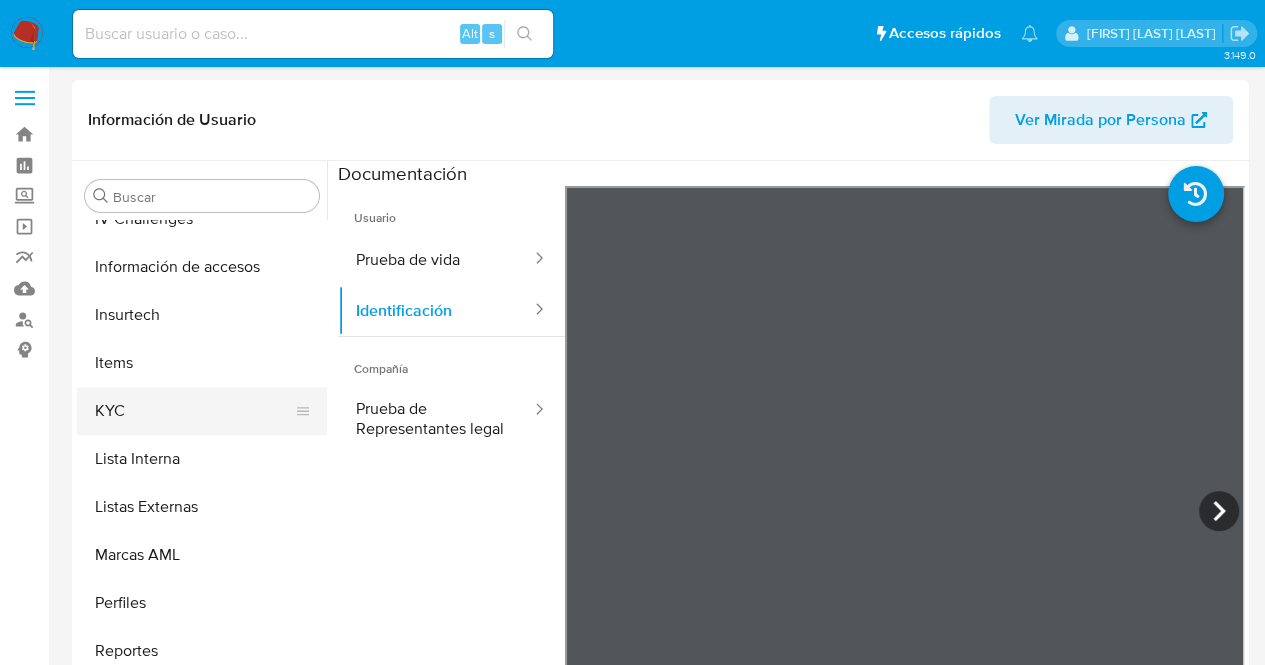 click on "KYC" at bounding box center [194, 411] 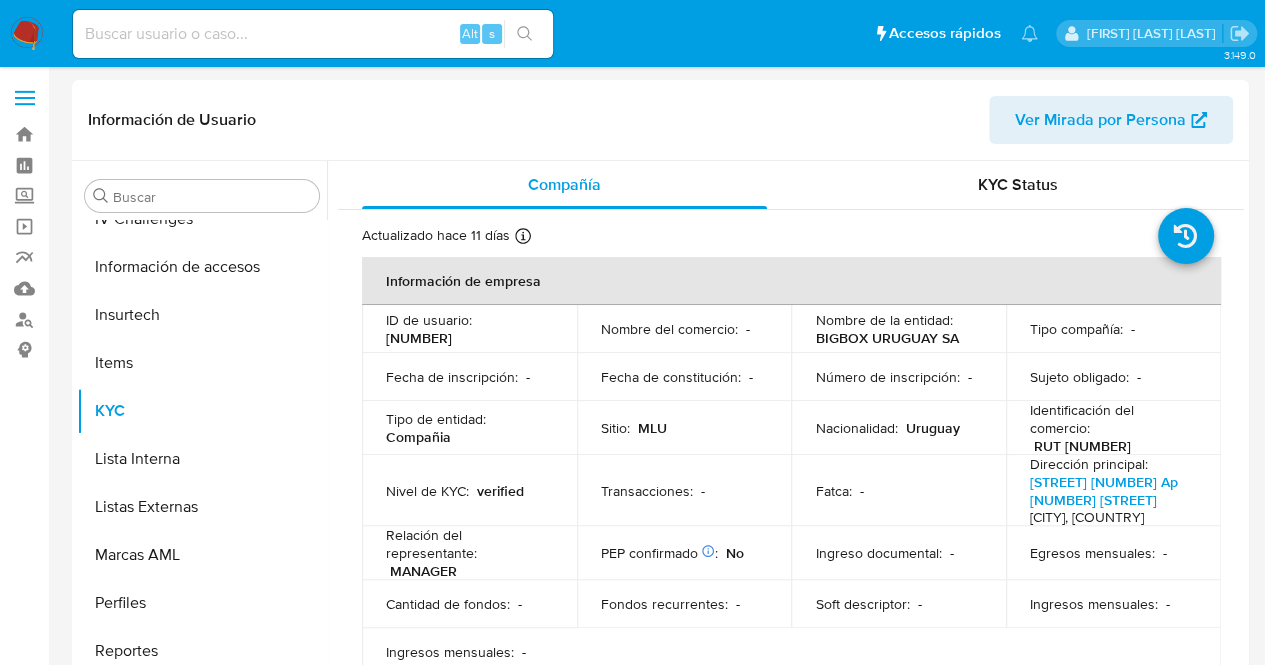 click on "Información de empresa" at bounding box center [791, 281] 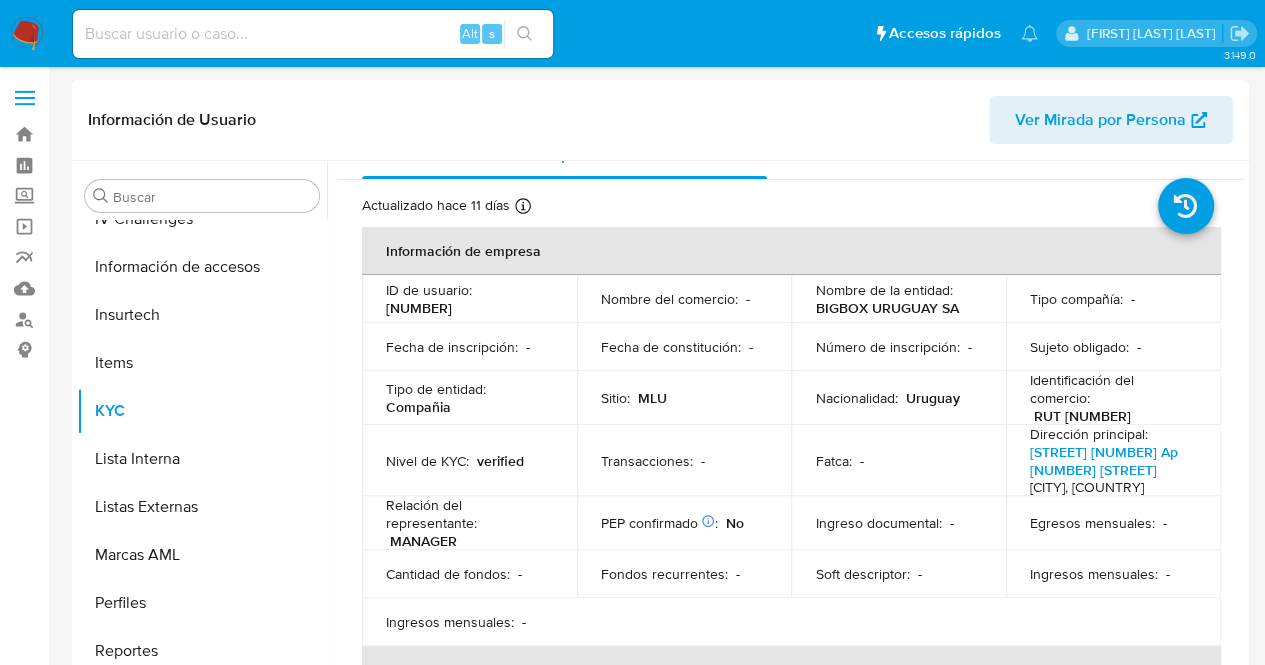 scroll, scrollTop: 0, scrollLeft: 0, axis: both 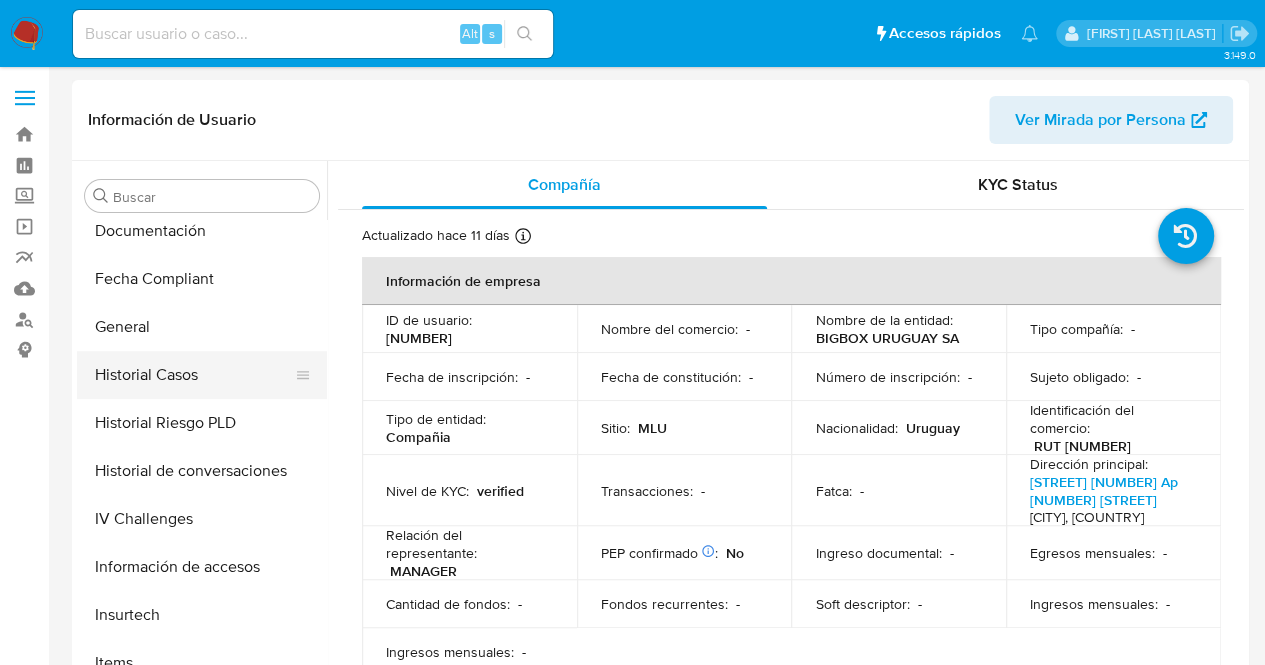 click on "Historial Casos" at bounding box center [194, 375] 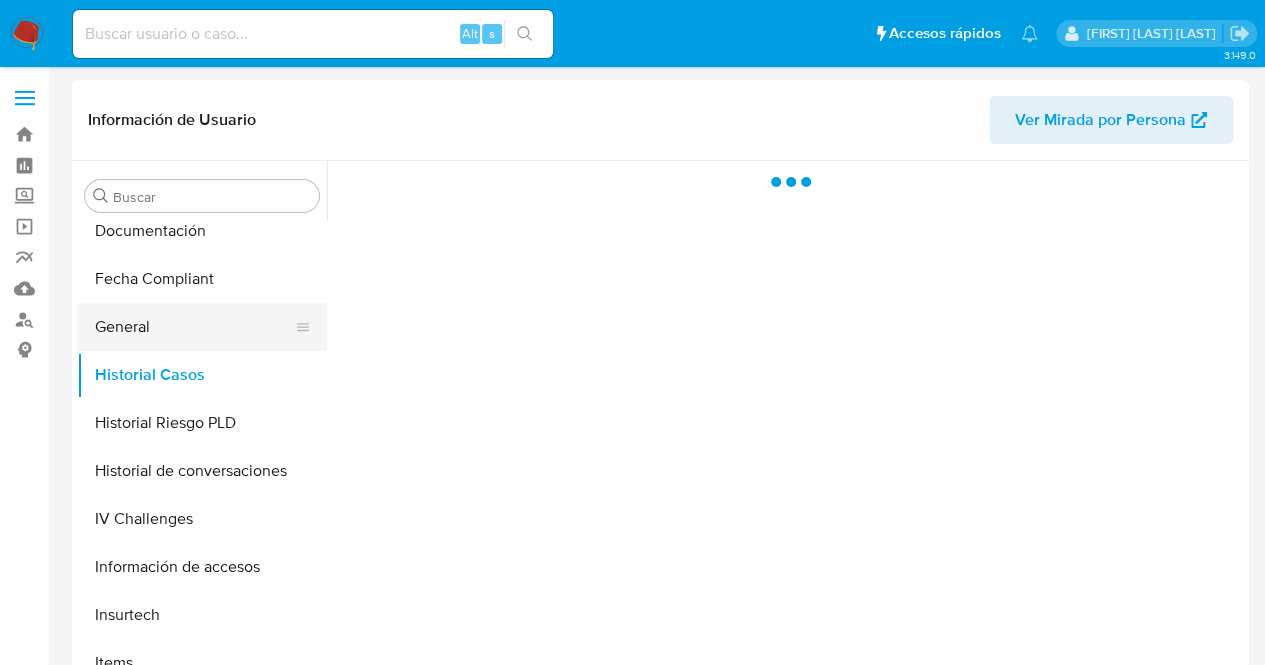 click on "General" at bounding box center [194, 327] 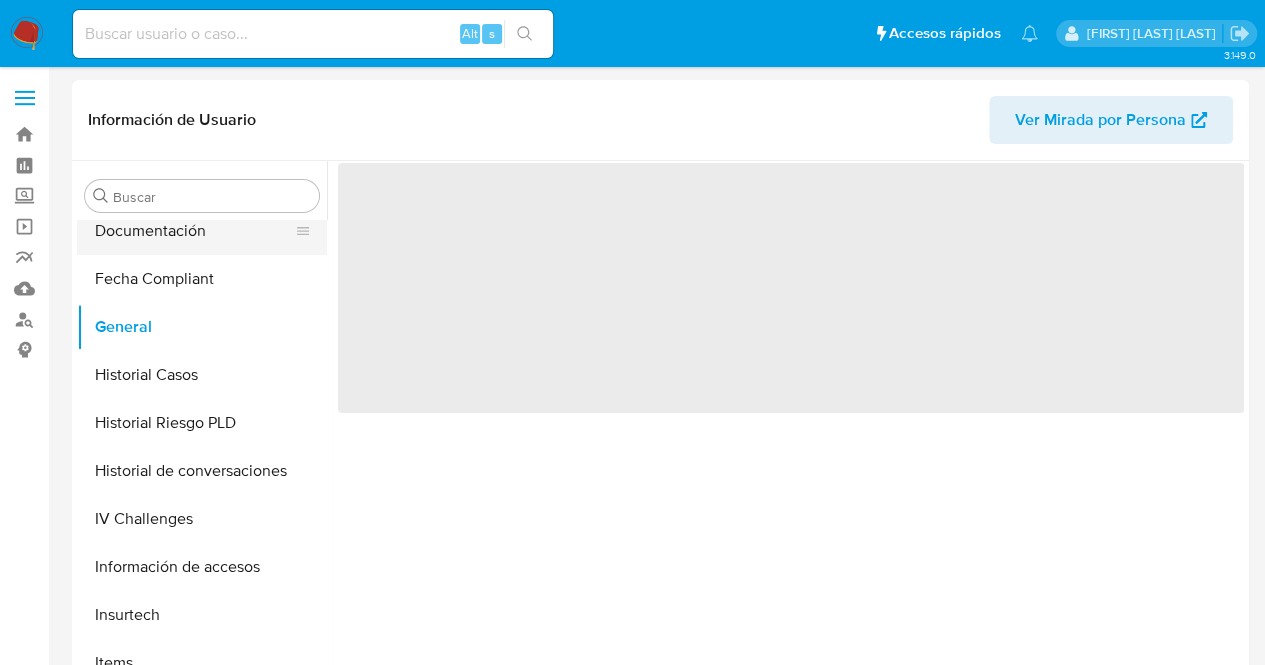 click on "Documentación" at bounding box center (194, 231) 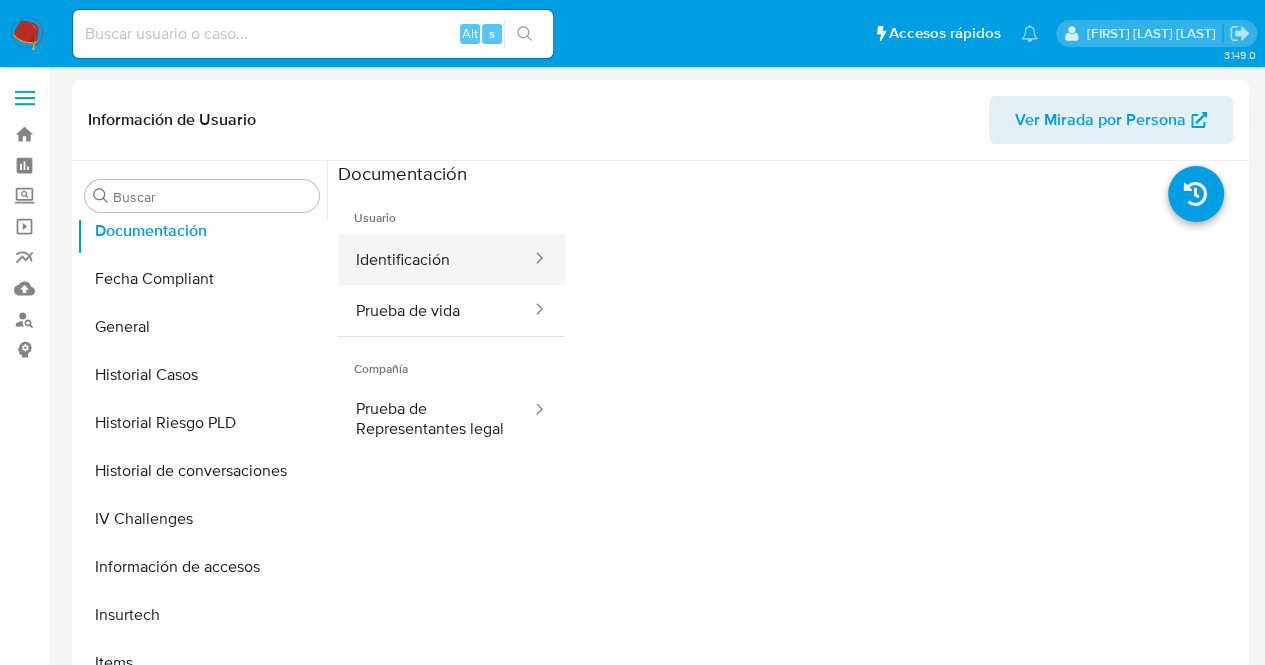 click on "Identificación" at bounding box center (435, 259) 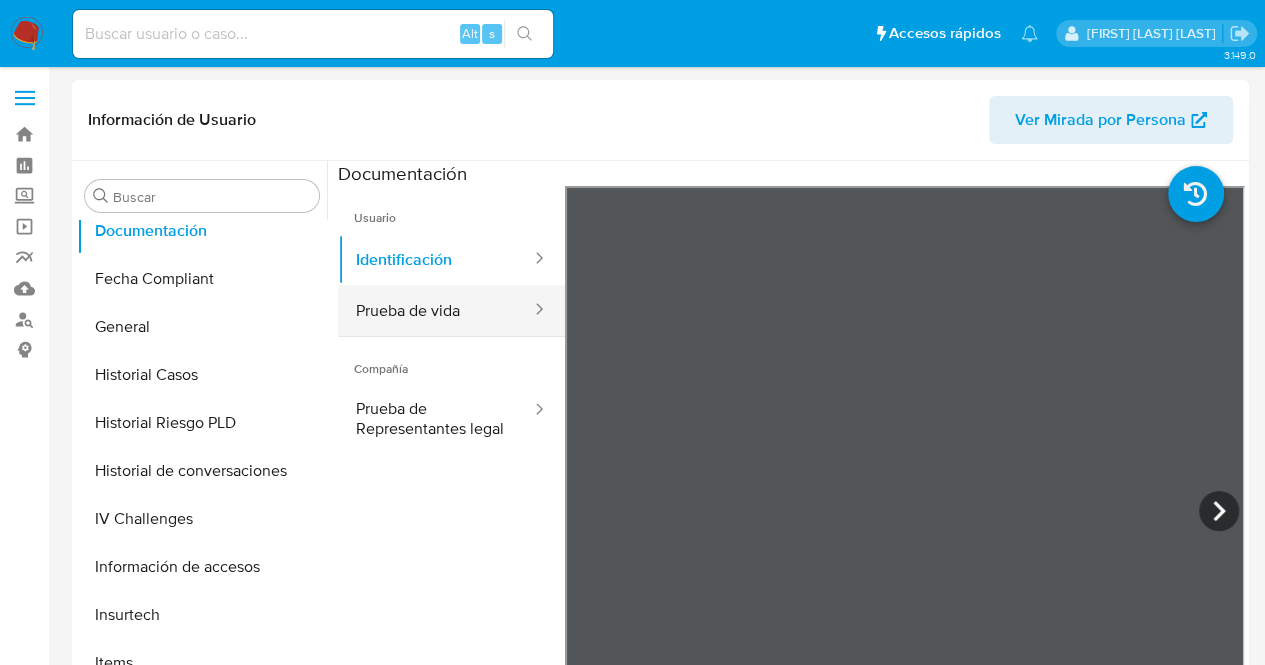 click on "Prueba de vida" at bounding box center [435, 310] 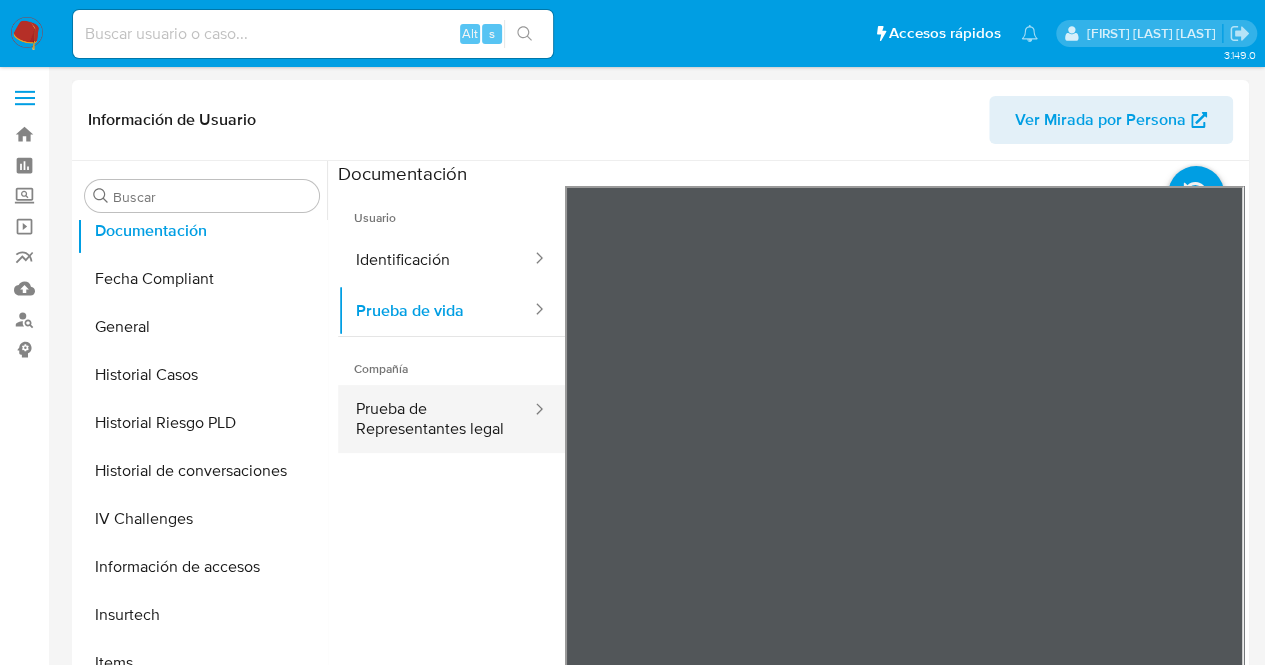 click on "Prueba de Representantes legal" at bounding box center (435, 419) 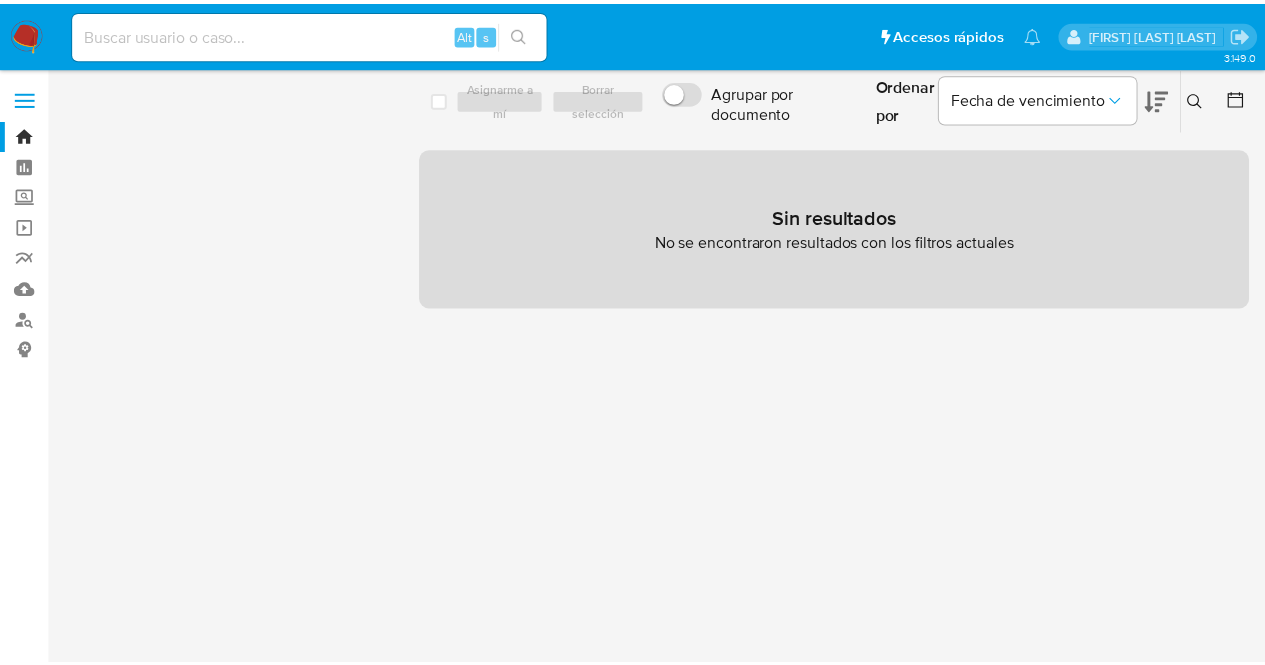 scroll, scrollTop: 0, scrollLeft: 0, axis: both 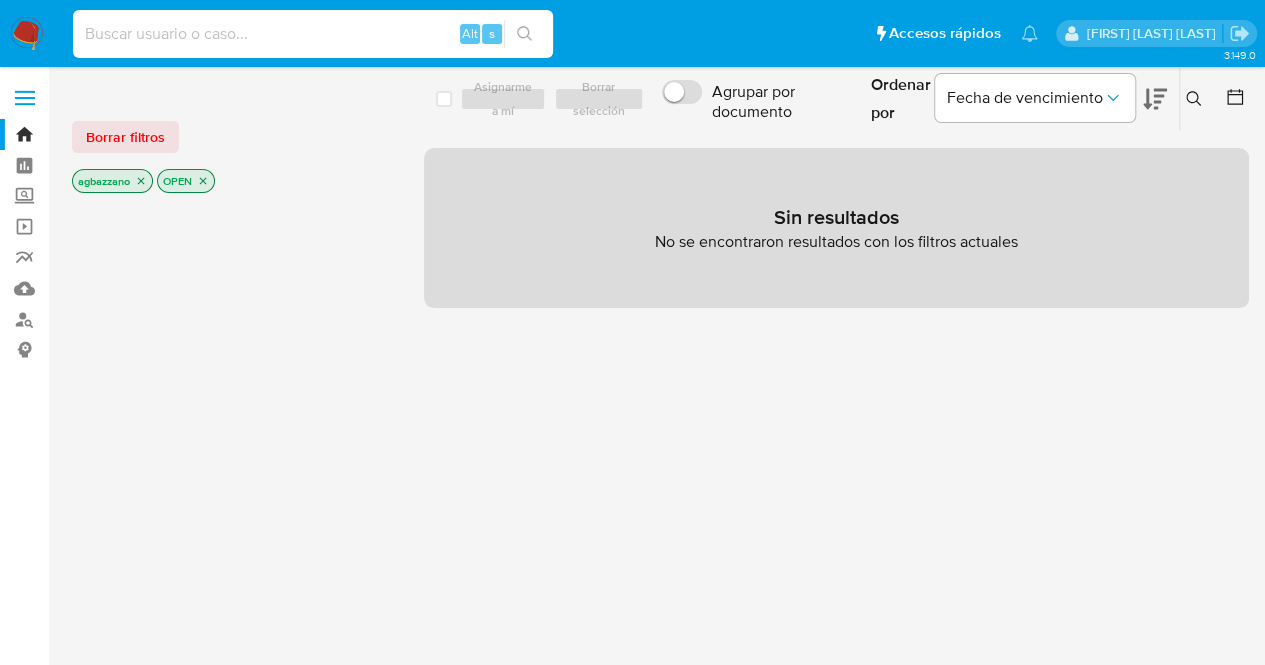 click at bounding box center (313, 34) 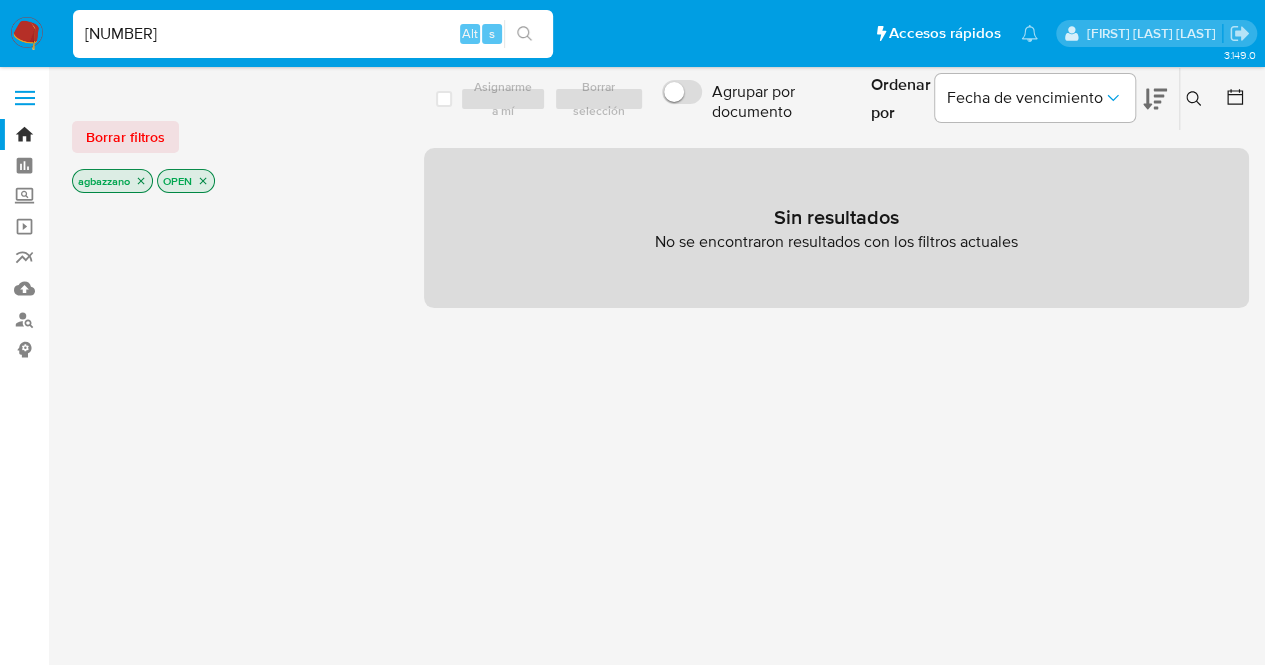 type on "[NUMBER]" 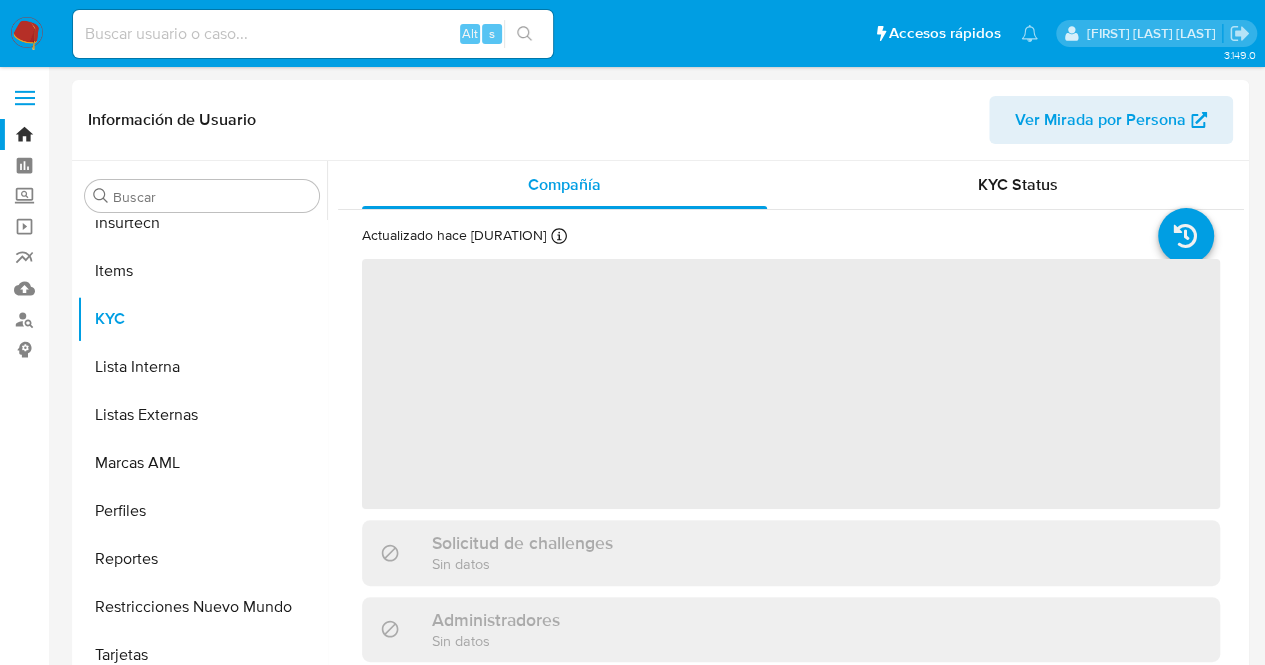 scroll, scrollTop: 845, scrollLeft: 0, axis: vertical 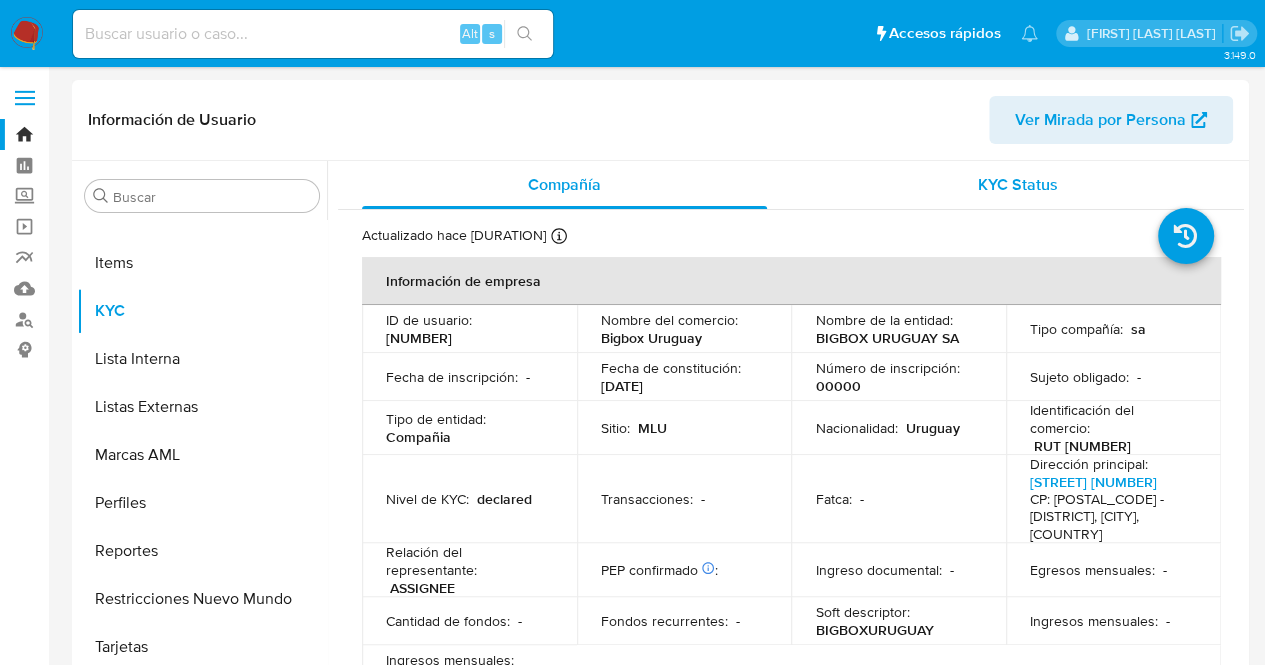 click on "KYC Status" at bounding box center (1017, 185) 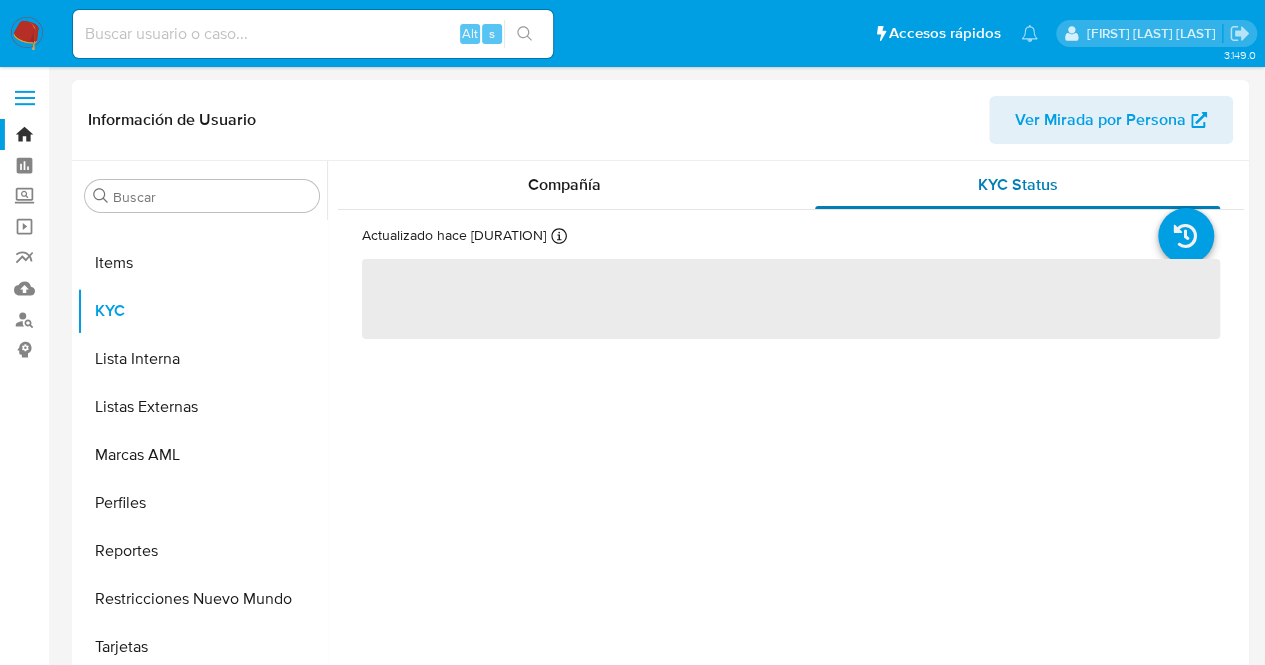 select on "10" 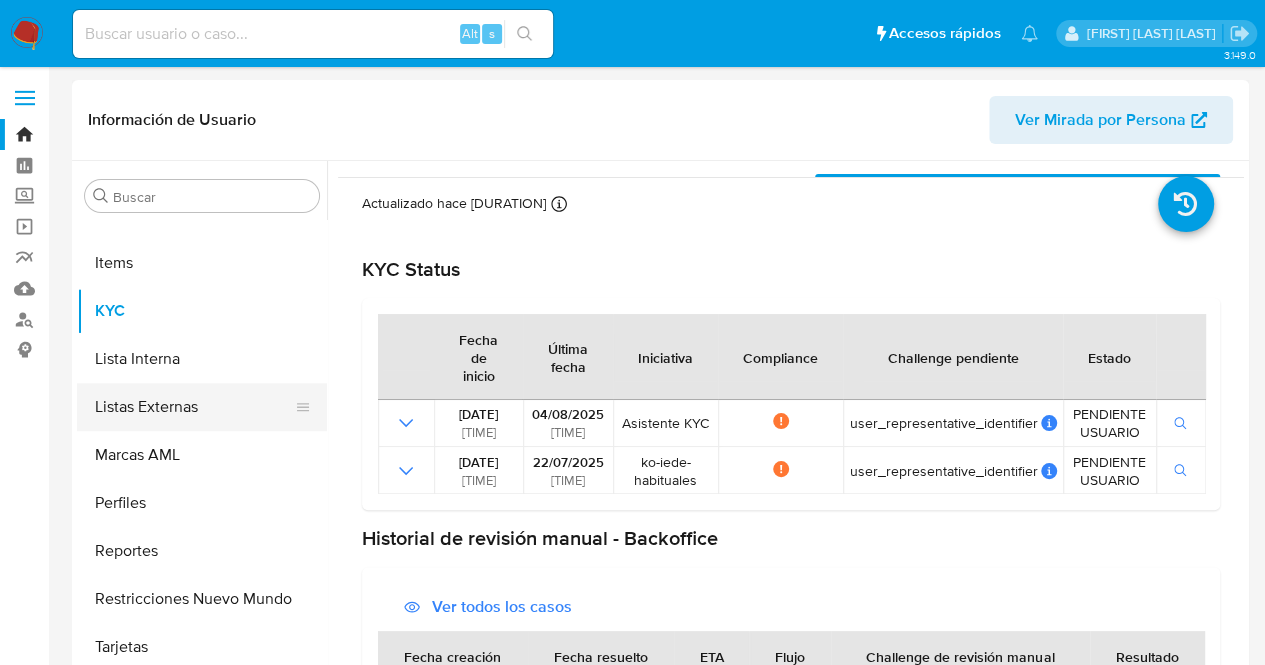 scroll, scrollTop: 0, scrollLeft: 0, axis: both 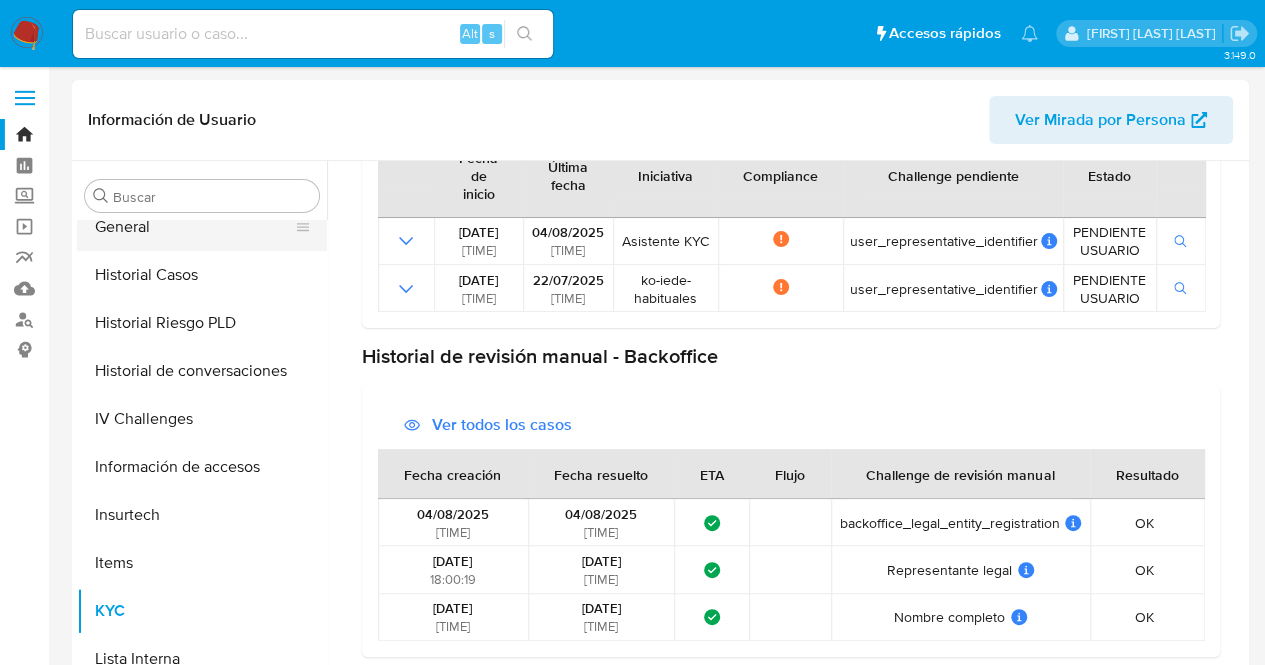 click on "General" at bounding box center (194, 227) 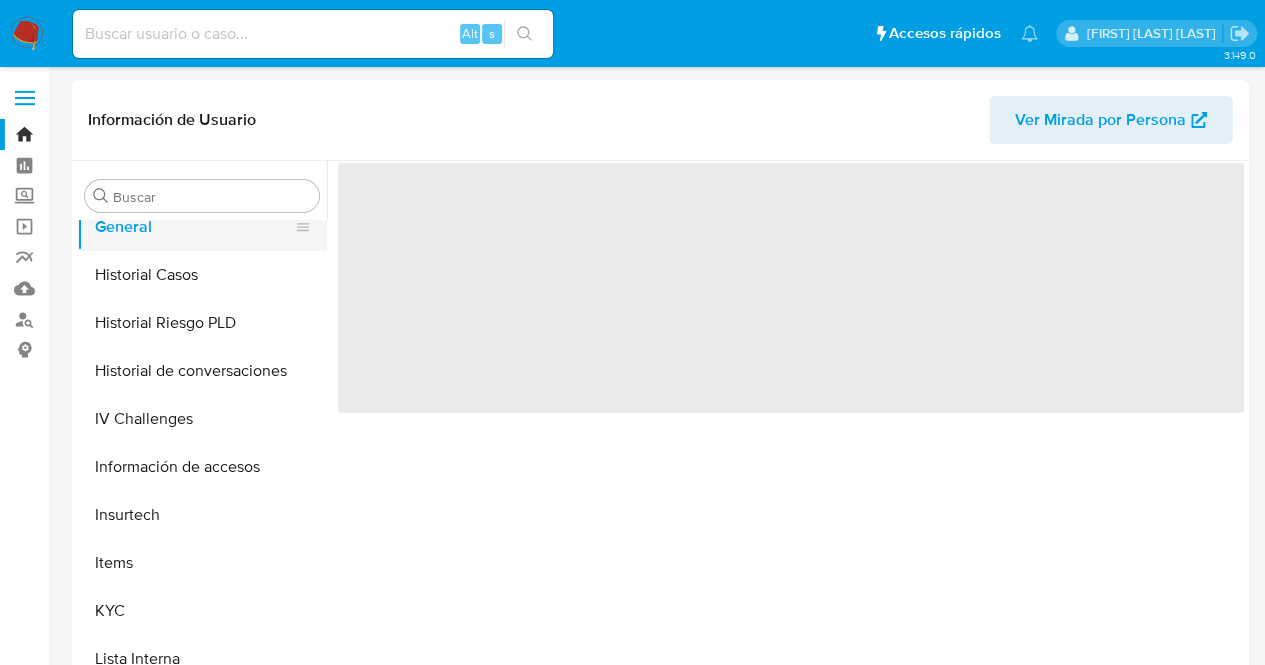 scroll, scrollTop: 0, scrollLeft: 0, axis: both 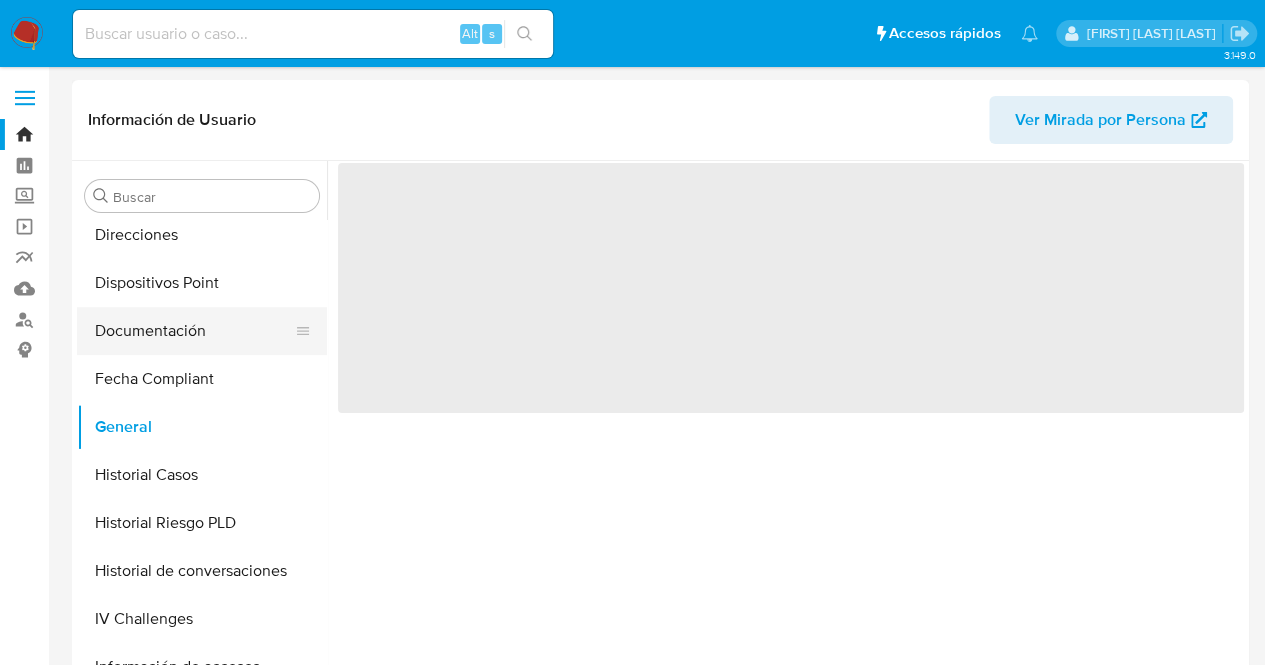 click on "Documentación" at bounding box center [194, 331] 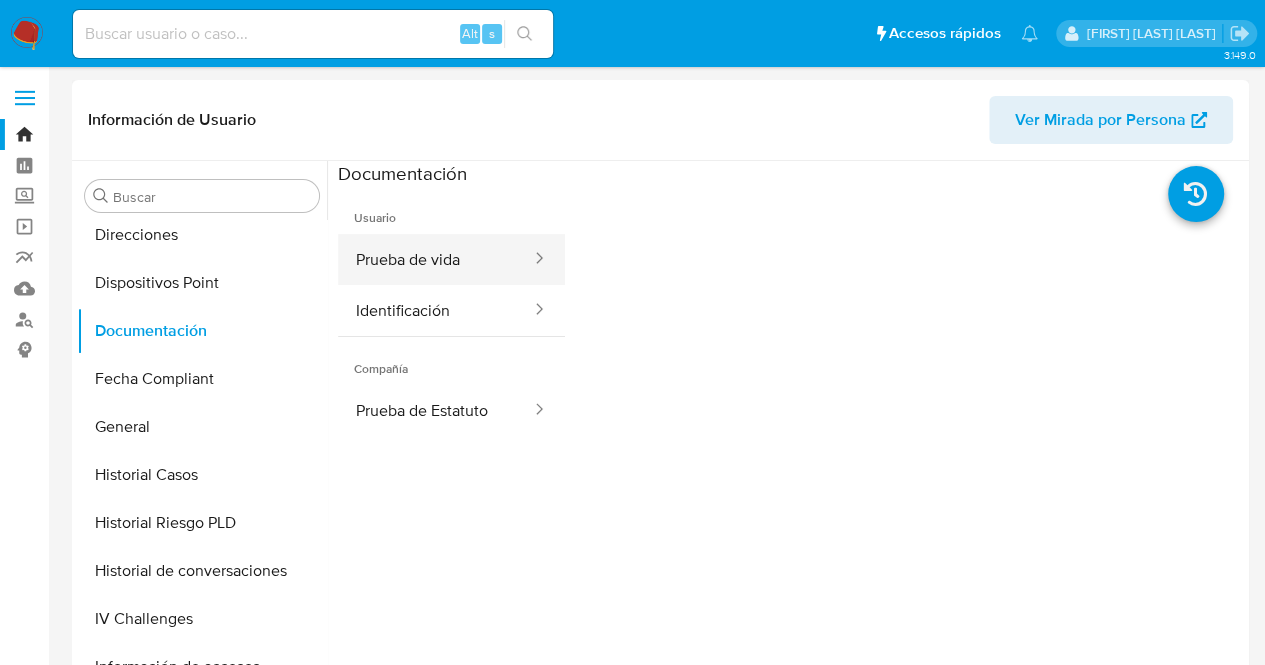 click on "Prueba de vida" at bounding box center [435, 259] 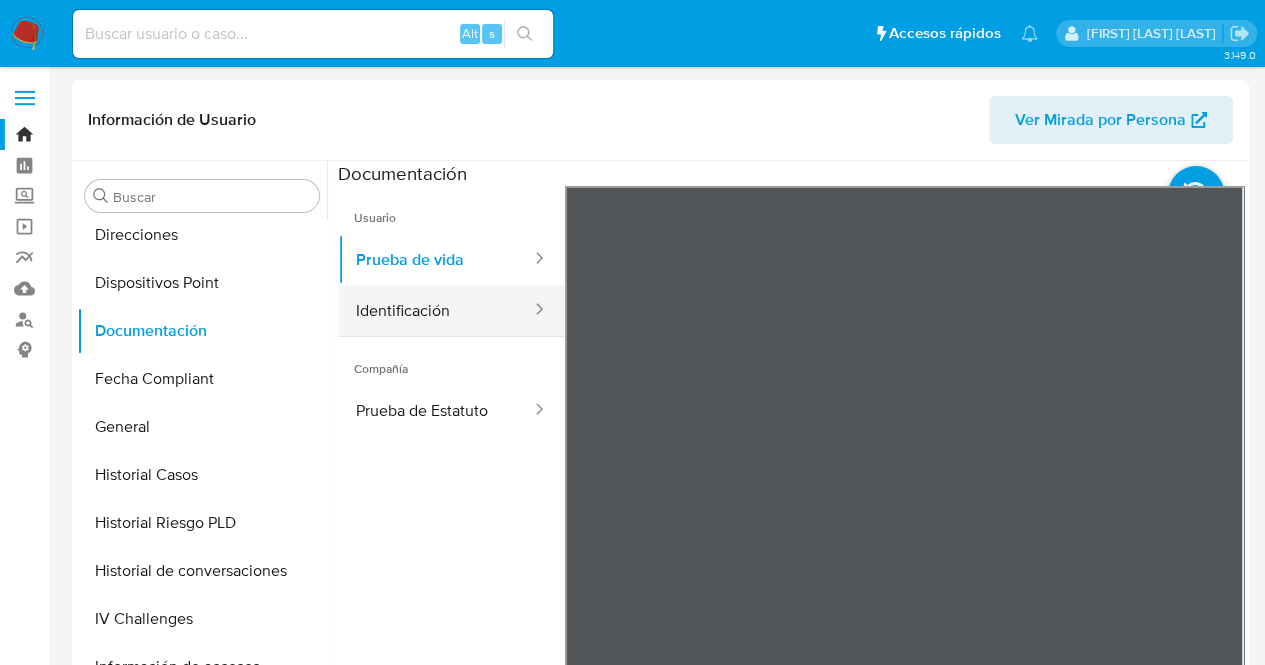 click on "Identificación" at bounding box center [435, 310] 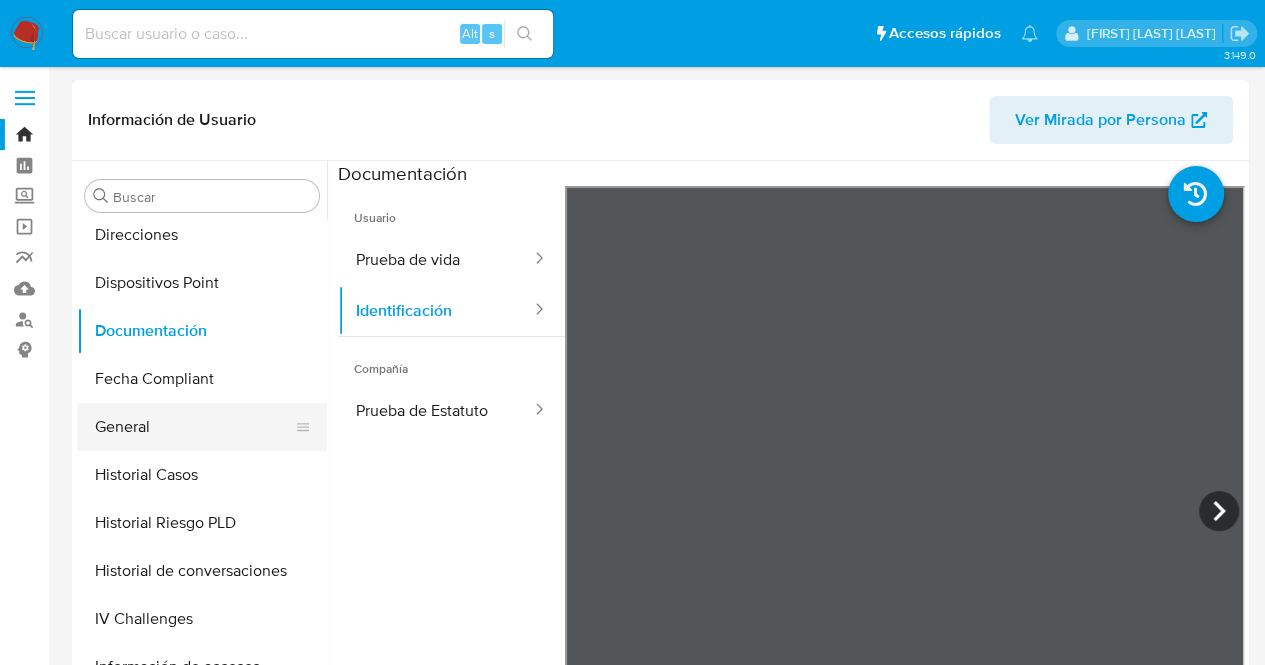 click on "General" at bounding box center [194, 427] 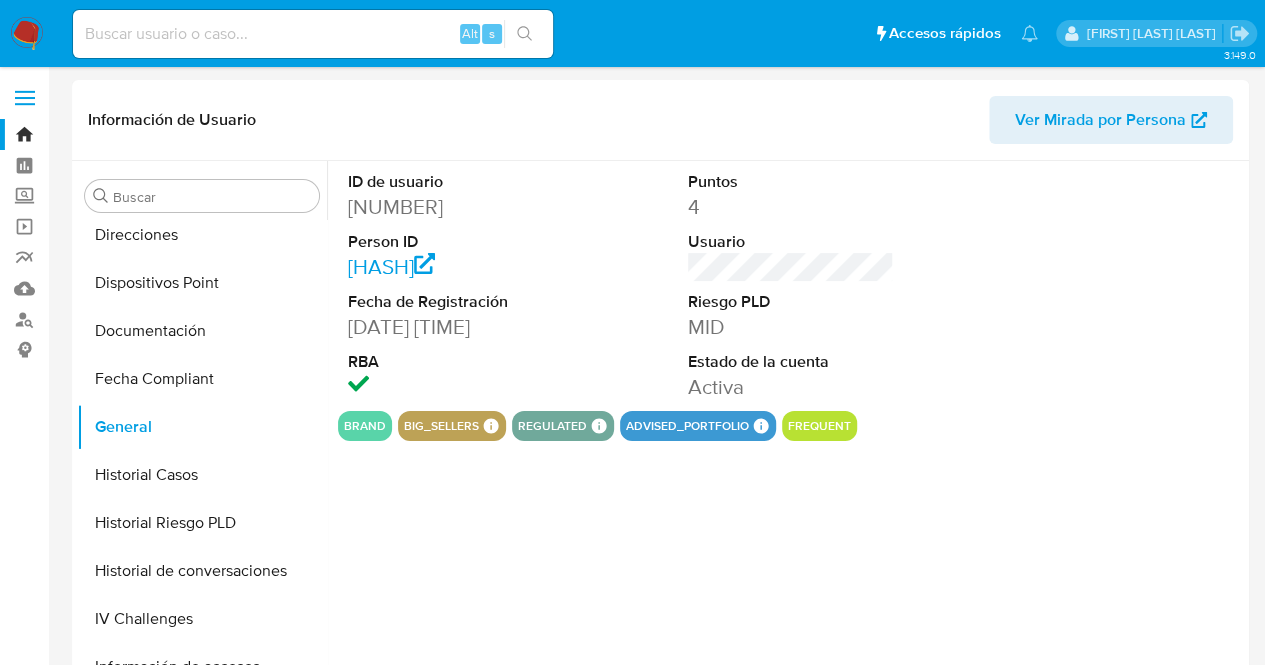 click on "[NUMBER]" at bounding box center (451, 207) 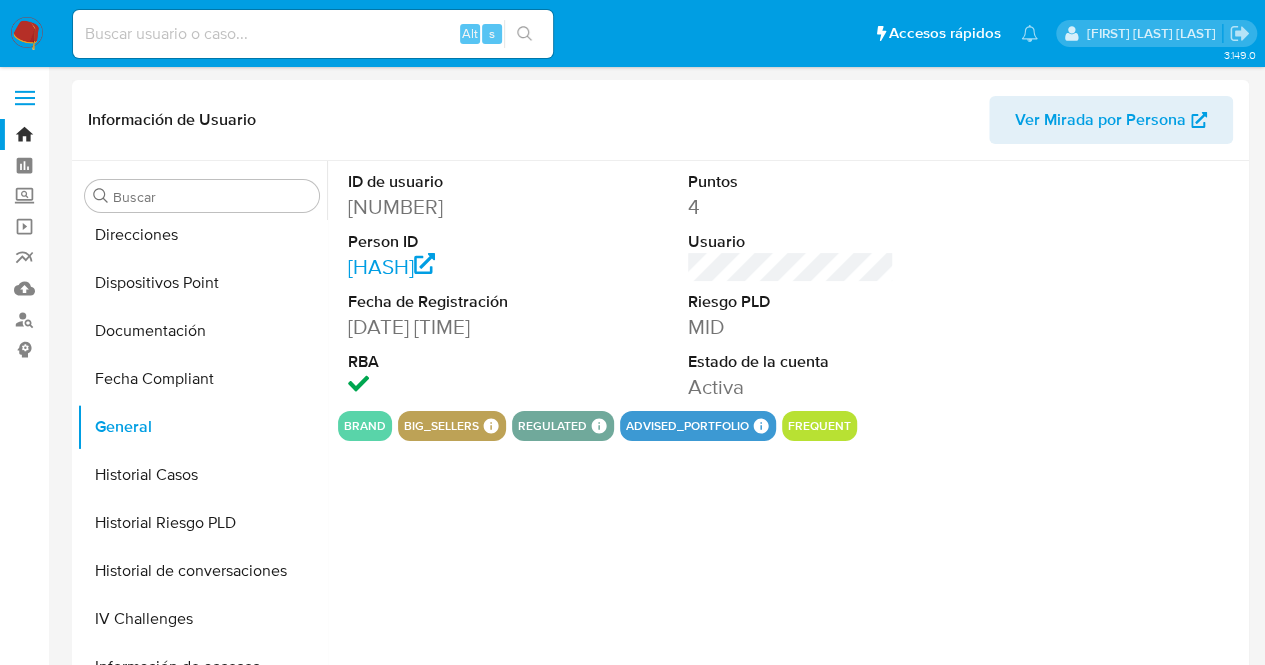 drag, startPoint x: 399, startPoint y: 211, endPoint x: 420, endPoint y: 219, distance: 22.472204 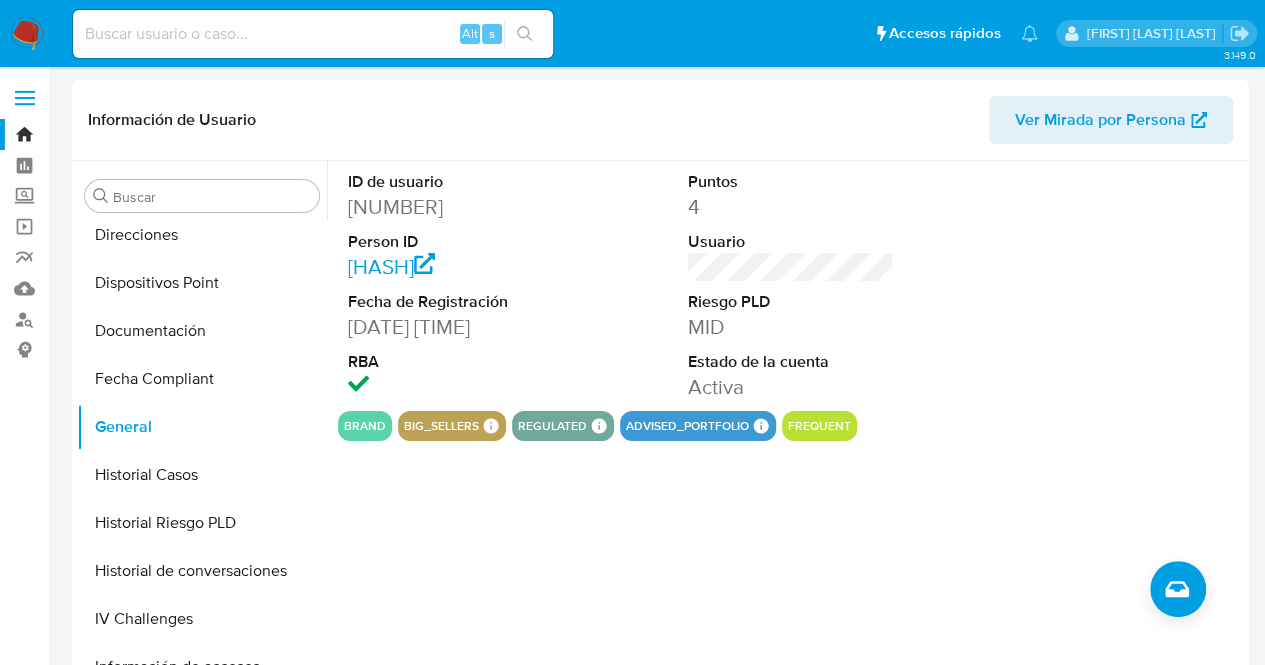 copy on "[NUMBER]" 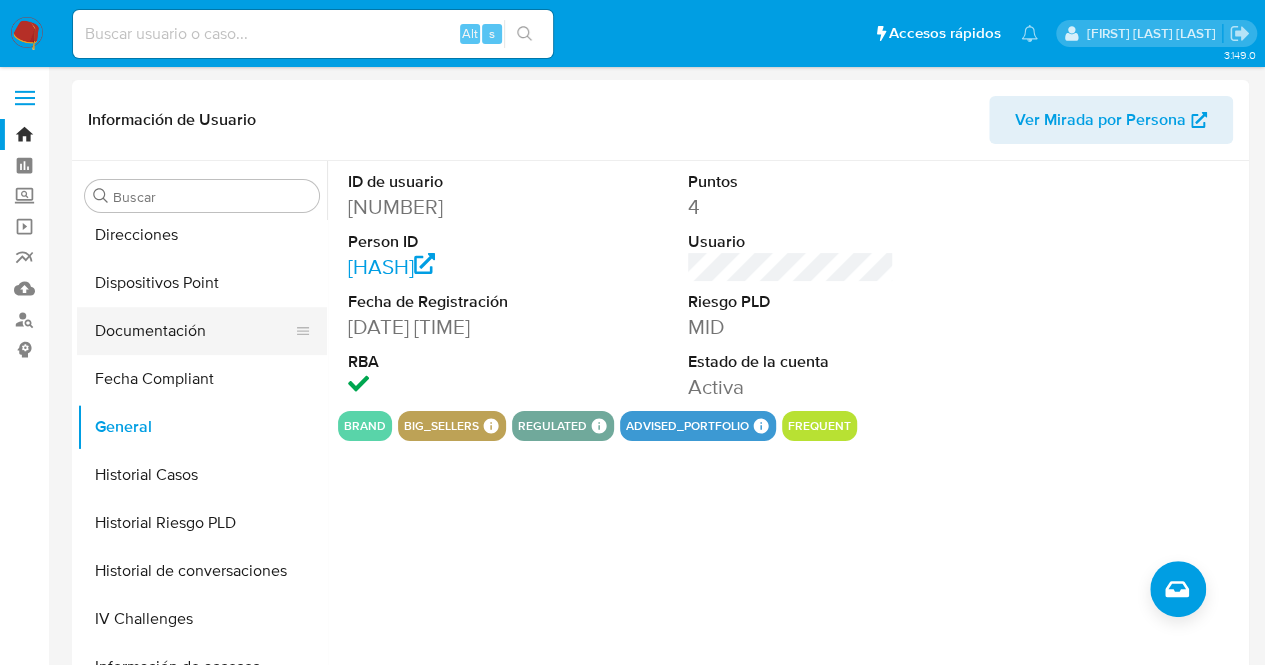 scroll, scrollTop: 845, scrollLeft: 0, axis: vertical 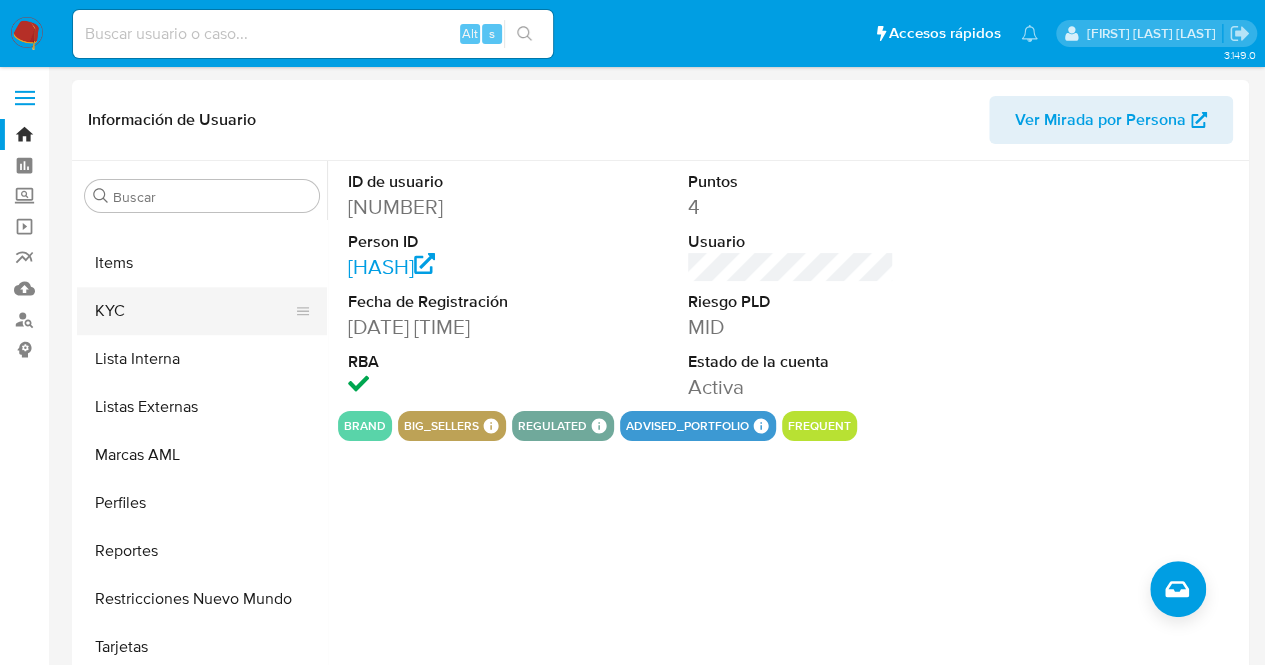 click on "KYC" at bounding box center (194, 311) 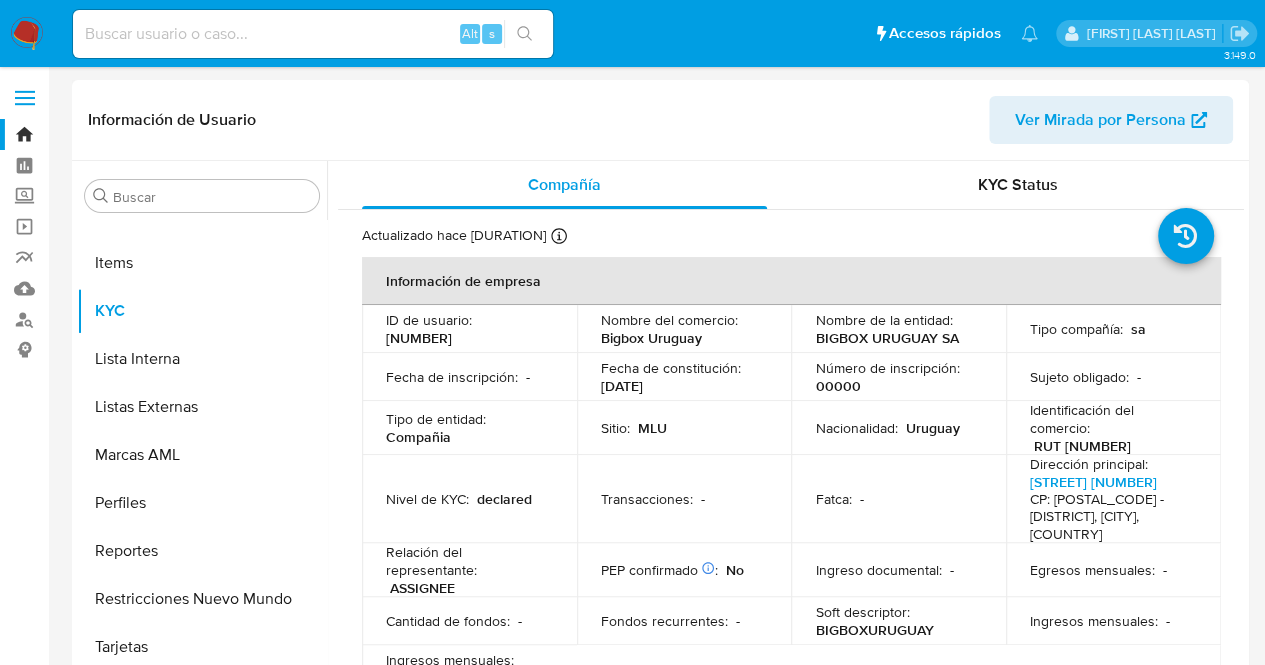 click on "BIGBOX URUGUAY SA" at bounding box center (886, 338) 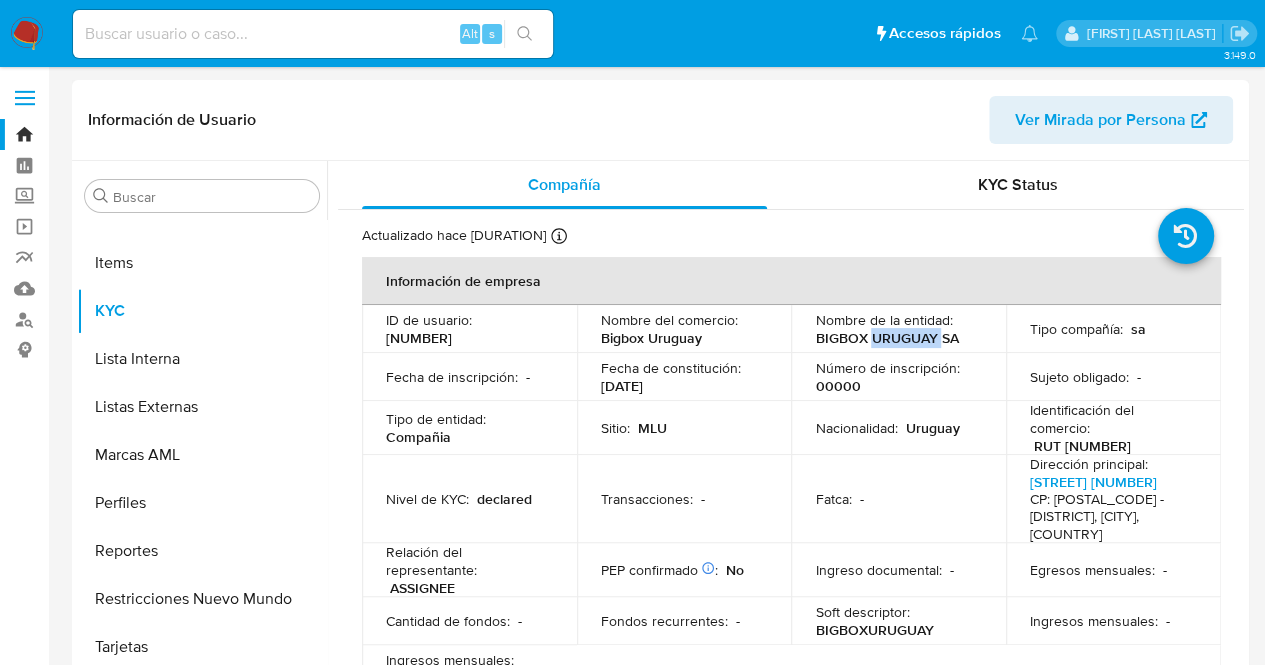 click on "BIGBOX URUGUAY SA" at bounding box center [886, 338] 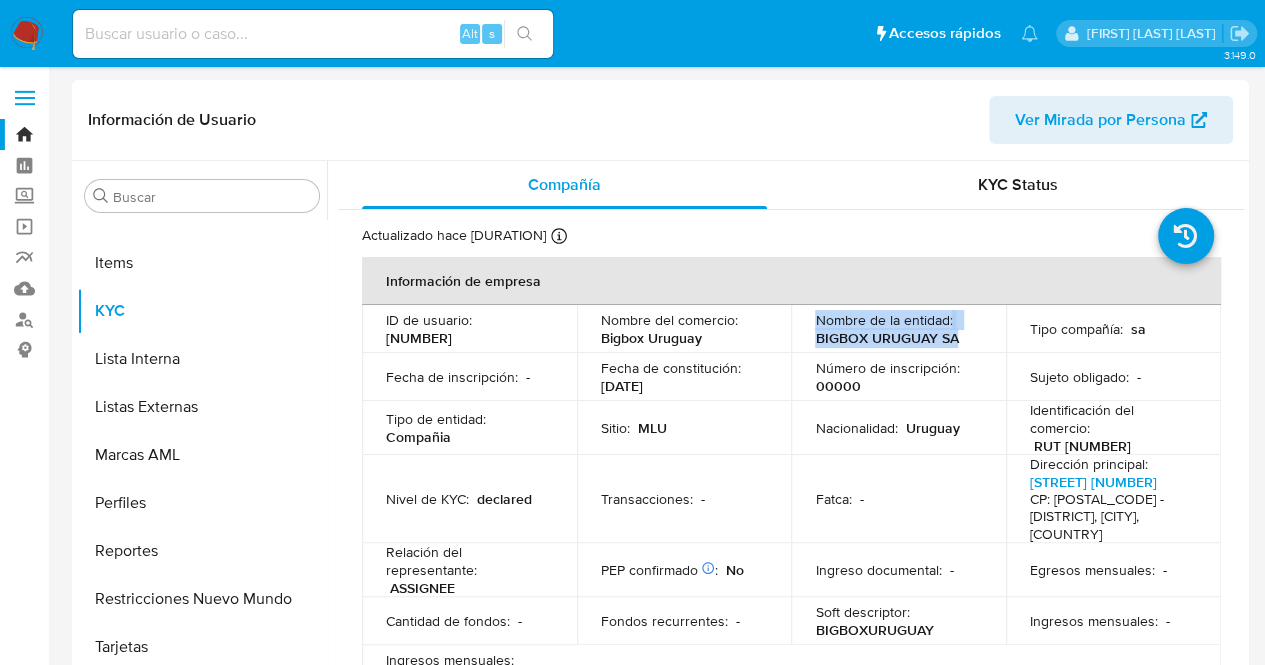 click on "BIGBOX URUGUAY SA" at bounding box center (886, 338) 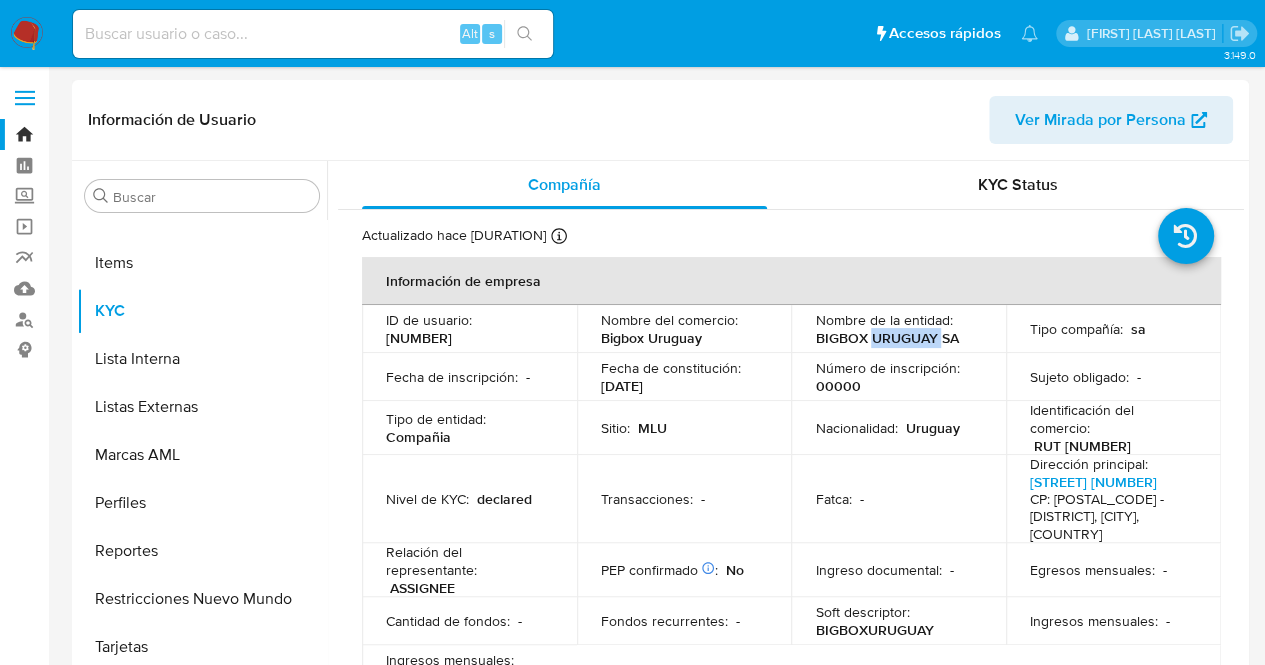 click on "BIGBOX URUGUAY SA" at bounding box center (886, 338) 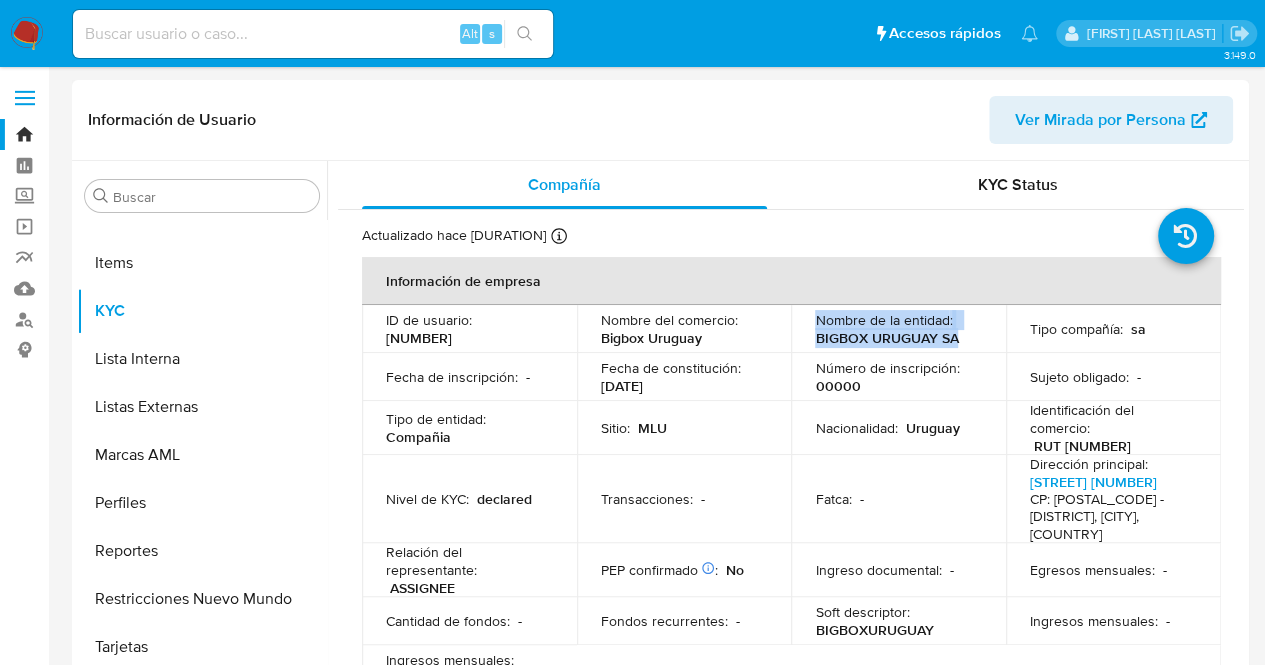 click on "BIGBOX URUGUAY SA" at bounding box center (886, 338) 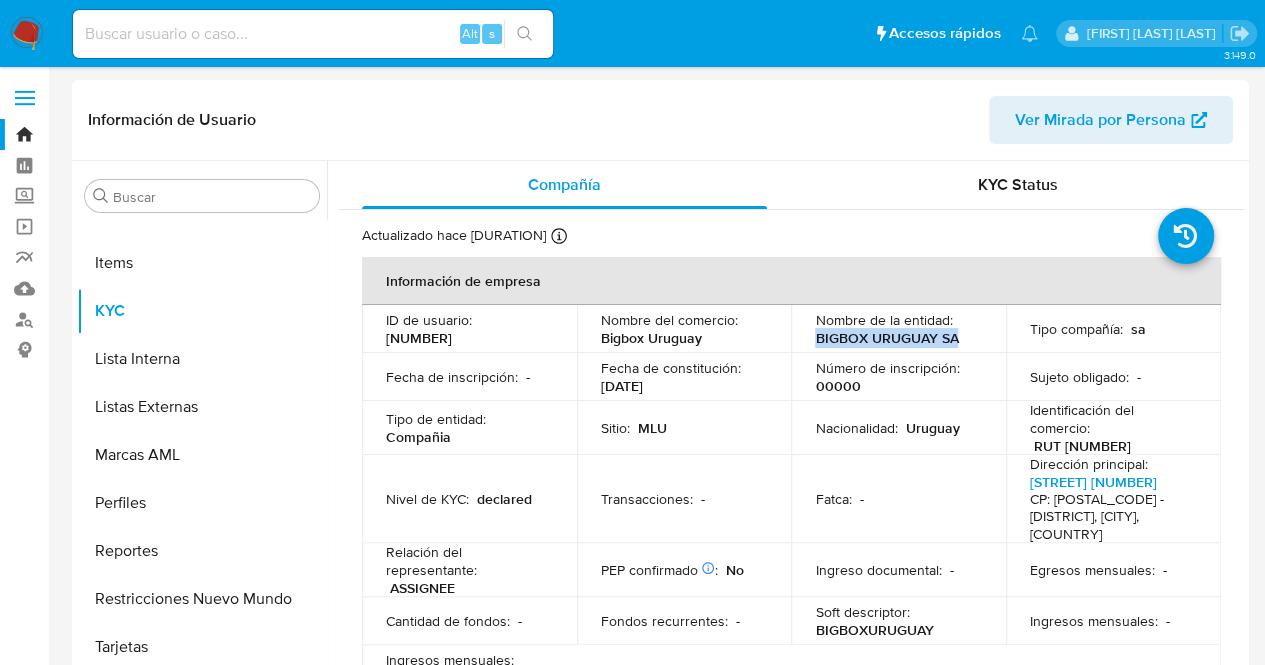 drag, startPoint x: 959, startPoint y: 341, endPoint x: 810, endPoint y: 339, distance: 149.01343 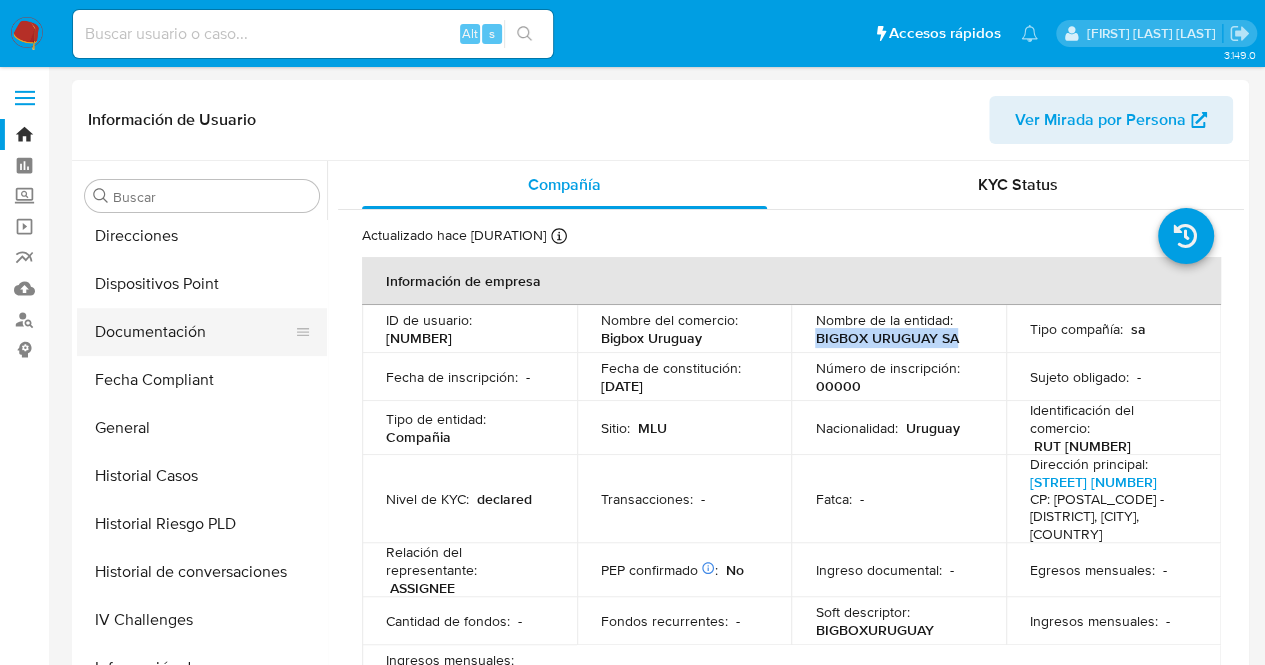 scroll, scrollTop: 245, scrollLeft: 0, axis: vertical 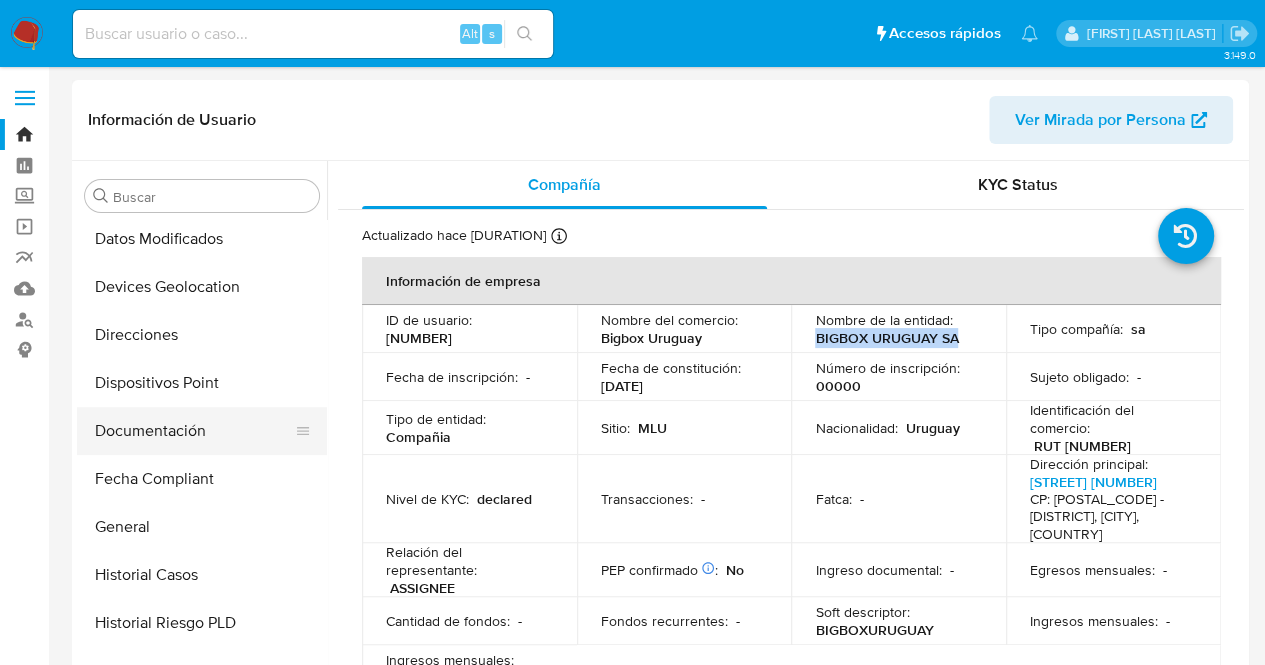 click on "Documentación" at bounding box center [194, 431] 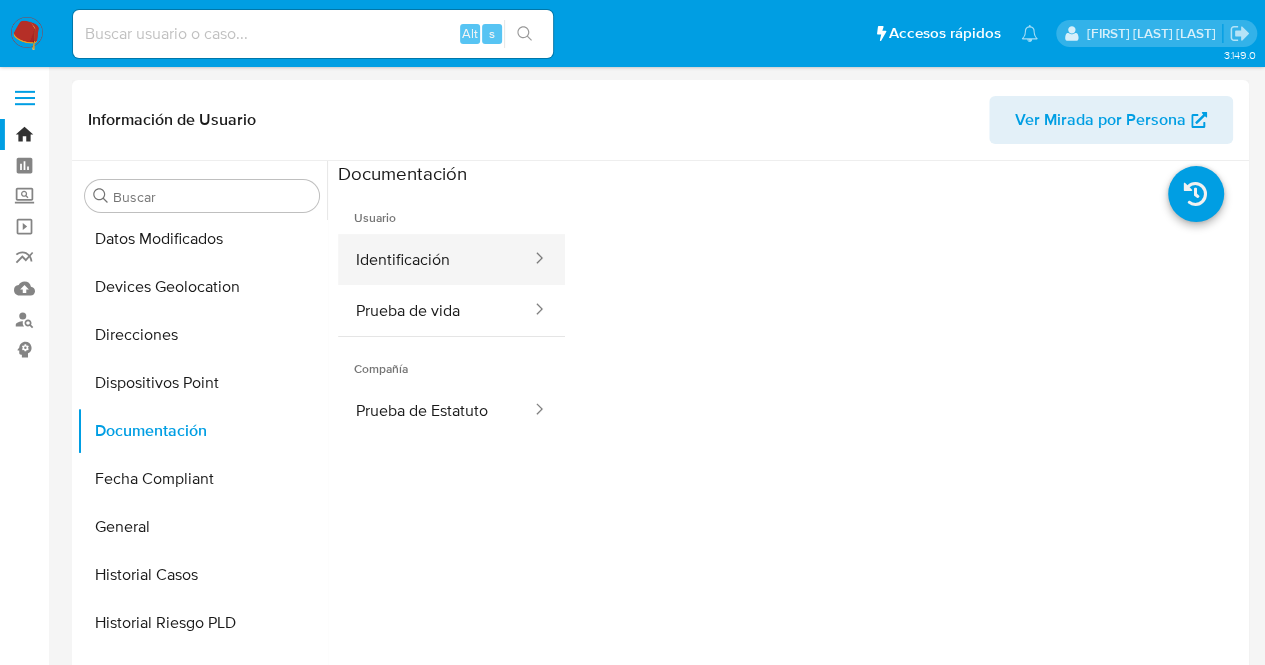 click on "Identificación" at bounding box center [435, 259] 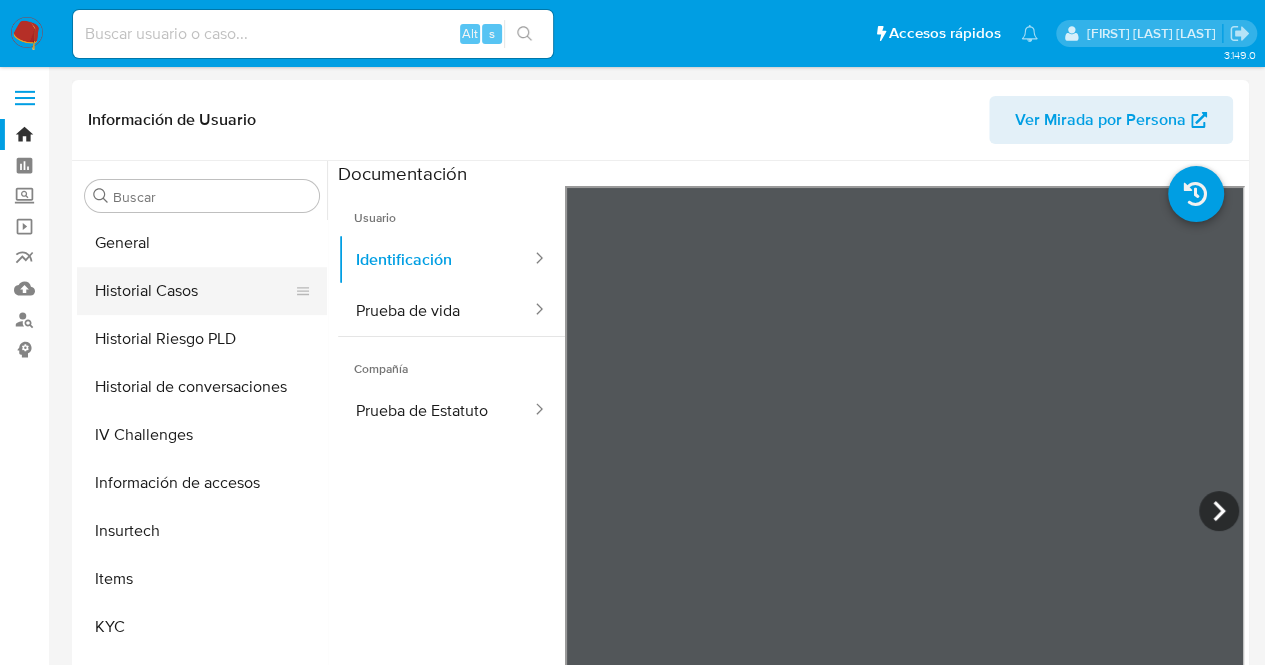 scroll, scrollTop: 645, scrollLeft: 0, axis: vertical 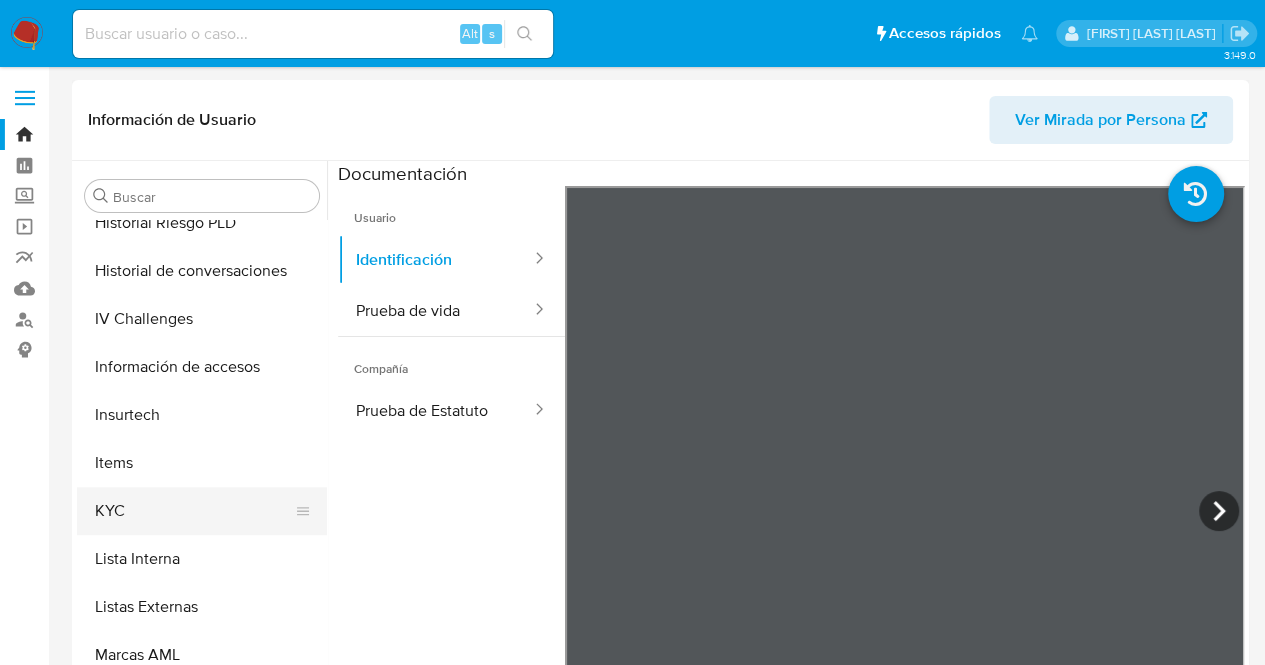 click on "KYC" at bounding box center [194, 511] 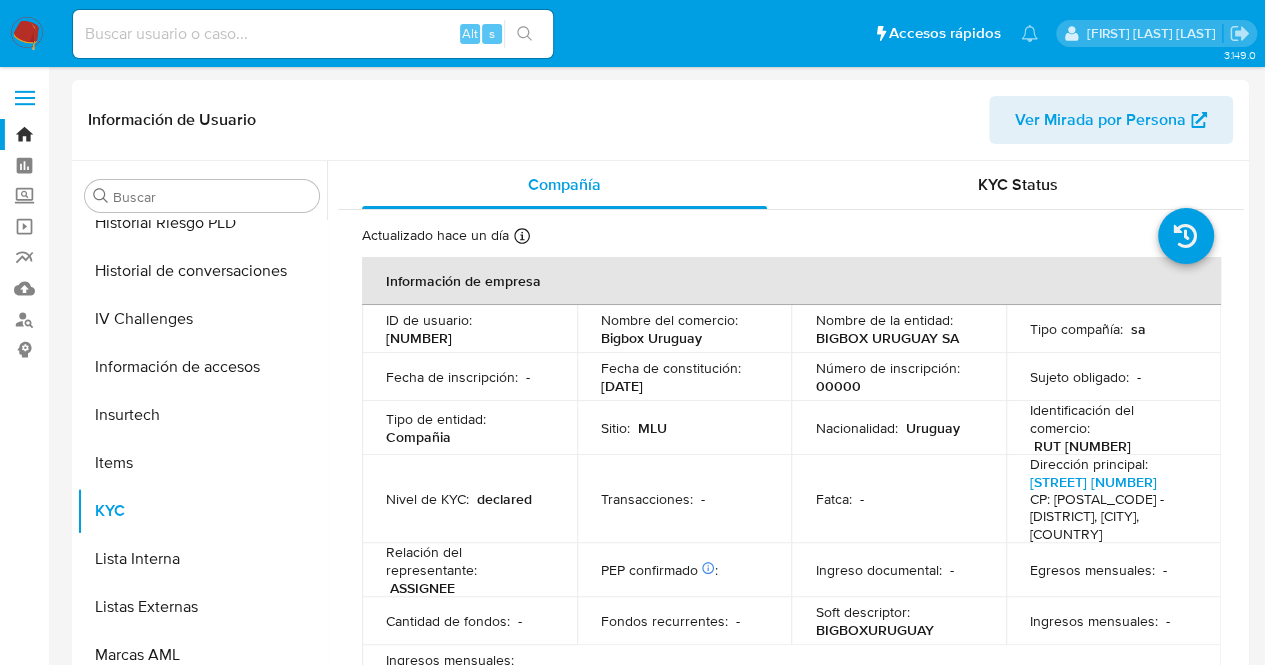 click on "Nombre de la entidad :   BIGBOX URUGUAY SA" at bounding box center (898, 329) 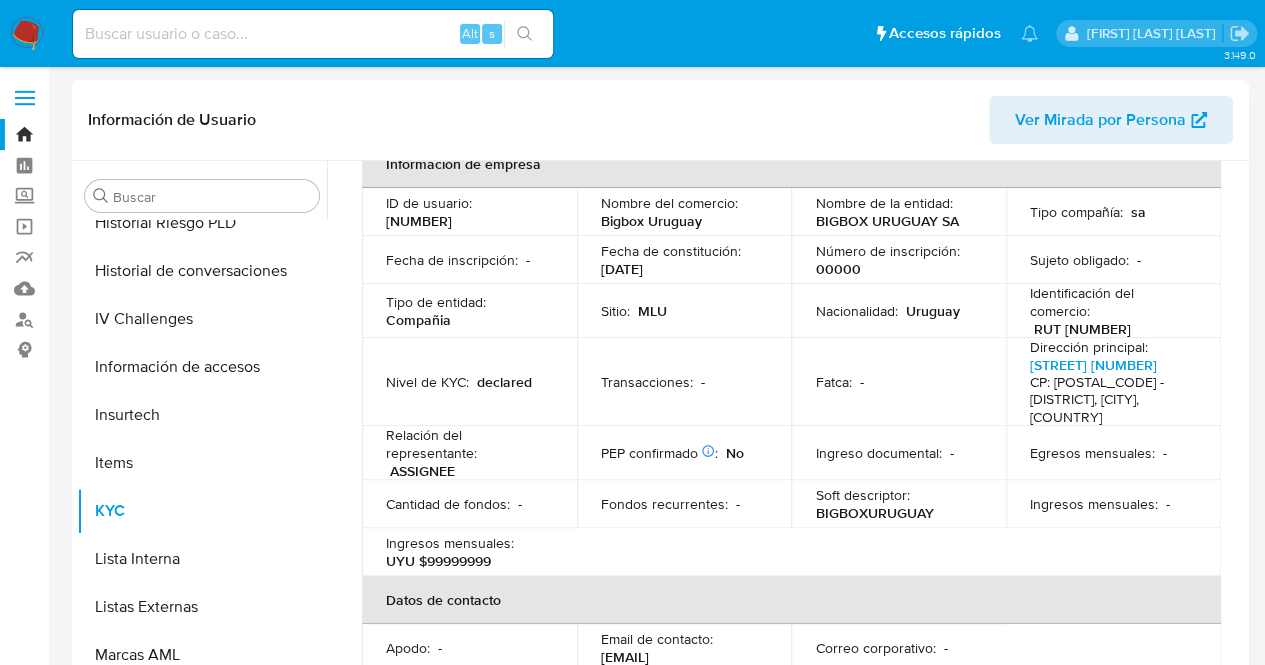 scroll, scrollTop: 400, scrollLeft: 0, axis: vertical 